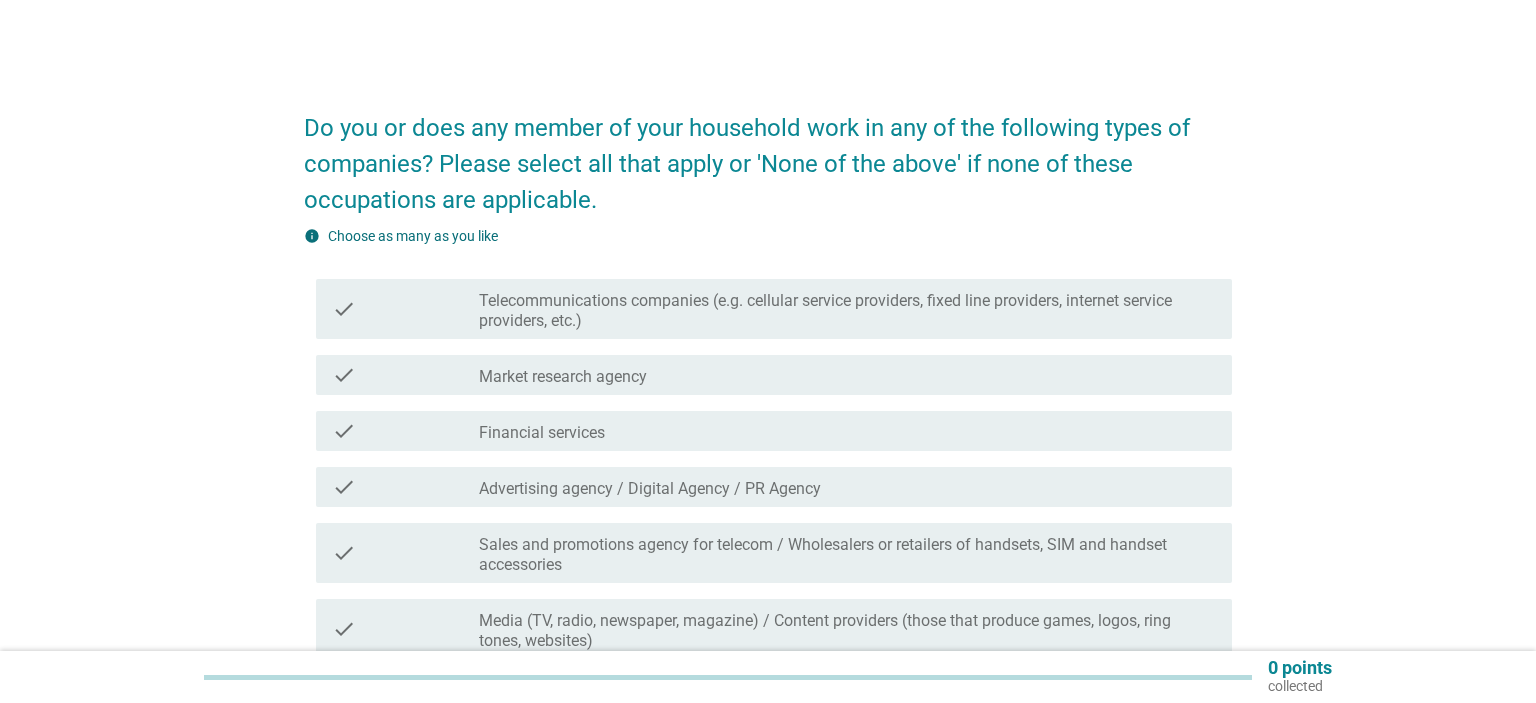 scroll, scrollTop: 305, scrollLeft: 0, axis: vertical 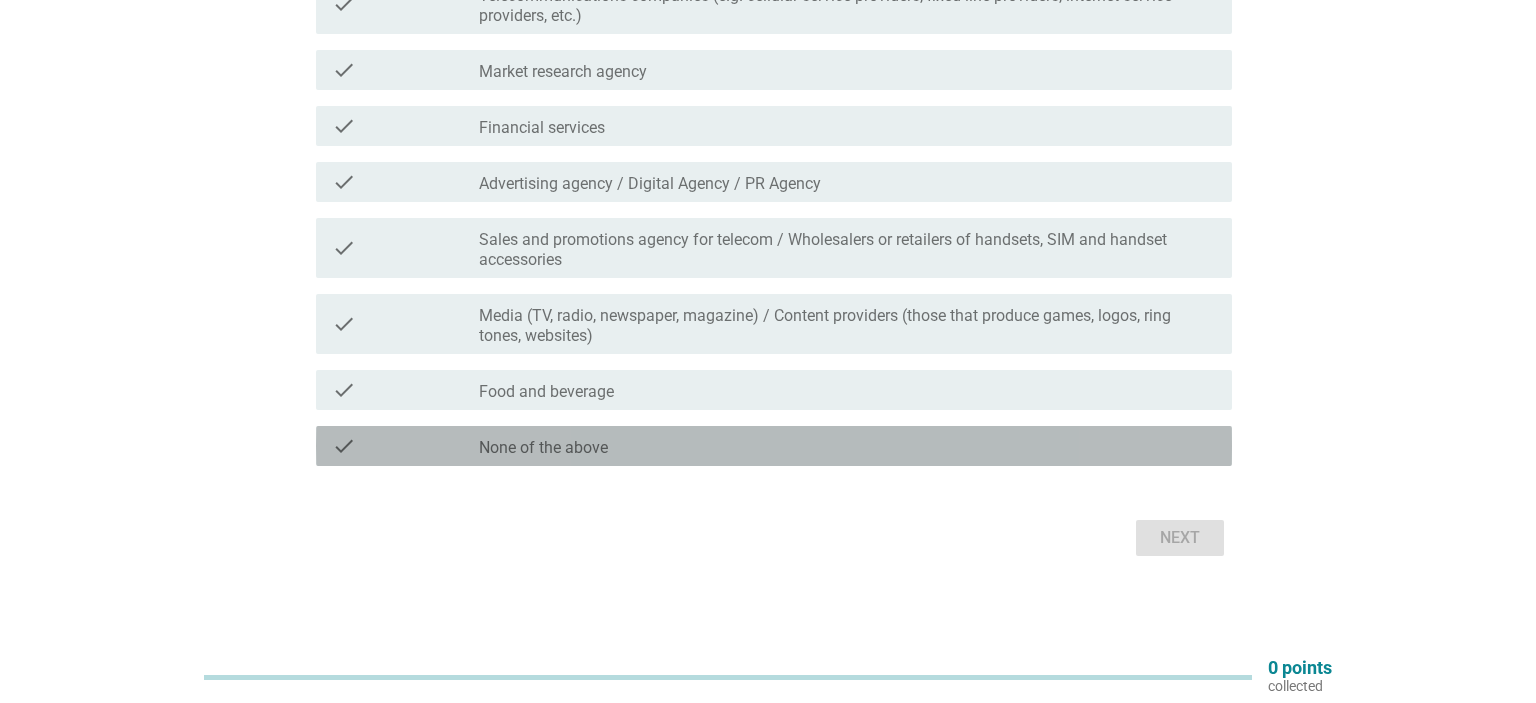 click on "check_box_outline_blank None of the above" at bounding box center [847, 446] 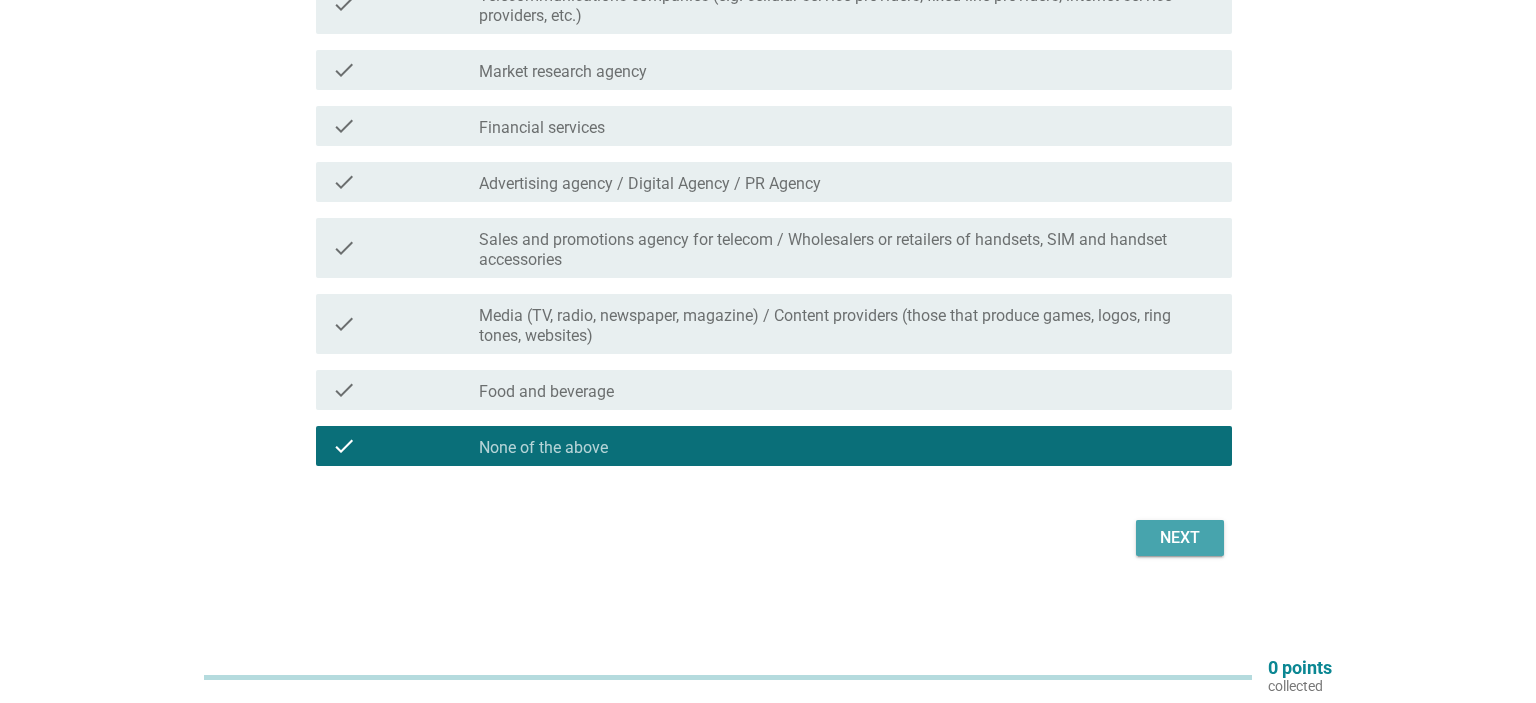 click on "Next" at bounding box center [1180, 538] 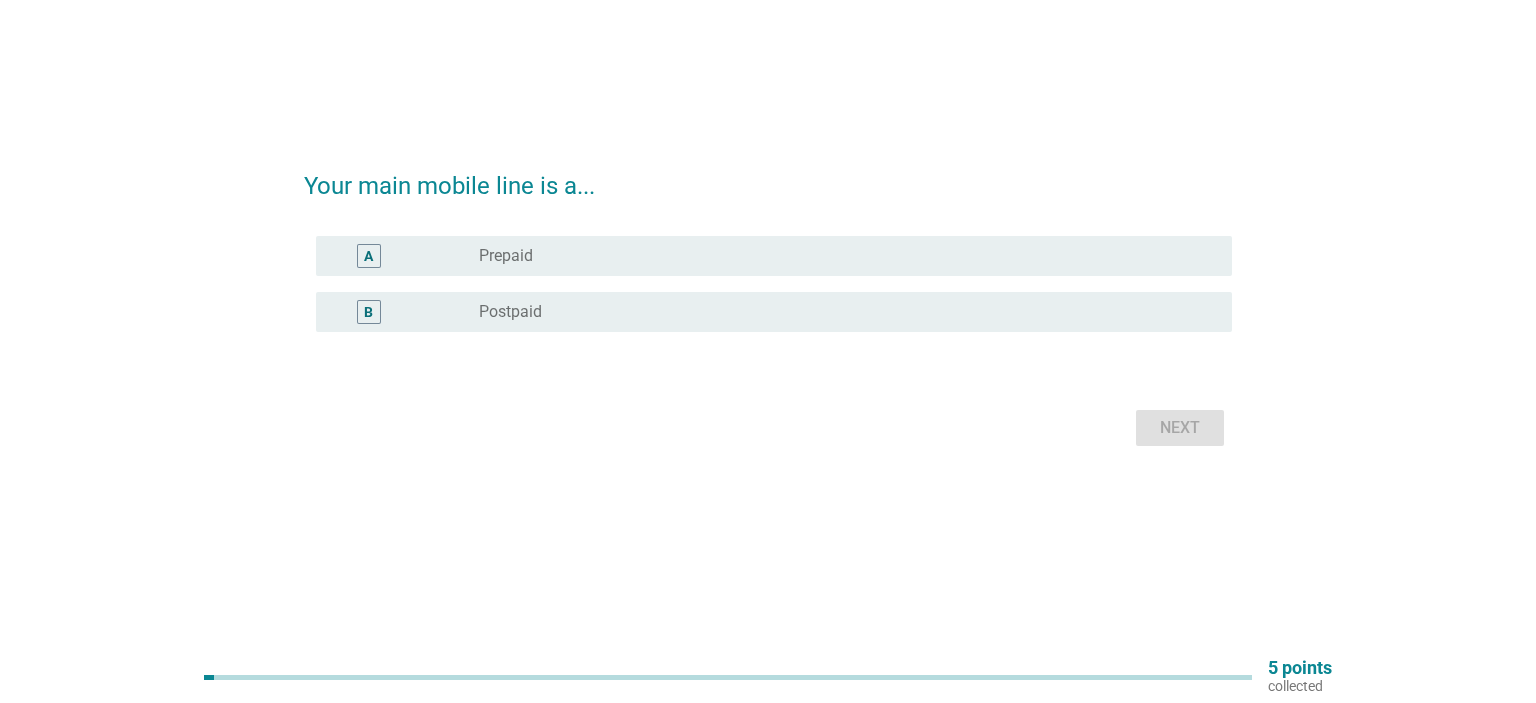 scroll, scrollTop: 0, scrollLeft: 0, axis: both 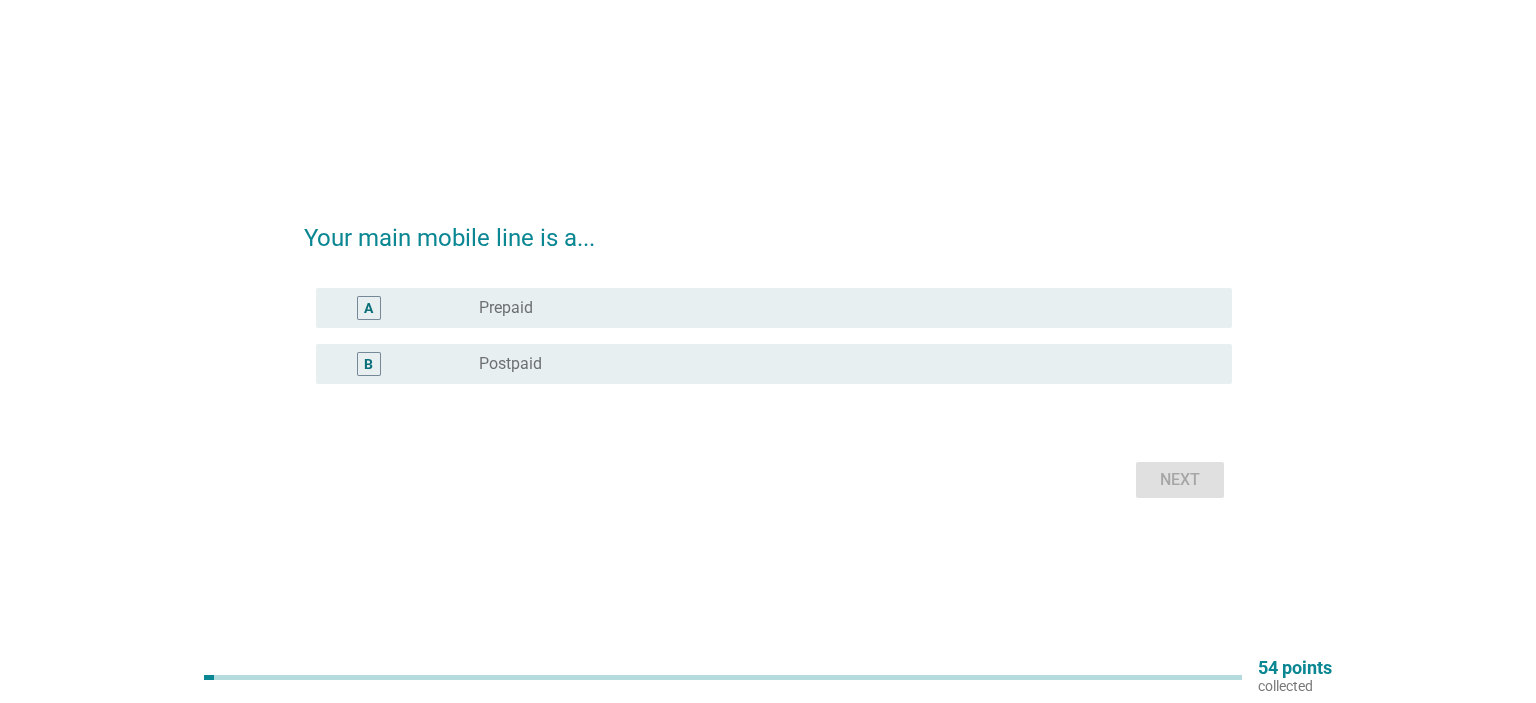 click on "radio_button_unchecked Prepaid" at bounding box center [839, 308] 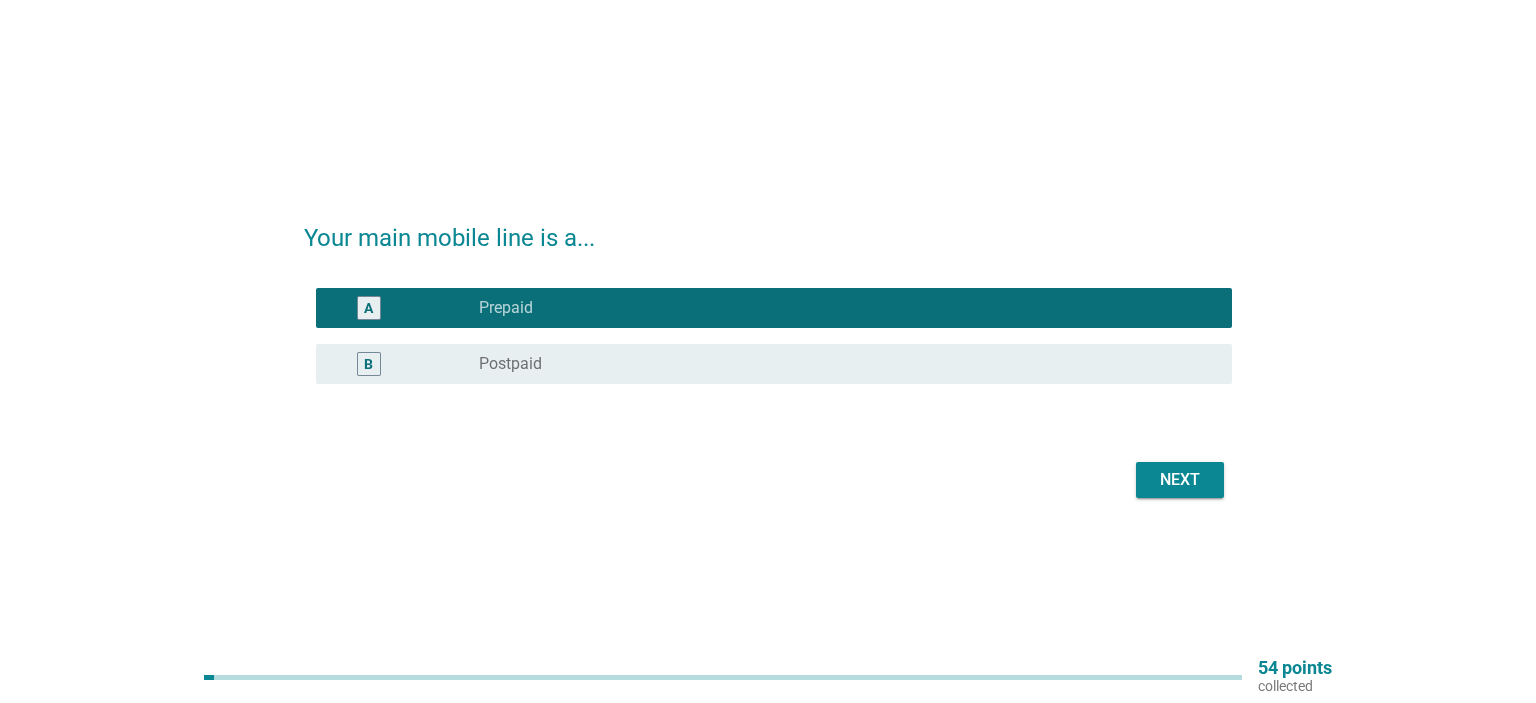 click on "Next" at bounding box center [1180, 480] 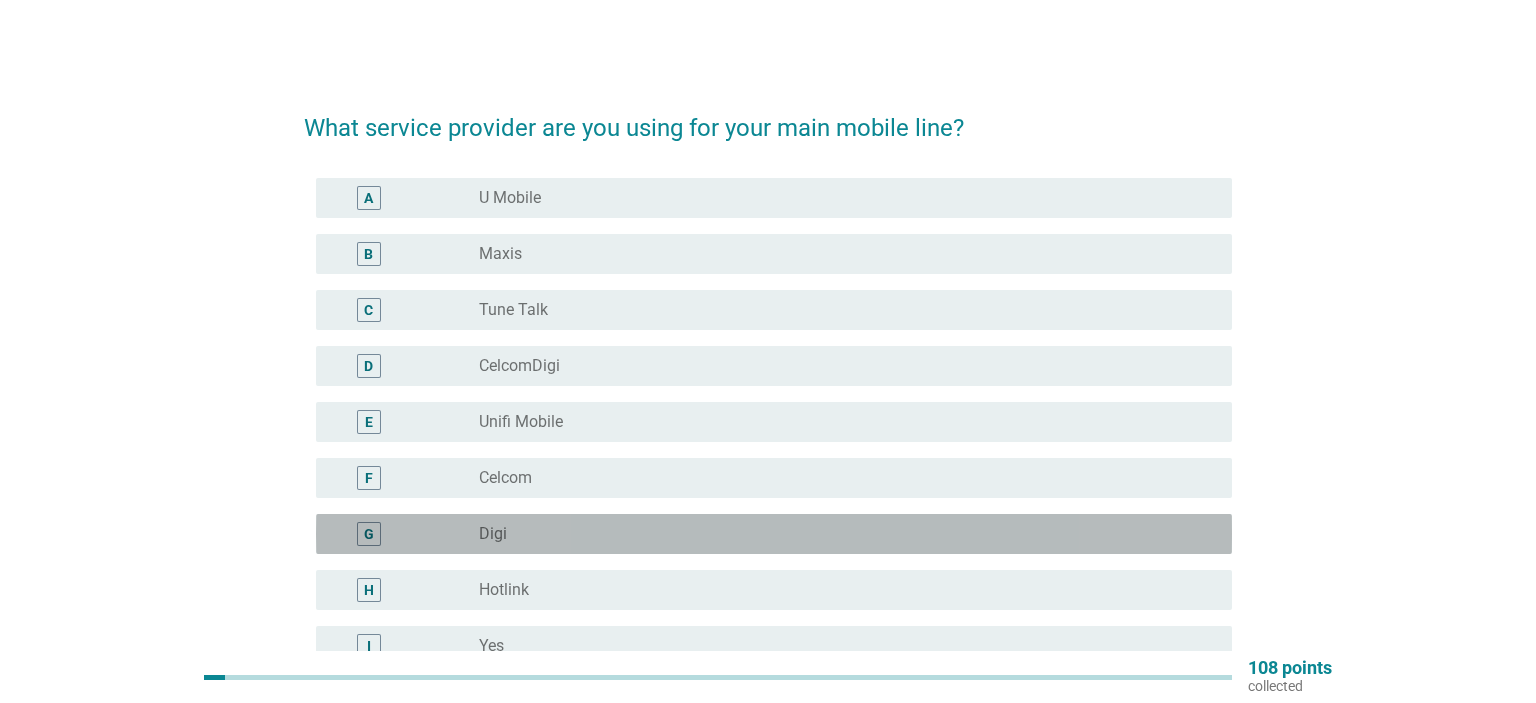 click on "radio_button_unchecked Digi" at bounding box center (839, 534) 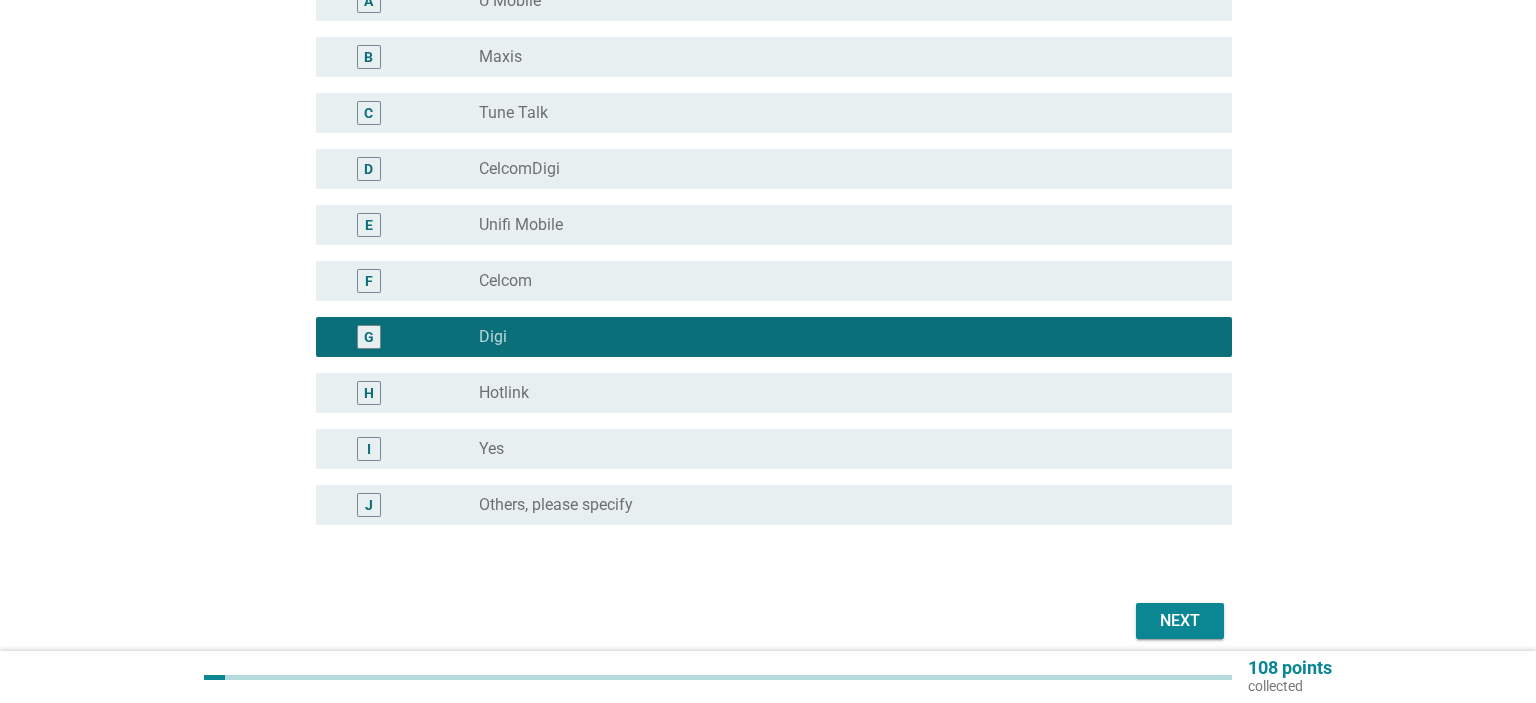 scroll, scrollTop: 280, scrollLeft: 0, axis: vertical 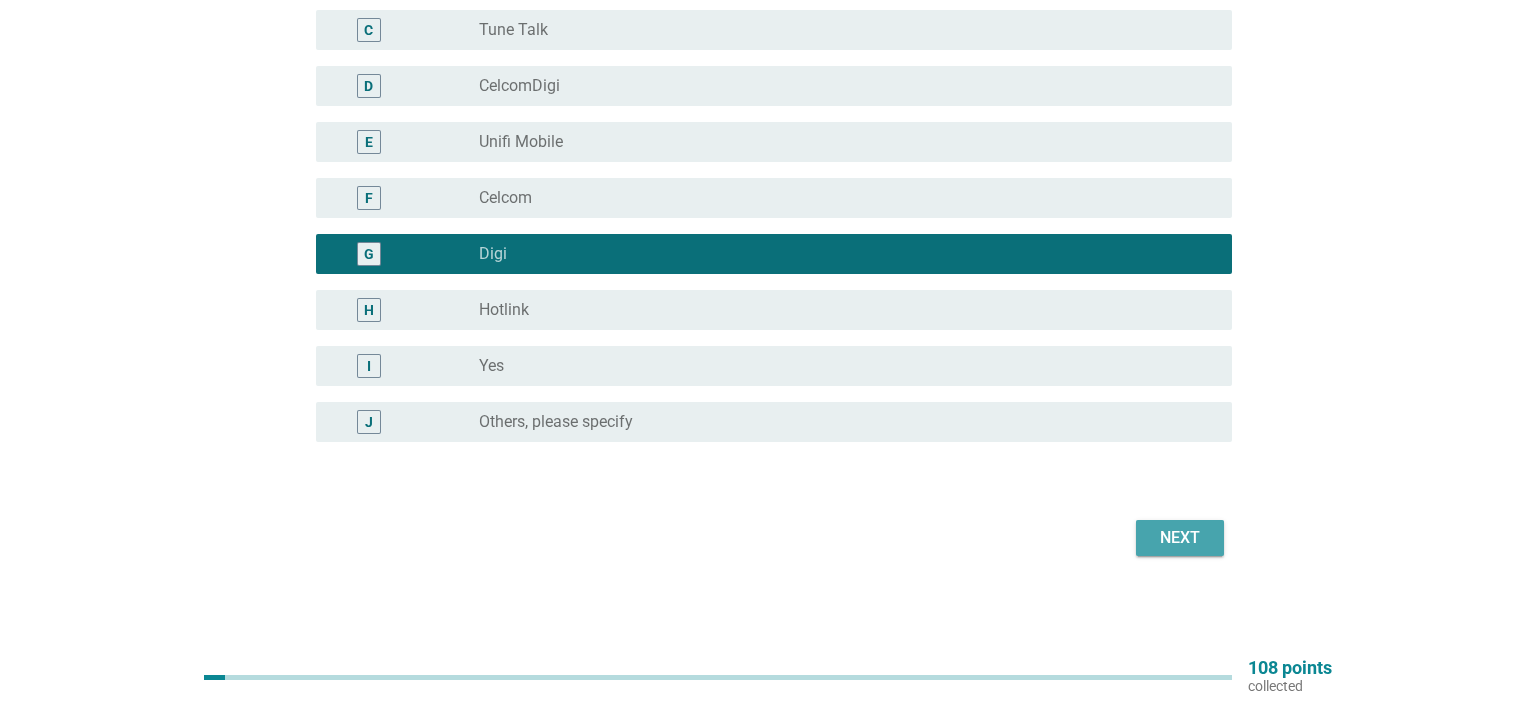 click on "Next" at bounding box center [1180, 538] 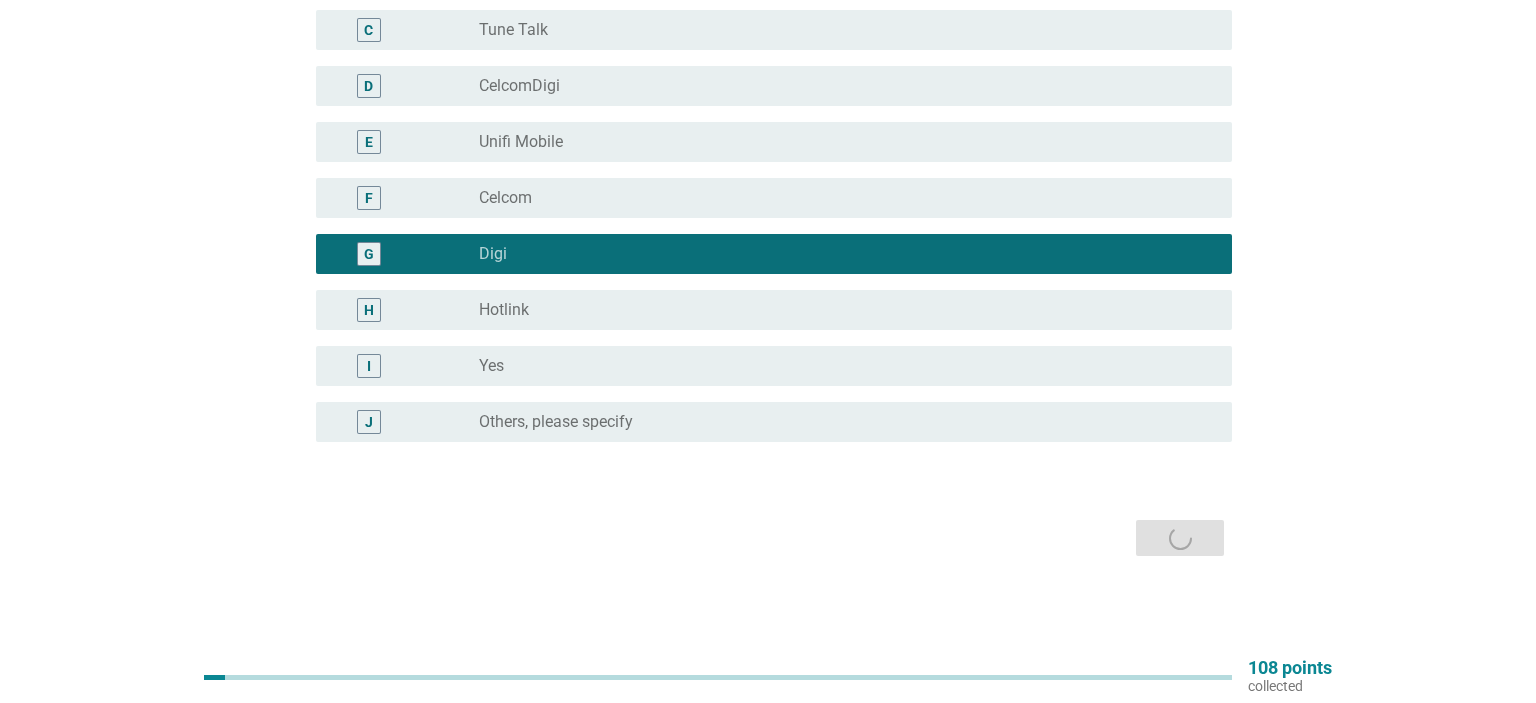 scroll, scrollTop: 0, scrollLeft: 0, axis: both 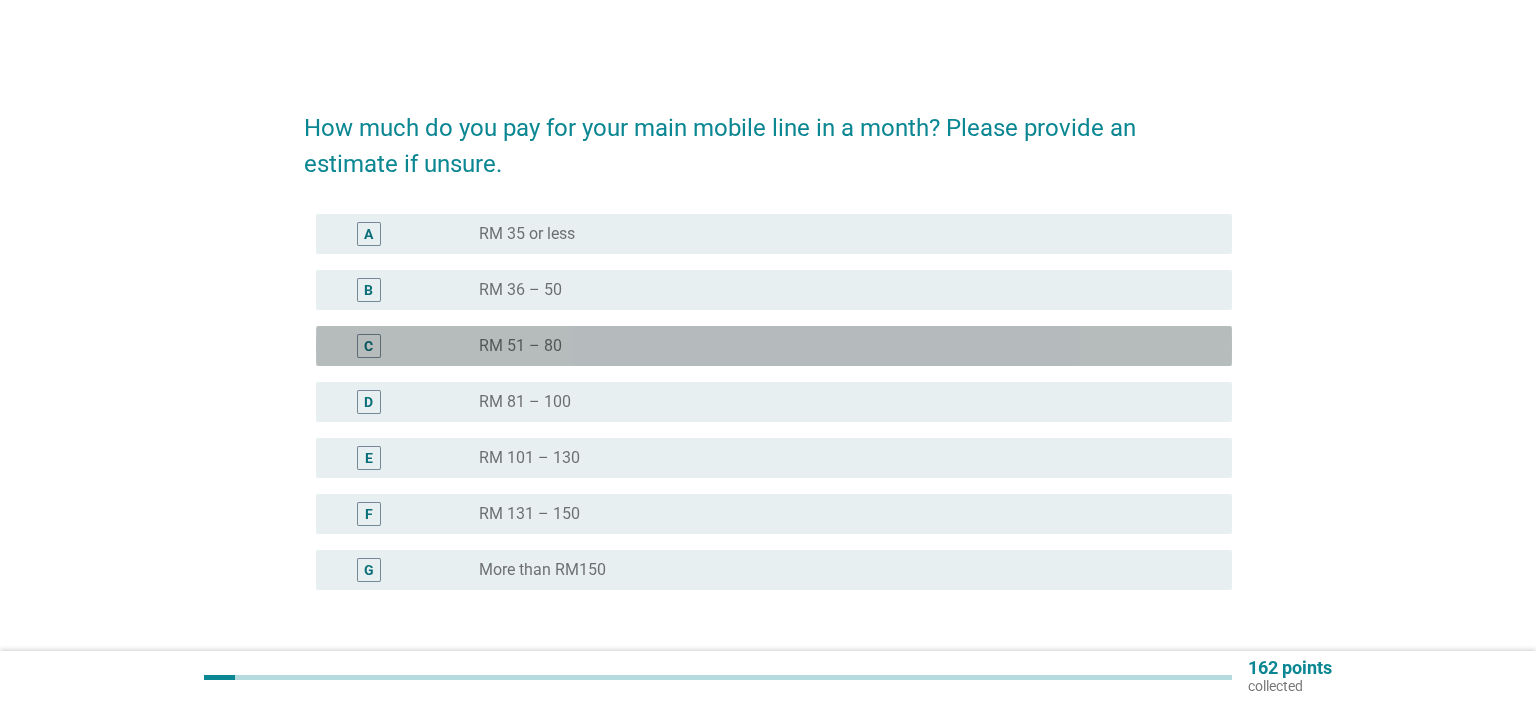 click on "C     radio_button_unchecked RM 51 – 80" at bounding box center (774, 346) 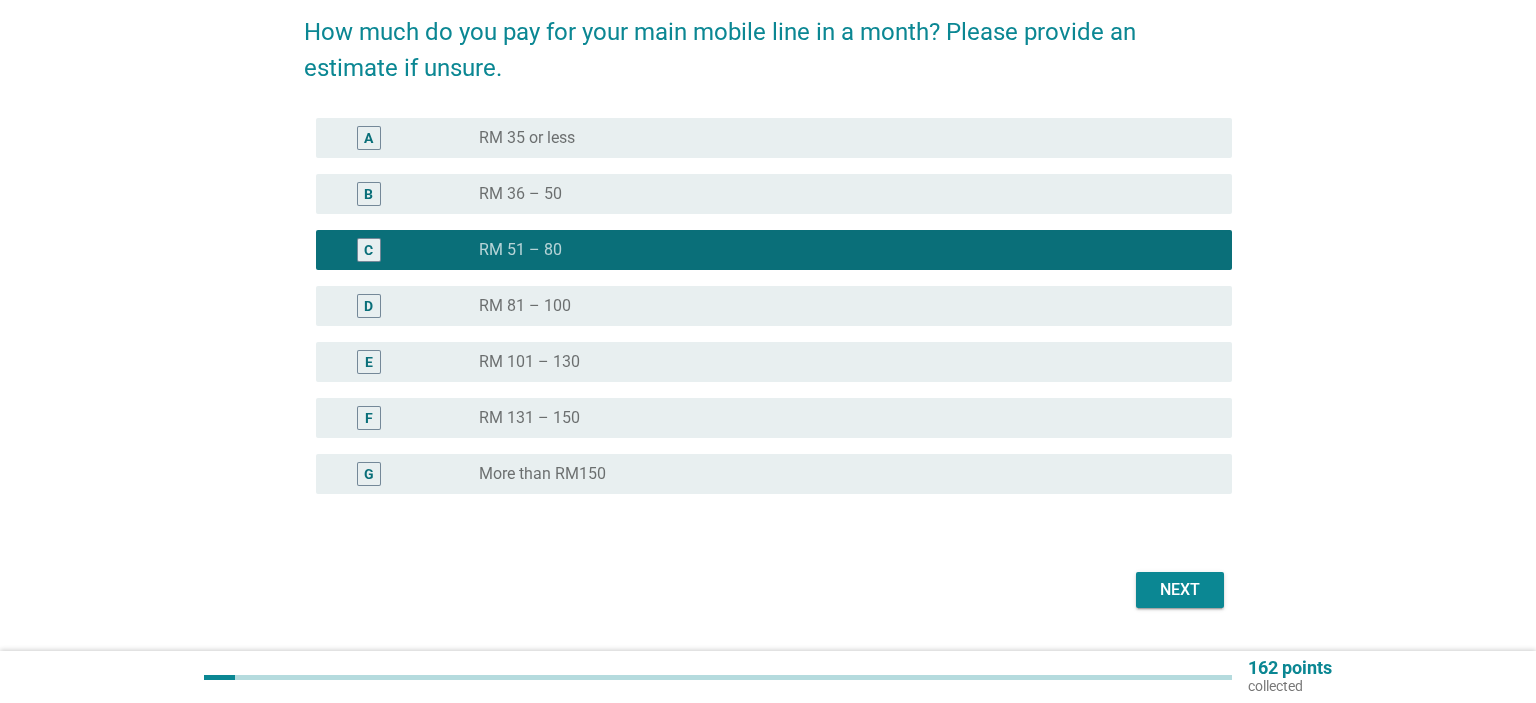 scroll, scrollTop: 148, scrollLeft: 0, axis: vertical 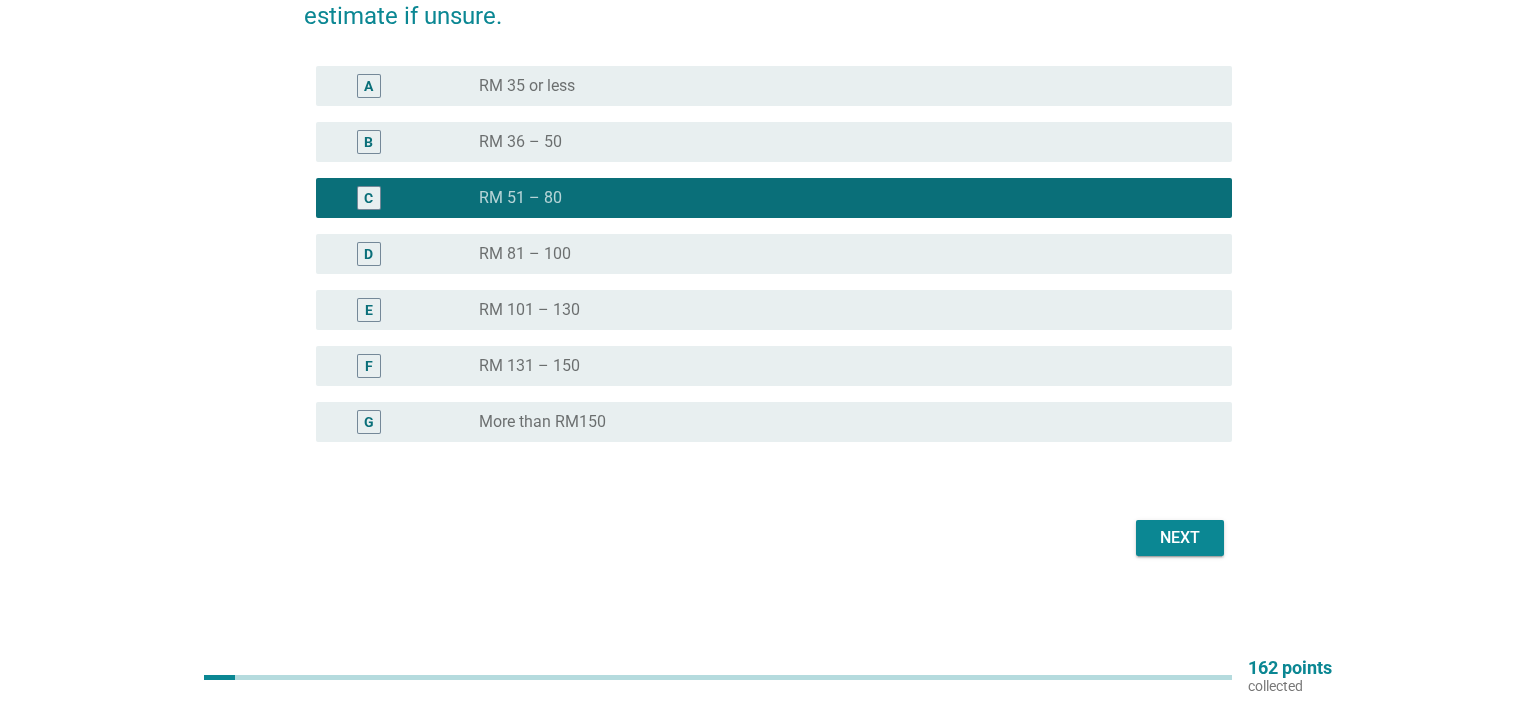 click on "Next" at bounding box center (768, 538) 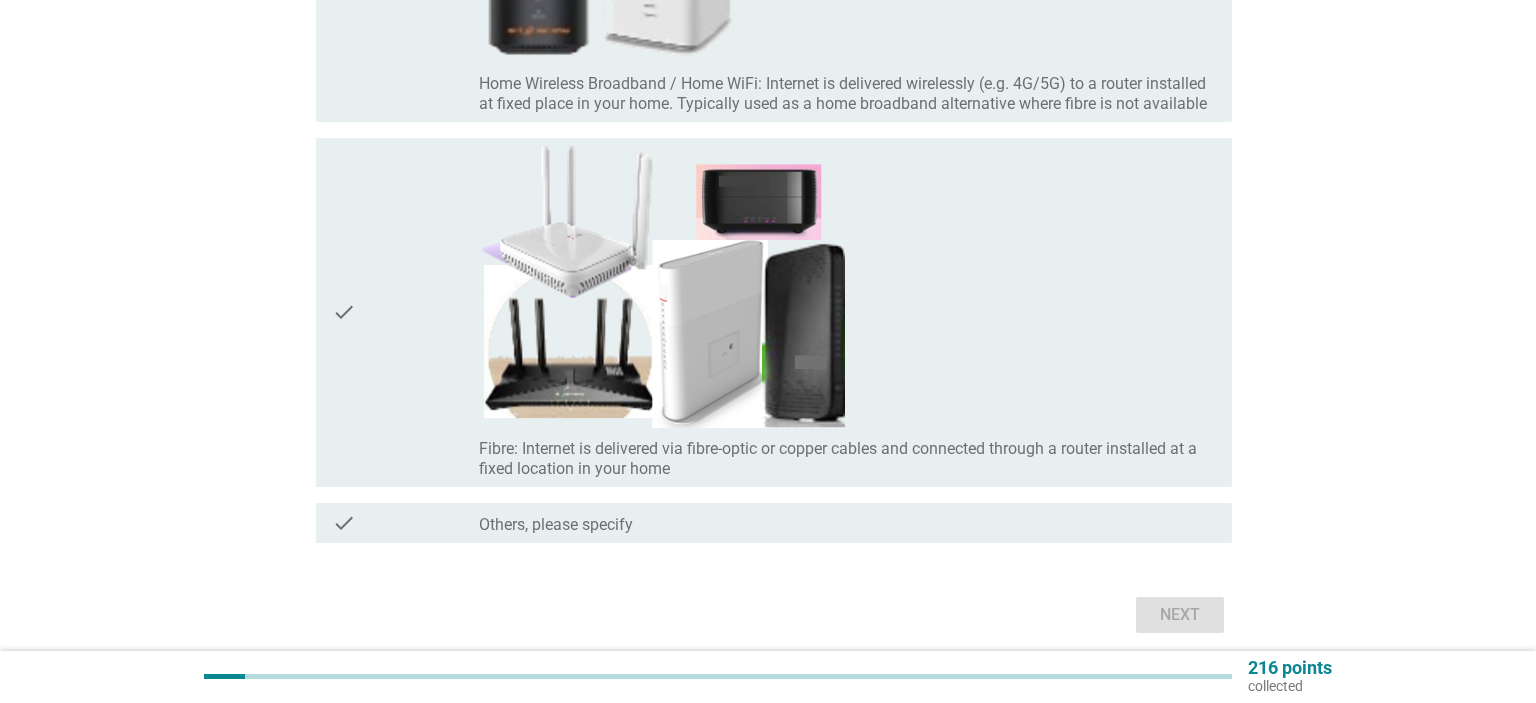 scroll, scrollTop: 950, scrollLeft: 0, axis: vertical 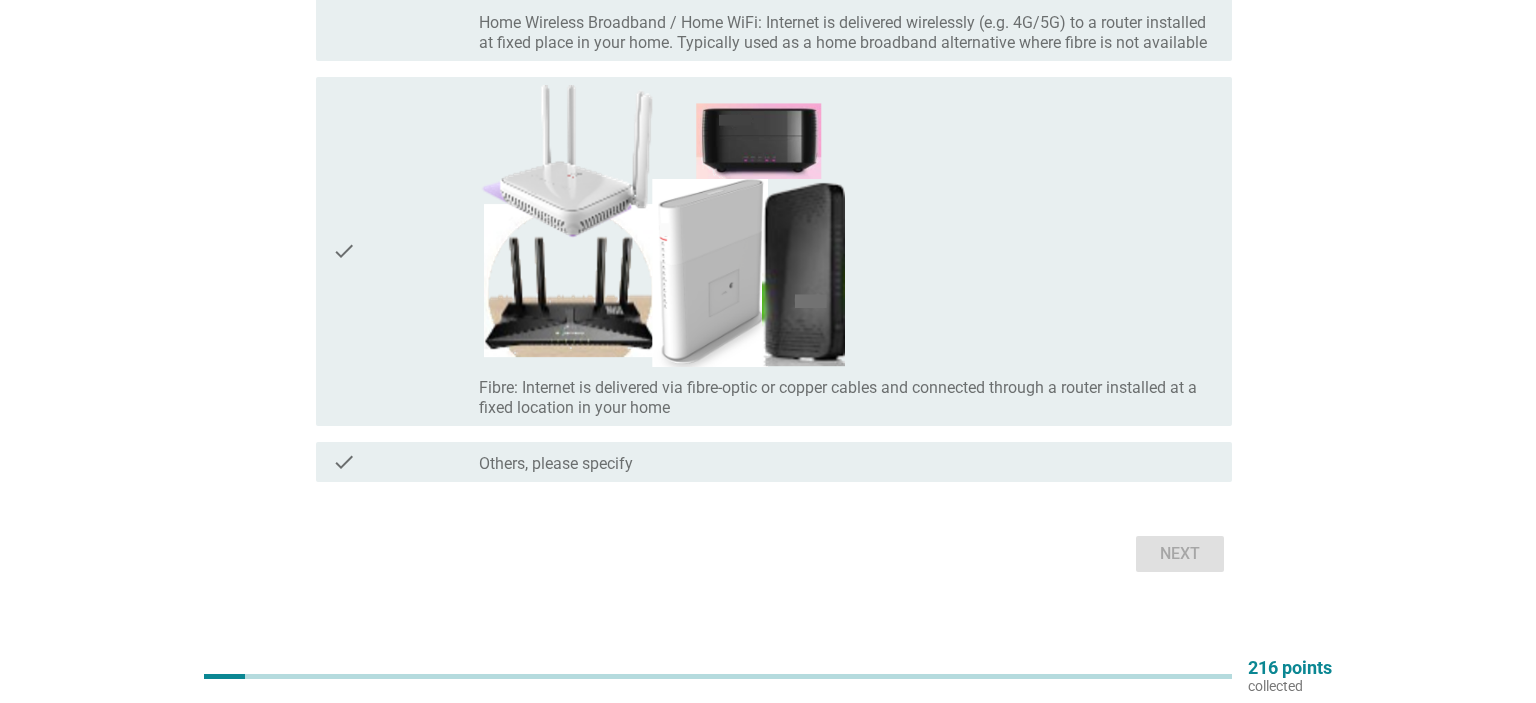 click on "check_box_outline_blank Fibre: Internet is delivered via fibre-optic or copper cables and connected through a router installed at a fixed location in your home" at bounding box center (847, 251) 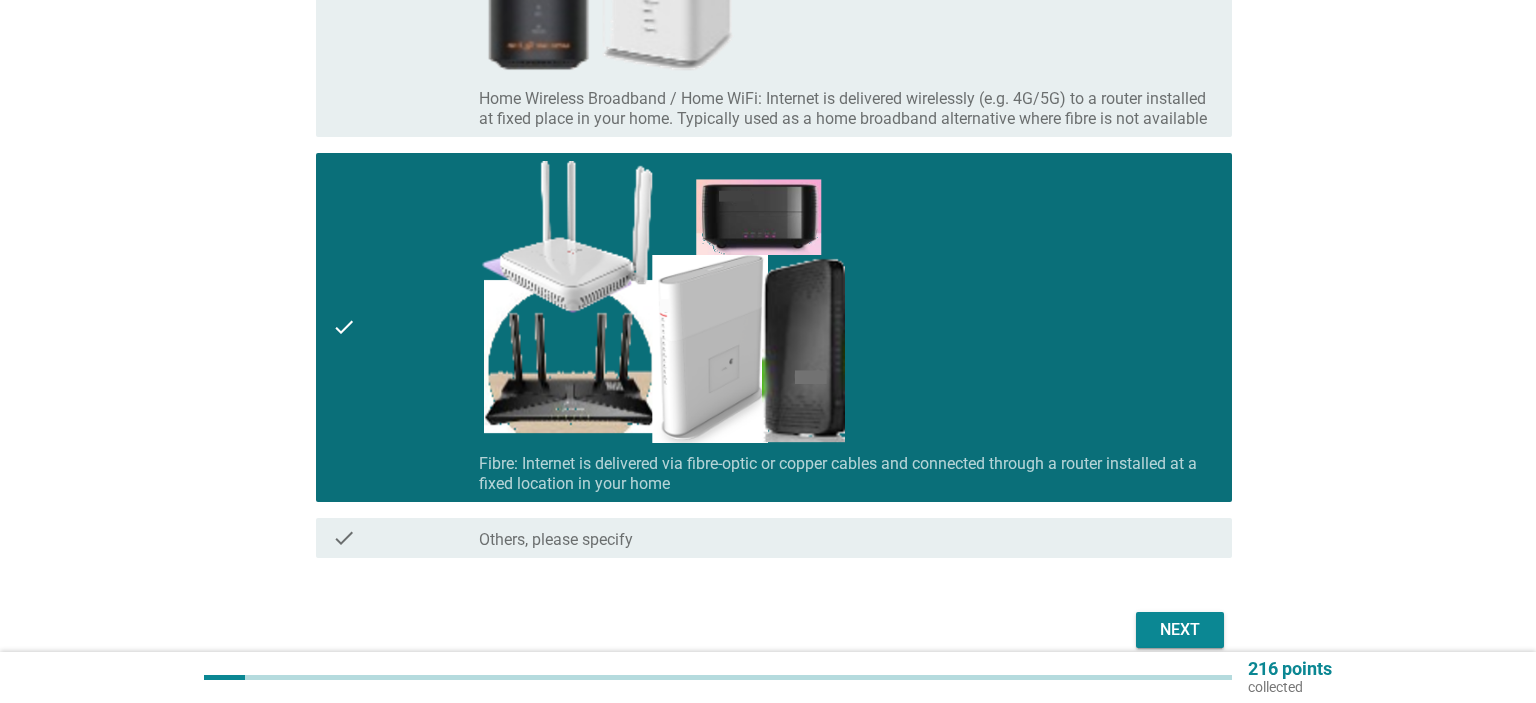 scroll, scrollTop: 964, scrollLeft: 0, axis: vertical 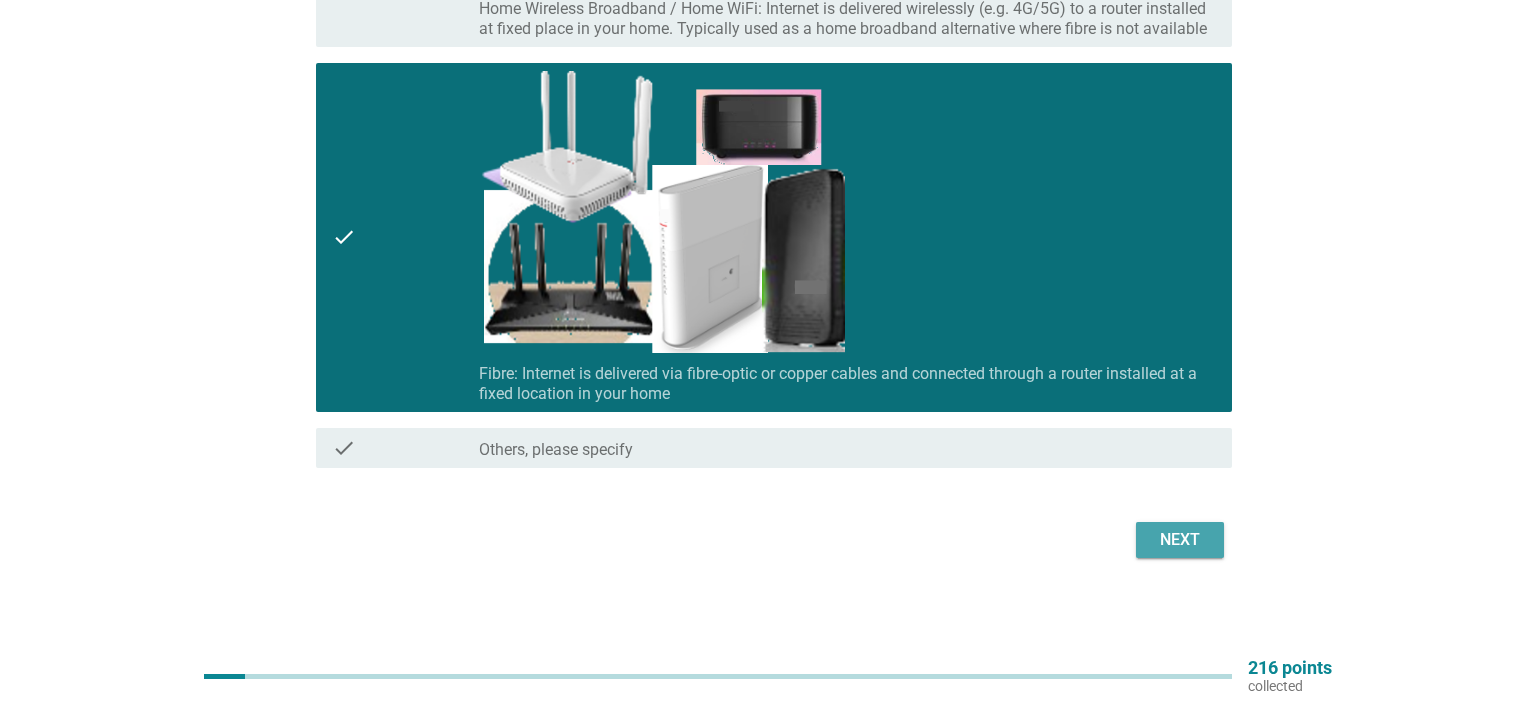click on "Next" at bounding box center (1180, 540) 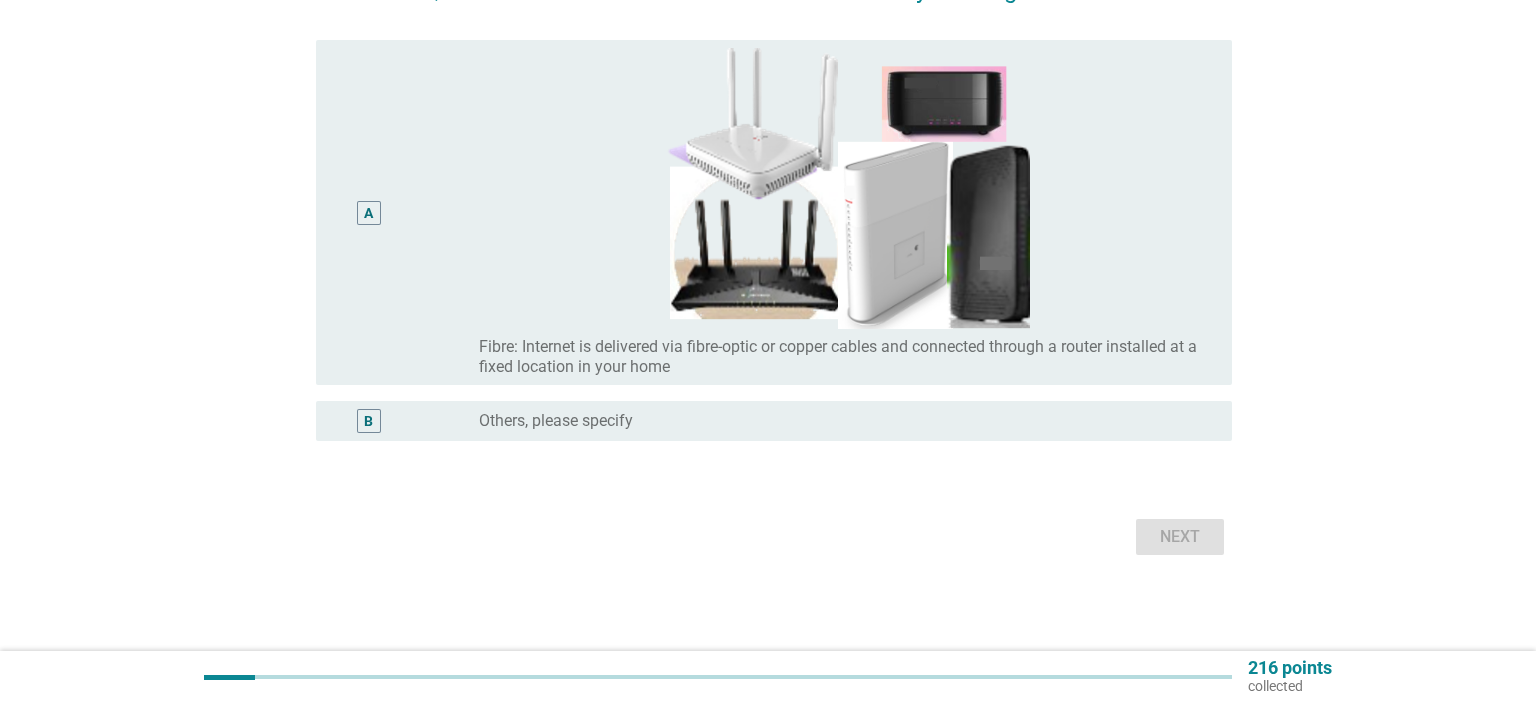 scroll, scrollTop: 0, scrollLeft: 0, axis: both 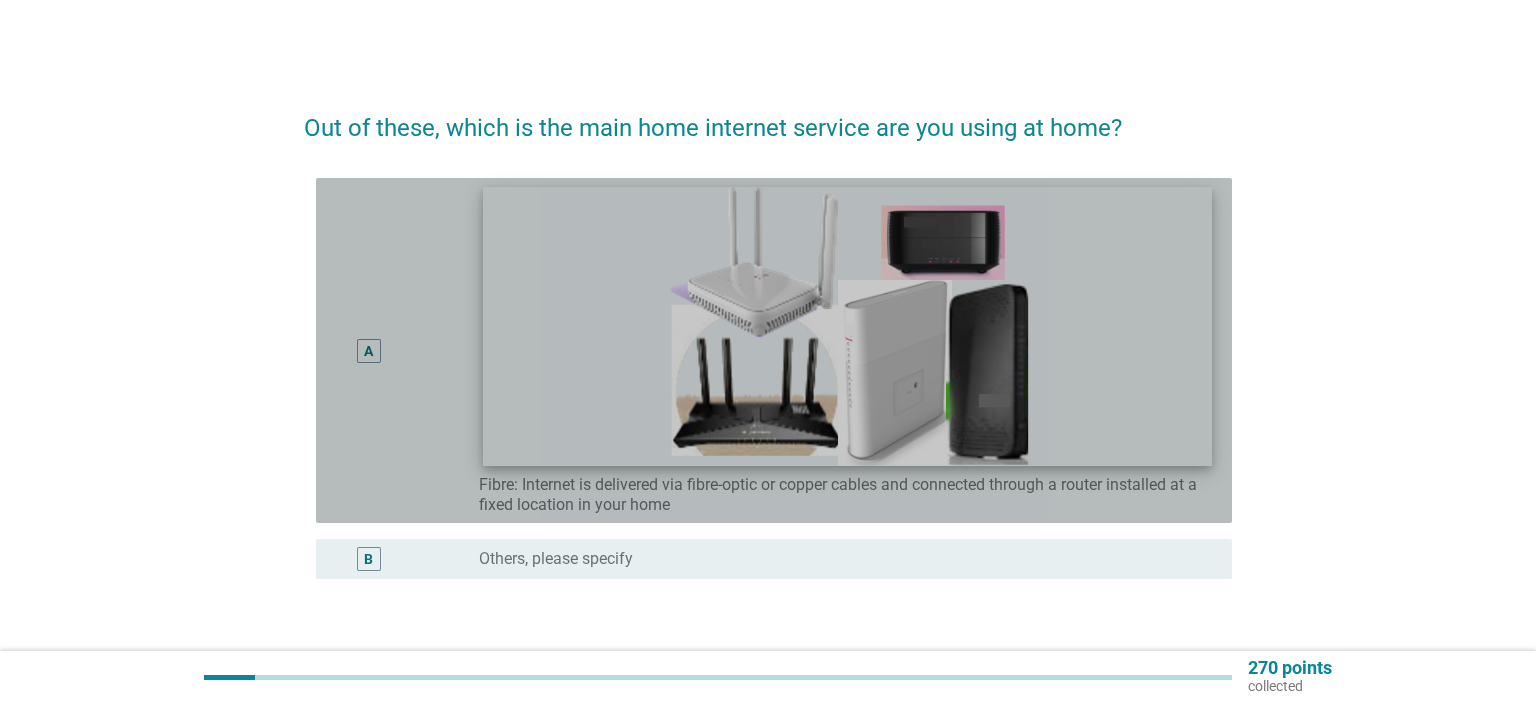 click at bounding box center (847, 326) 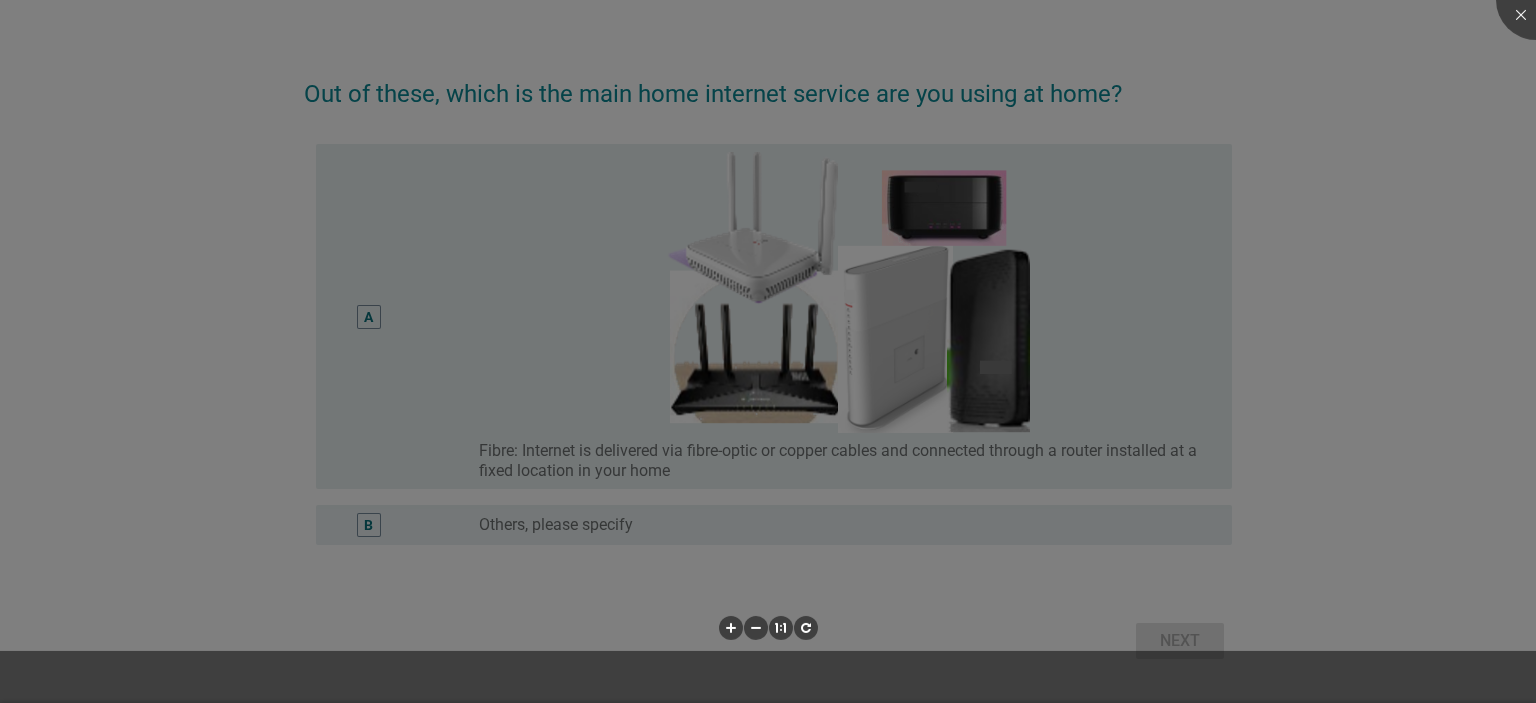 scroll, scrollTop: 86, scrollLeft: 0, axis: vertical 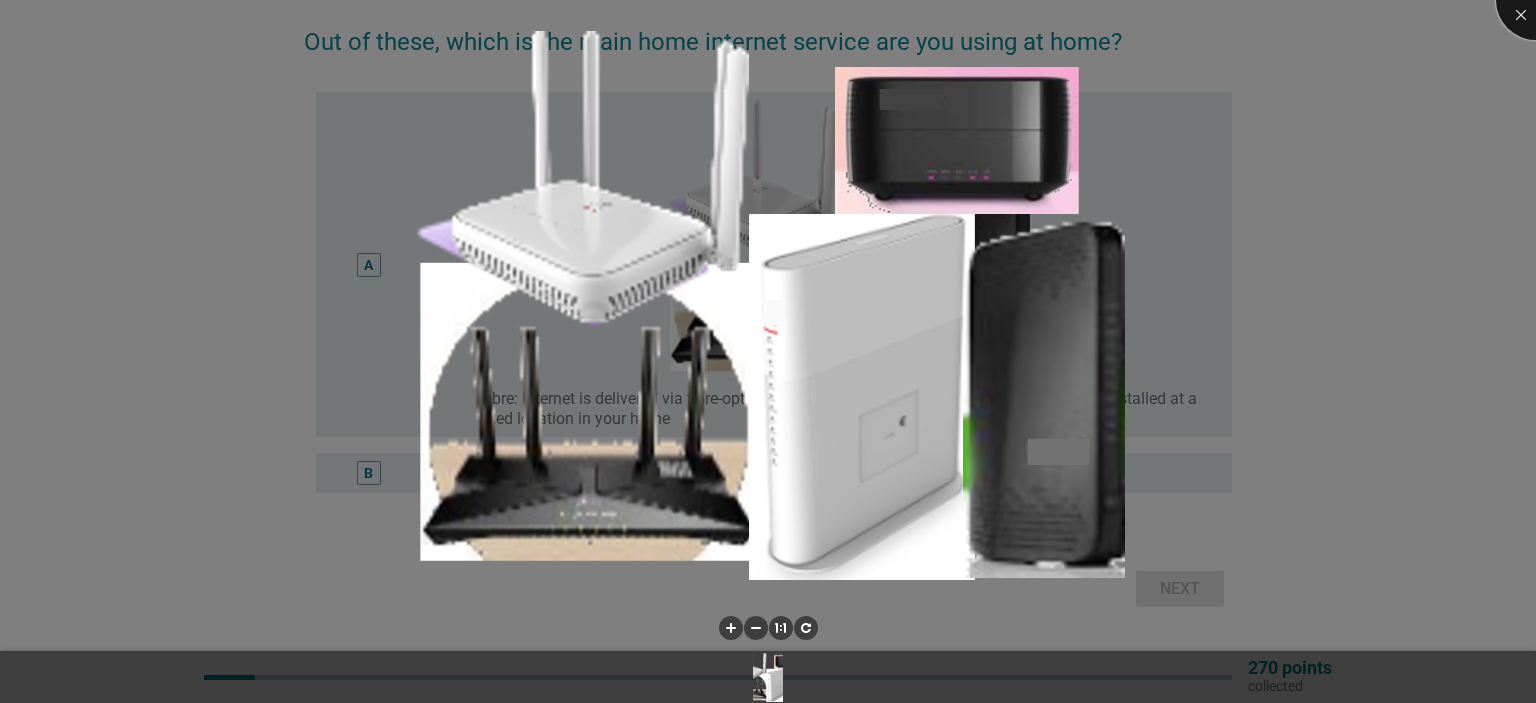 click at bounding box center [1536, 0] 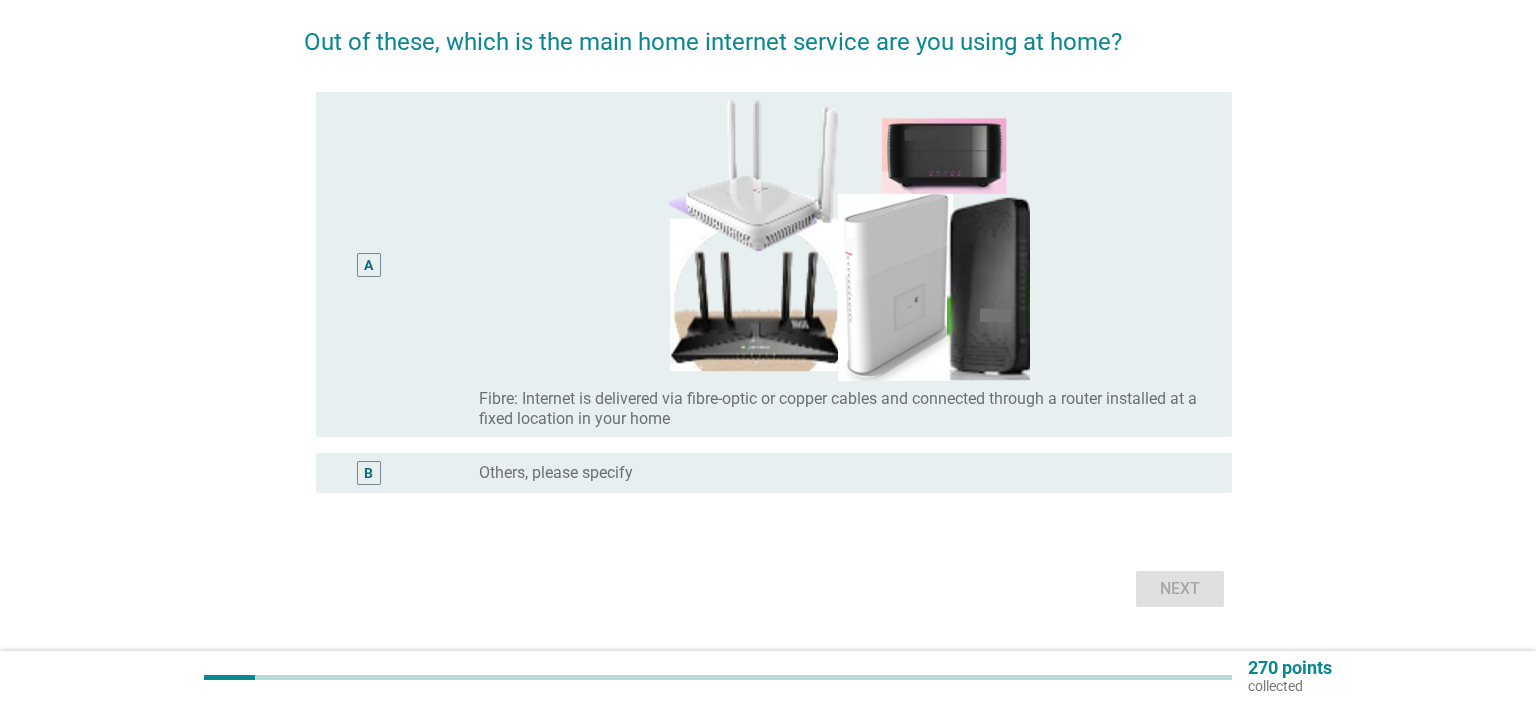 click on "A" at bounding box center (369, 265) 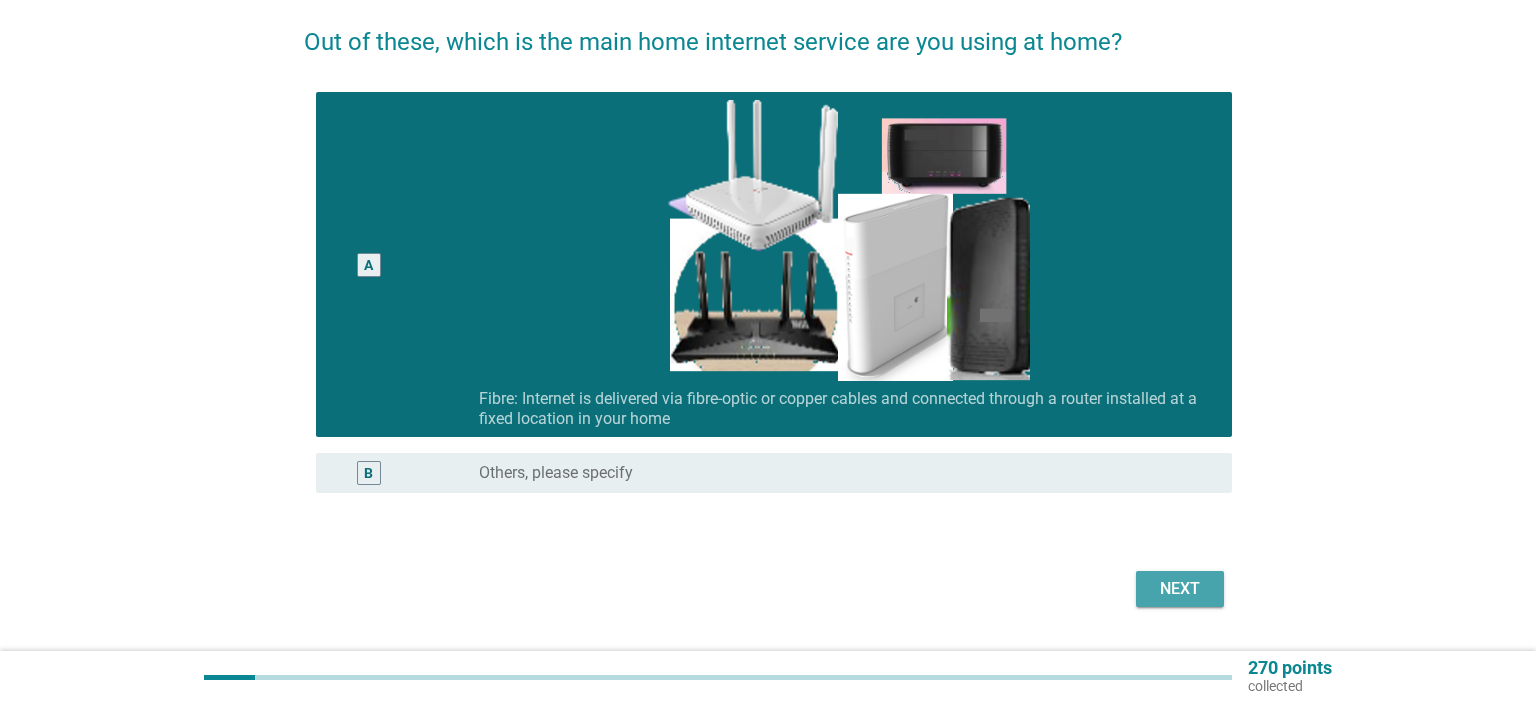 click on "Next" at bounding box center [1180, 589] 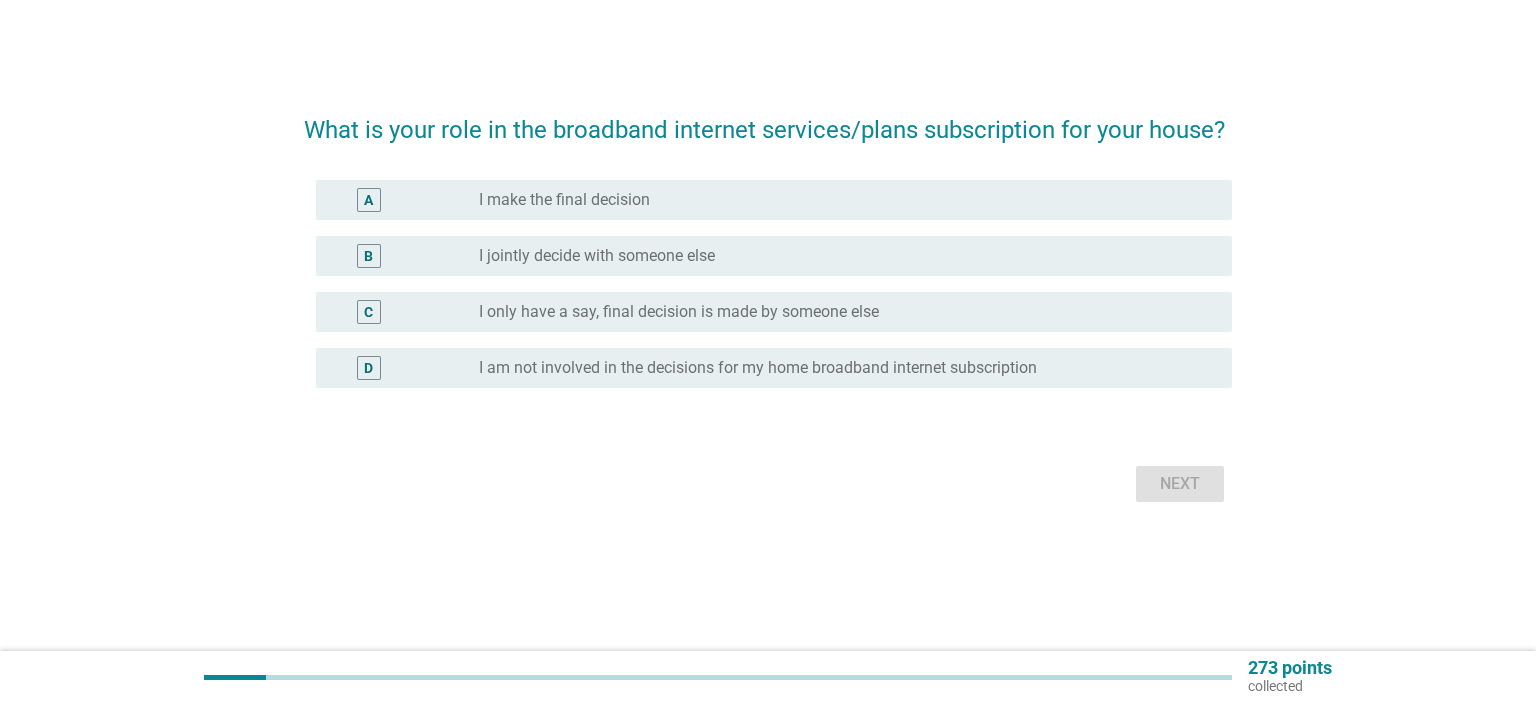 scroll, scrollTop: 0, scrollLeft: 0, axis: both 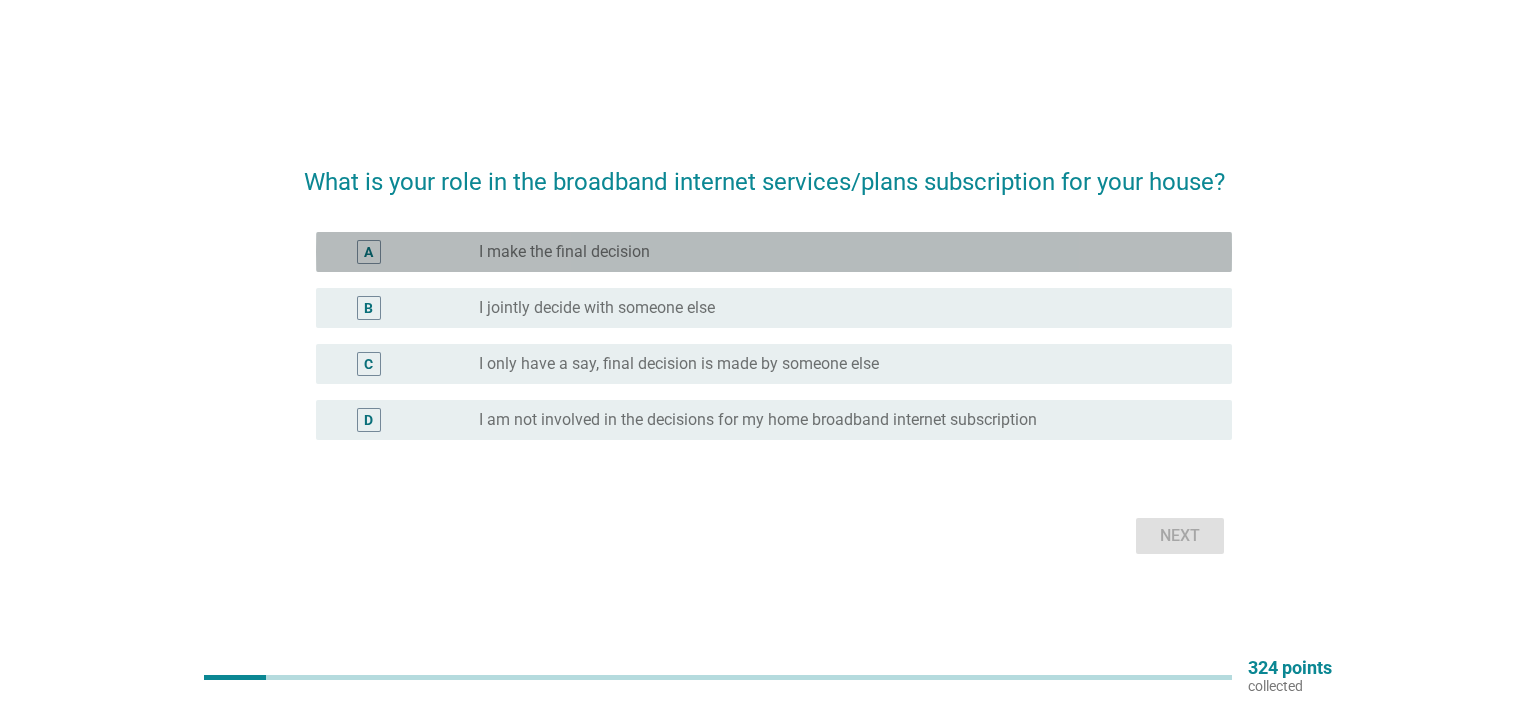 click on "A     radio_button_unchecked I make the final decision" at bounding box center (774, 252) 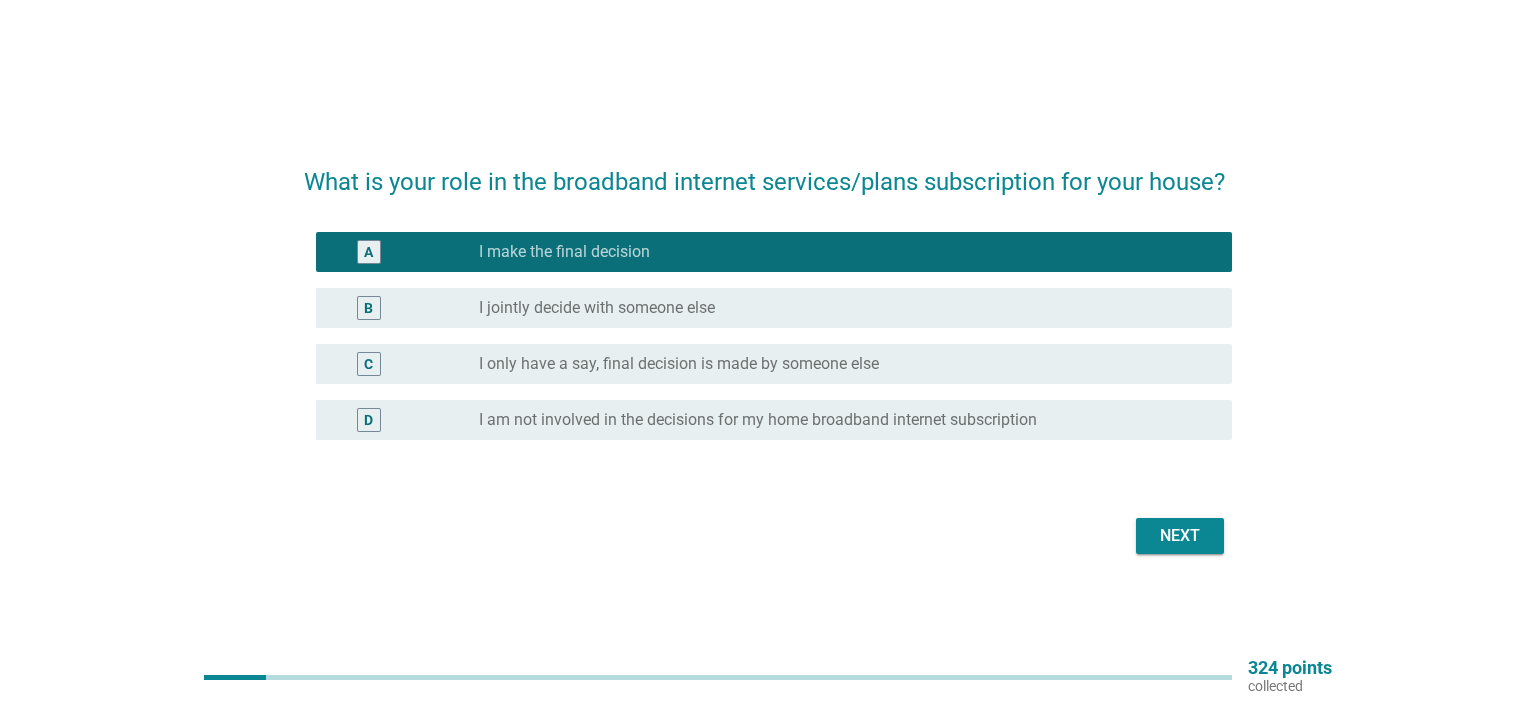 click on "Next" at bounding box center (1180, 536) 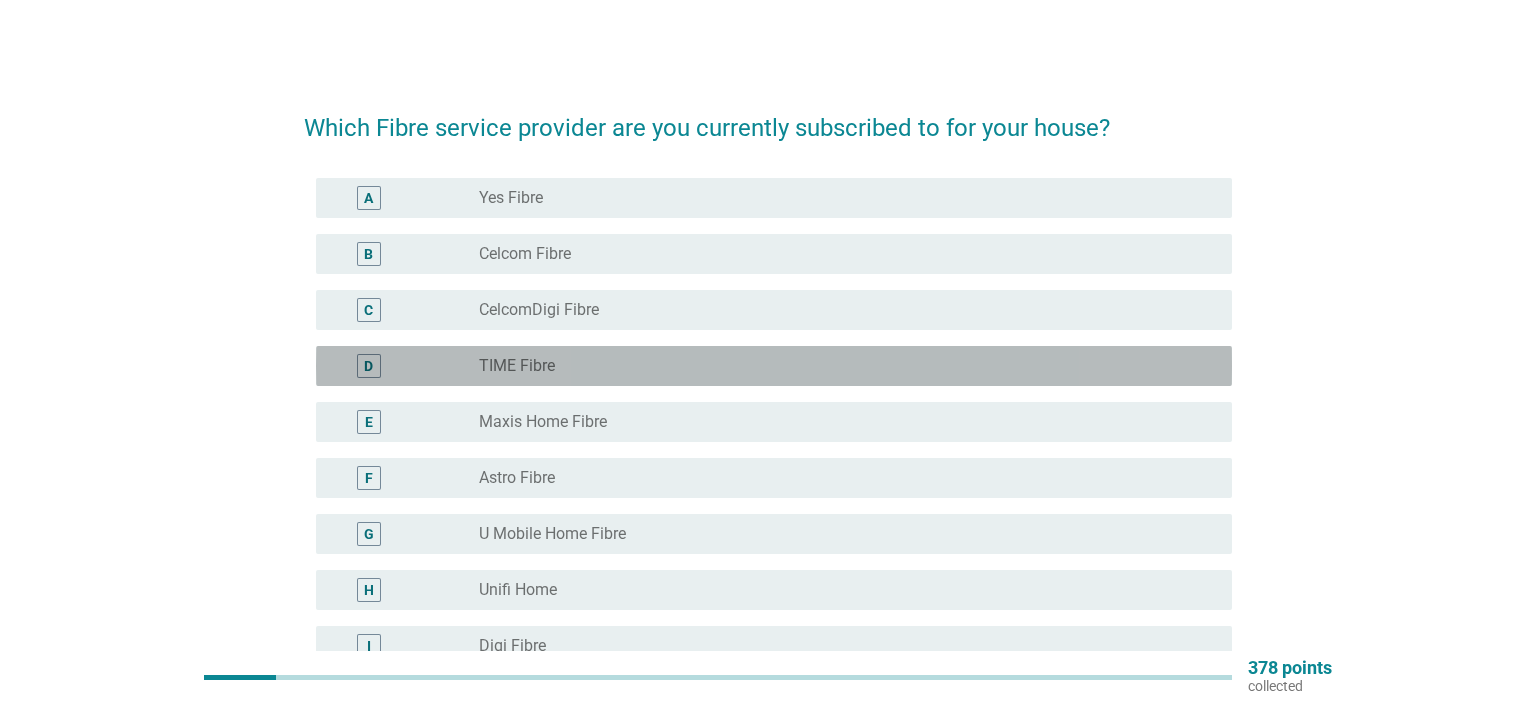click on "radio_button_unchecked TIME Fibre" at bounding box center [839, 366] 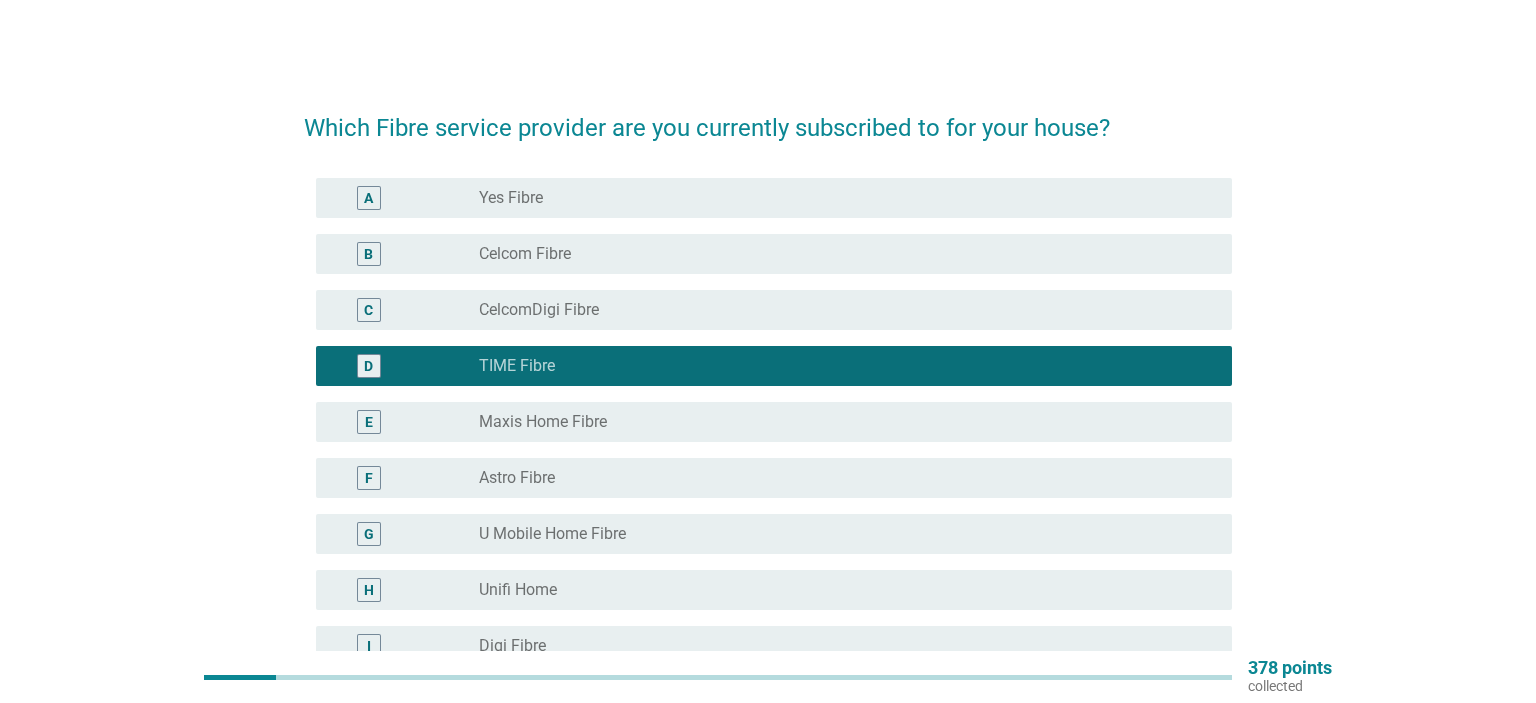 scroll, scrollTop: 280, scrollLeft: 0, axis: vertical 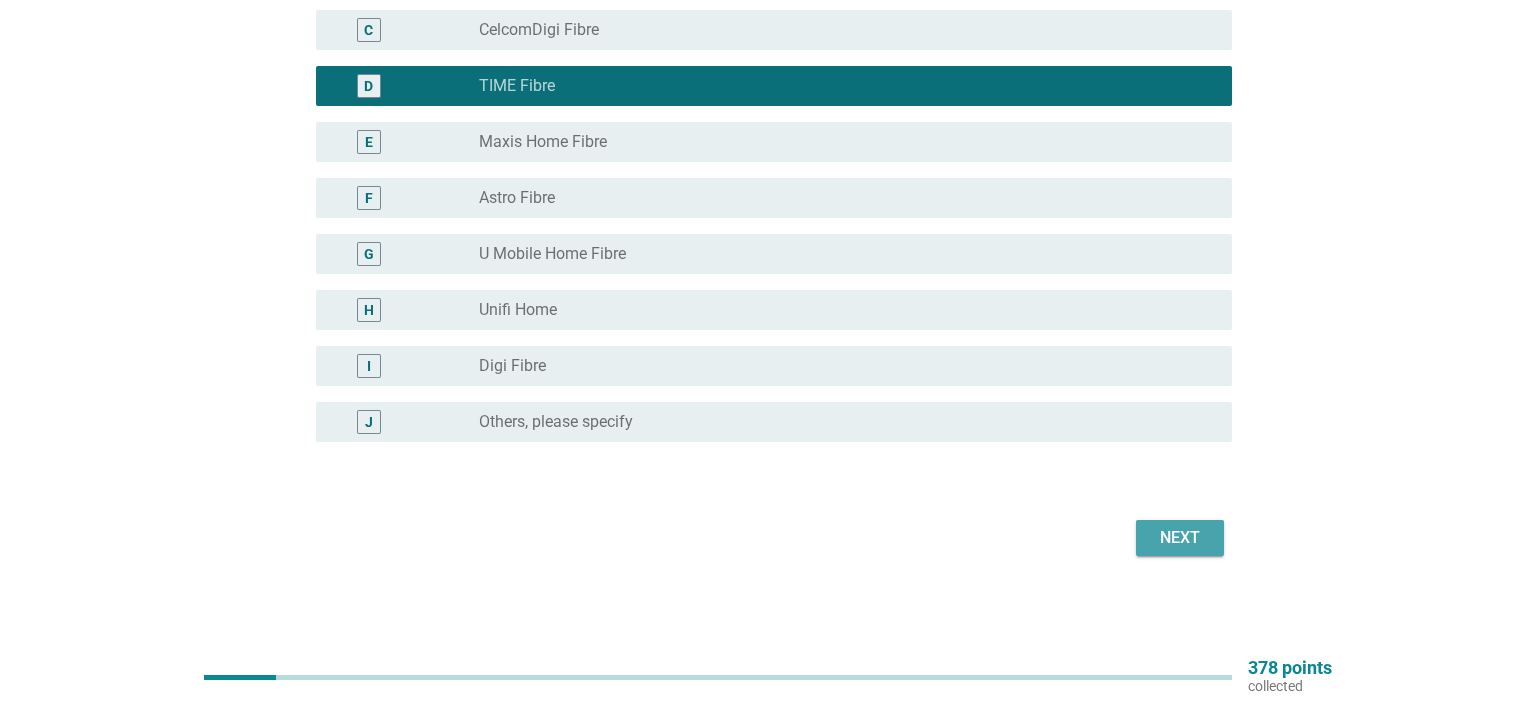 click on "Next" at bounding box center (1180, 538) 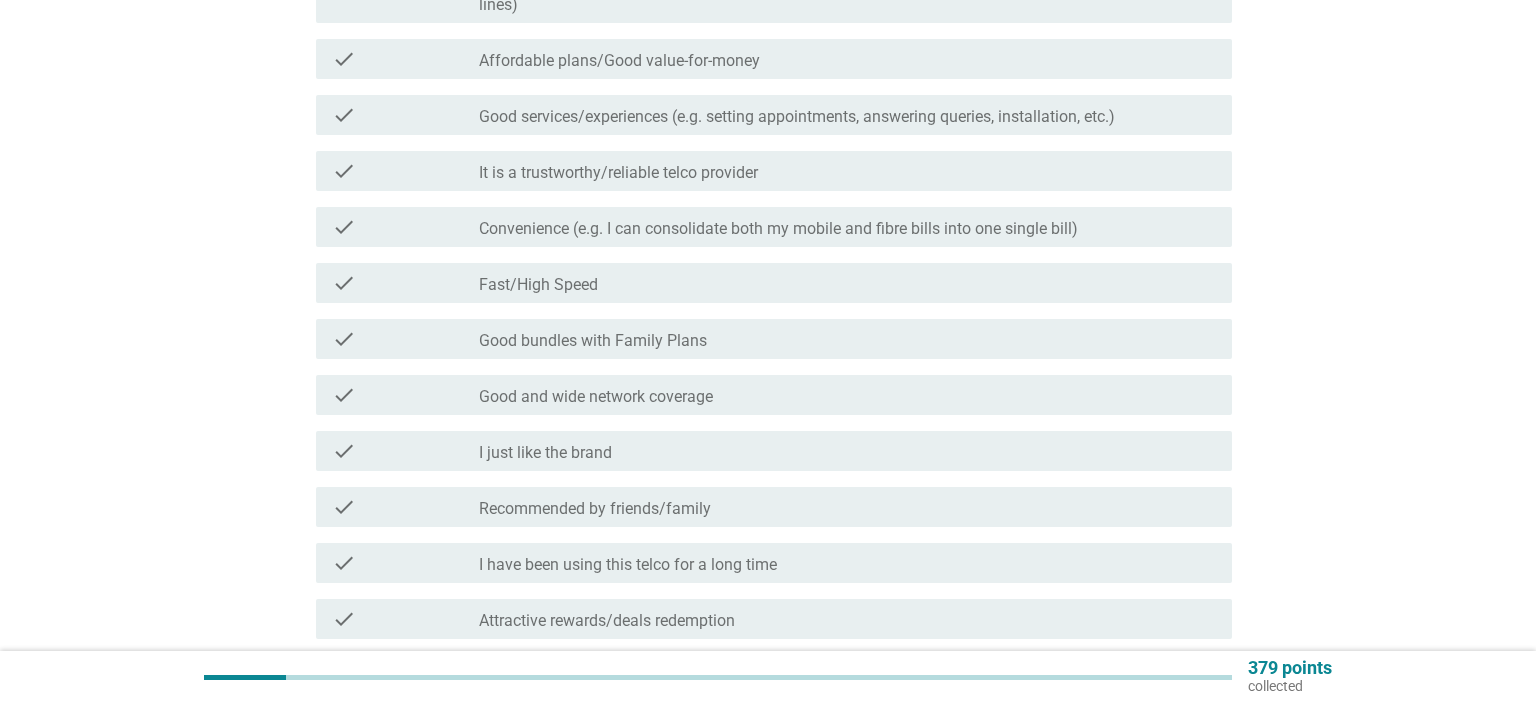 scroll, scrollTop: 0, scrollLeft: 0, axis: both 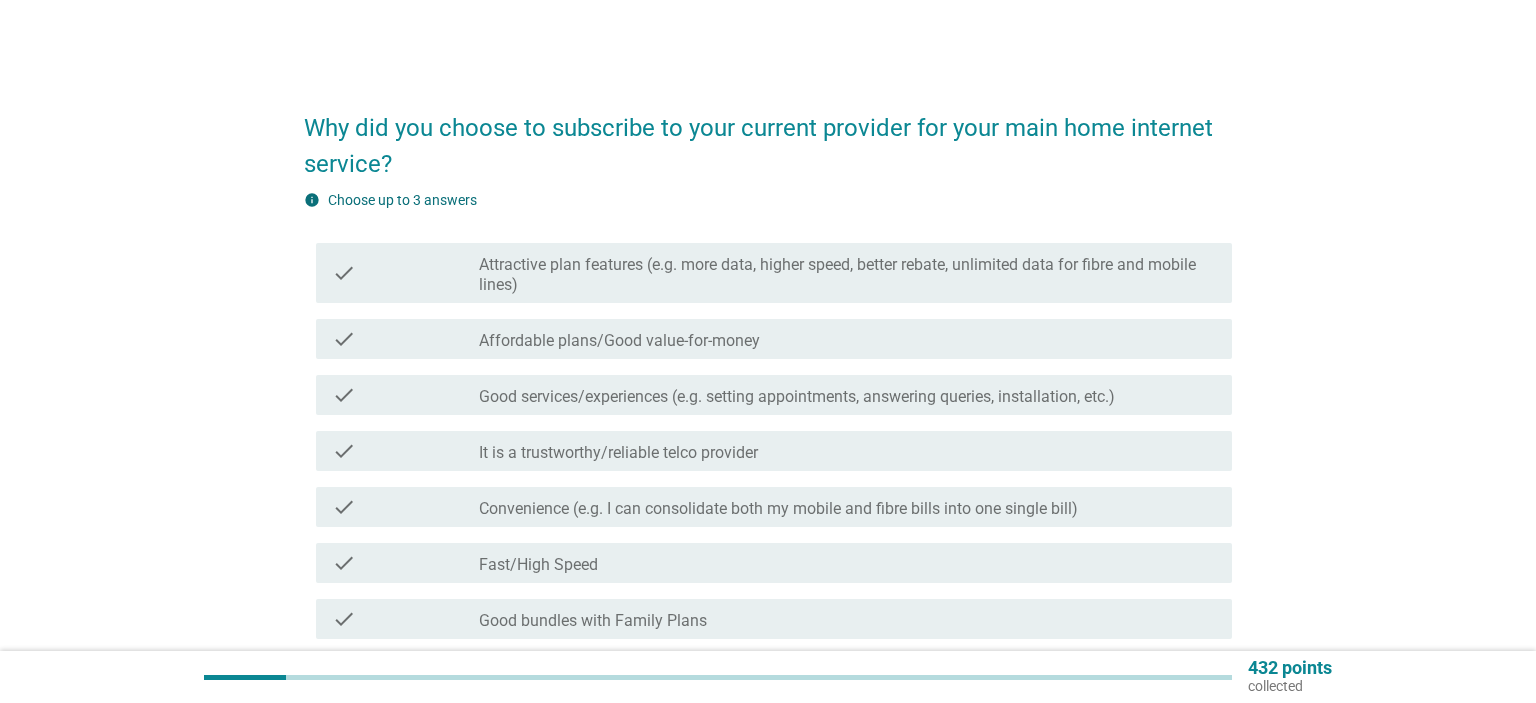 click on "check_box_outline_blank Affordable plans/Good value-for-money" at bounding box center (847, 339) 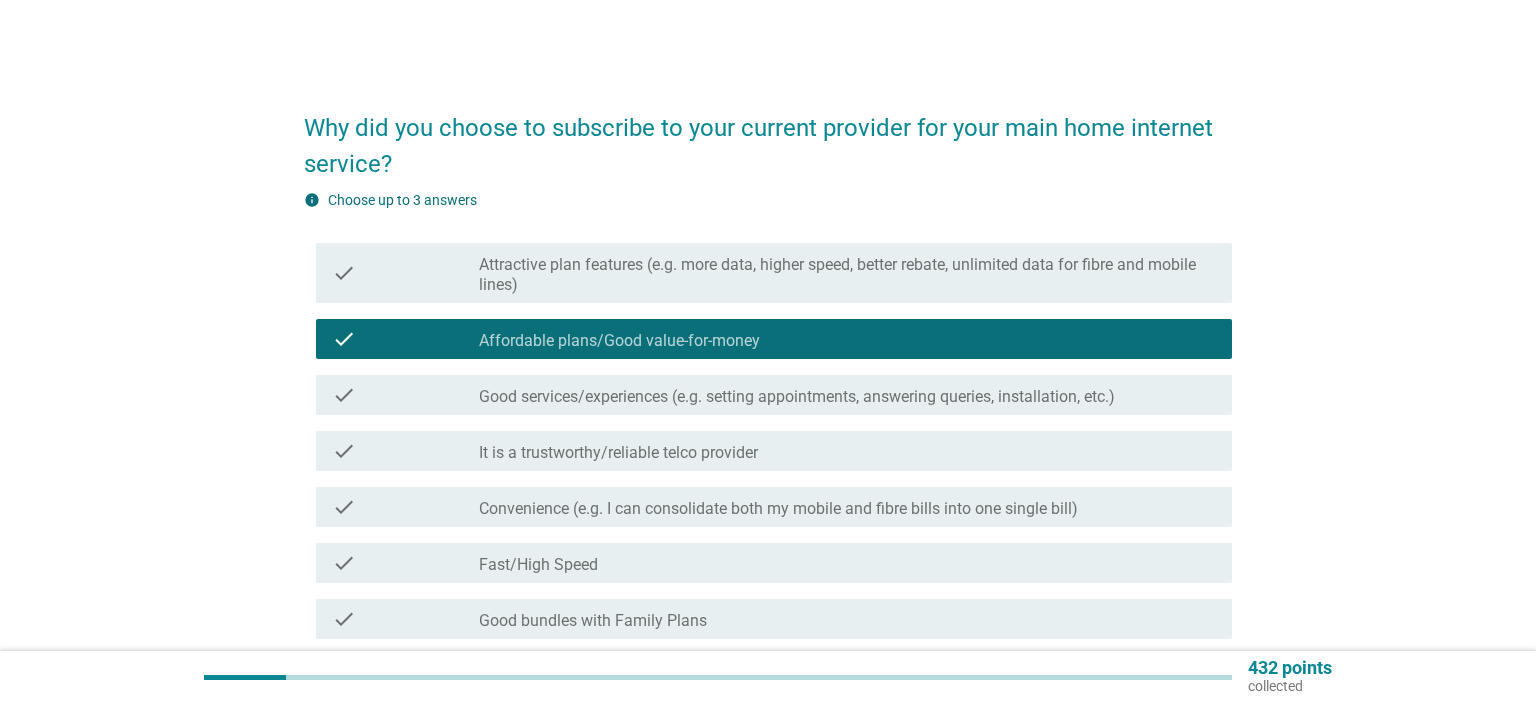 click on "Attractive plan features (e.g. more data, higher speed, better rebate, unlimited data for fibre and mobile lines)" at bounding box center [847, 275] 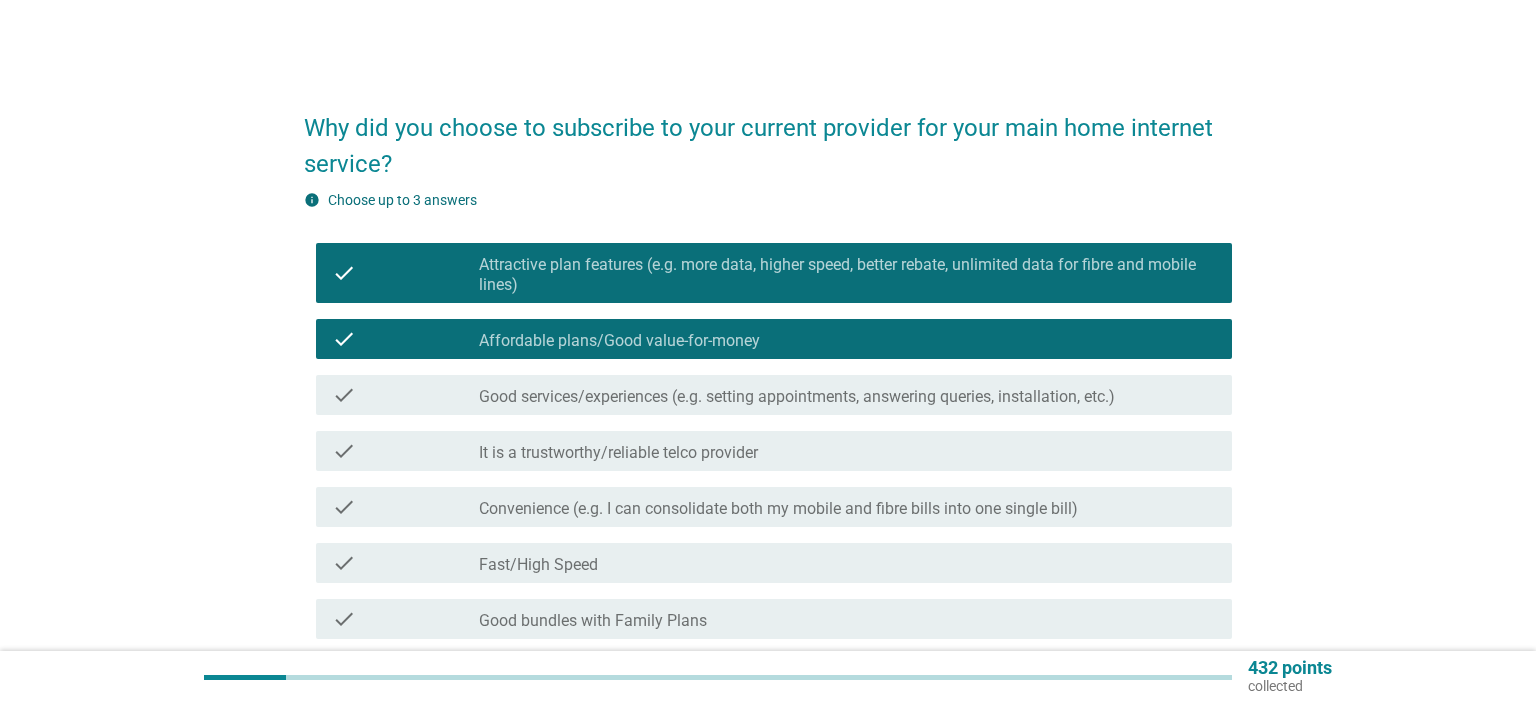 click on "check     check_box_outline_blank It is a trustworthy/reliable telco provider" at bounding box center (774, 451) 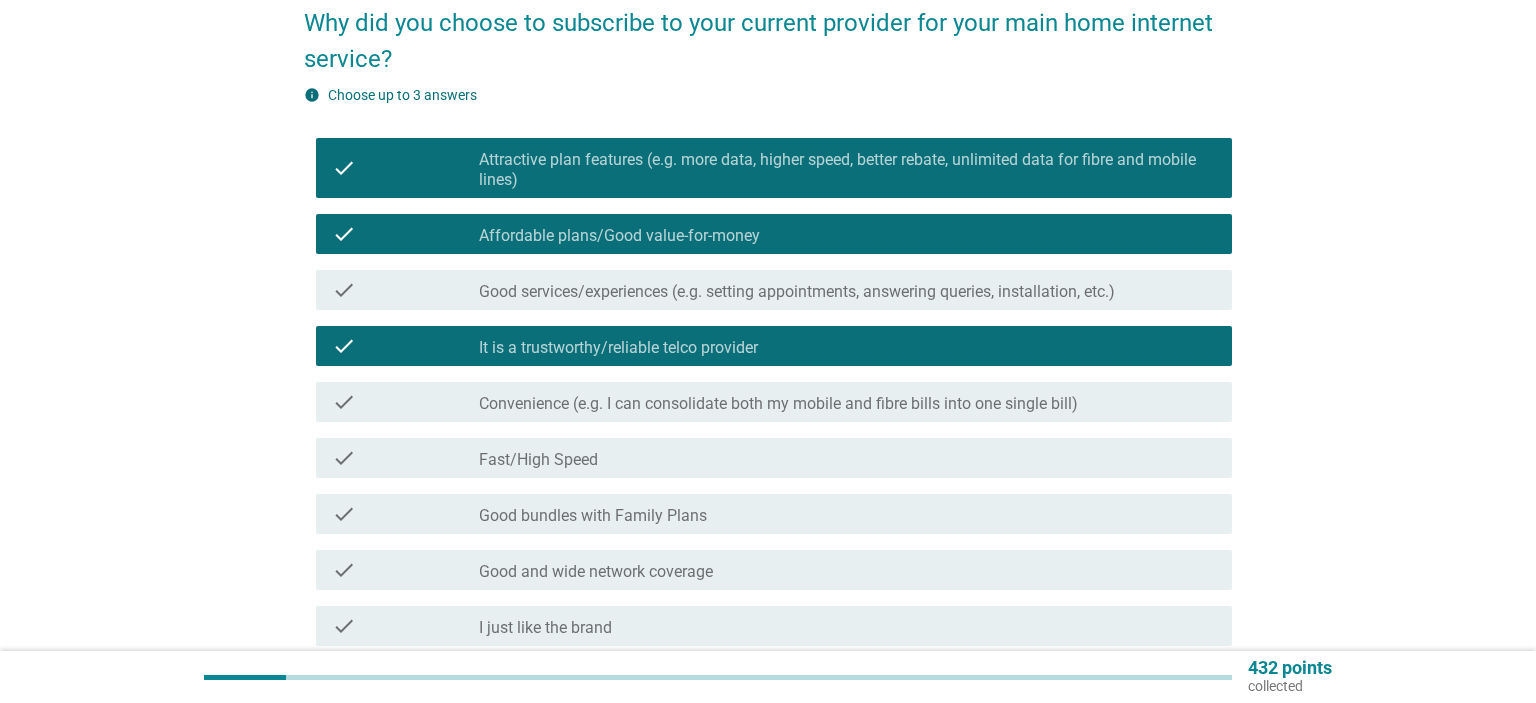 click on "check     check_box_outline_blank Fast/High Speed" at bounding box center [774, 458] 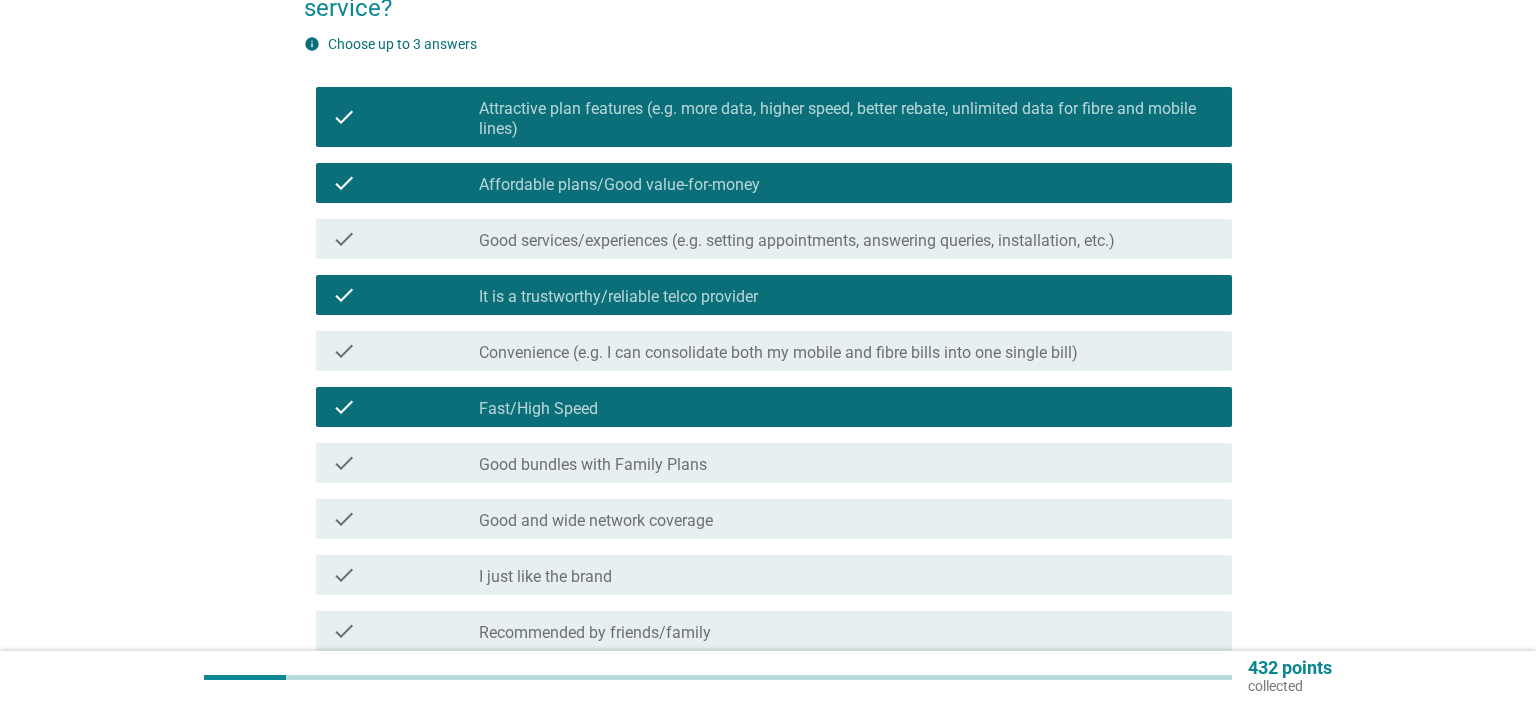 scroll, scrollTop: 211, scrollLeft: 0, axis: vertical 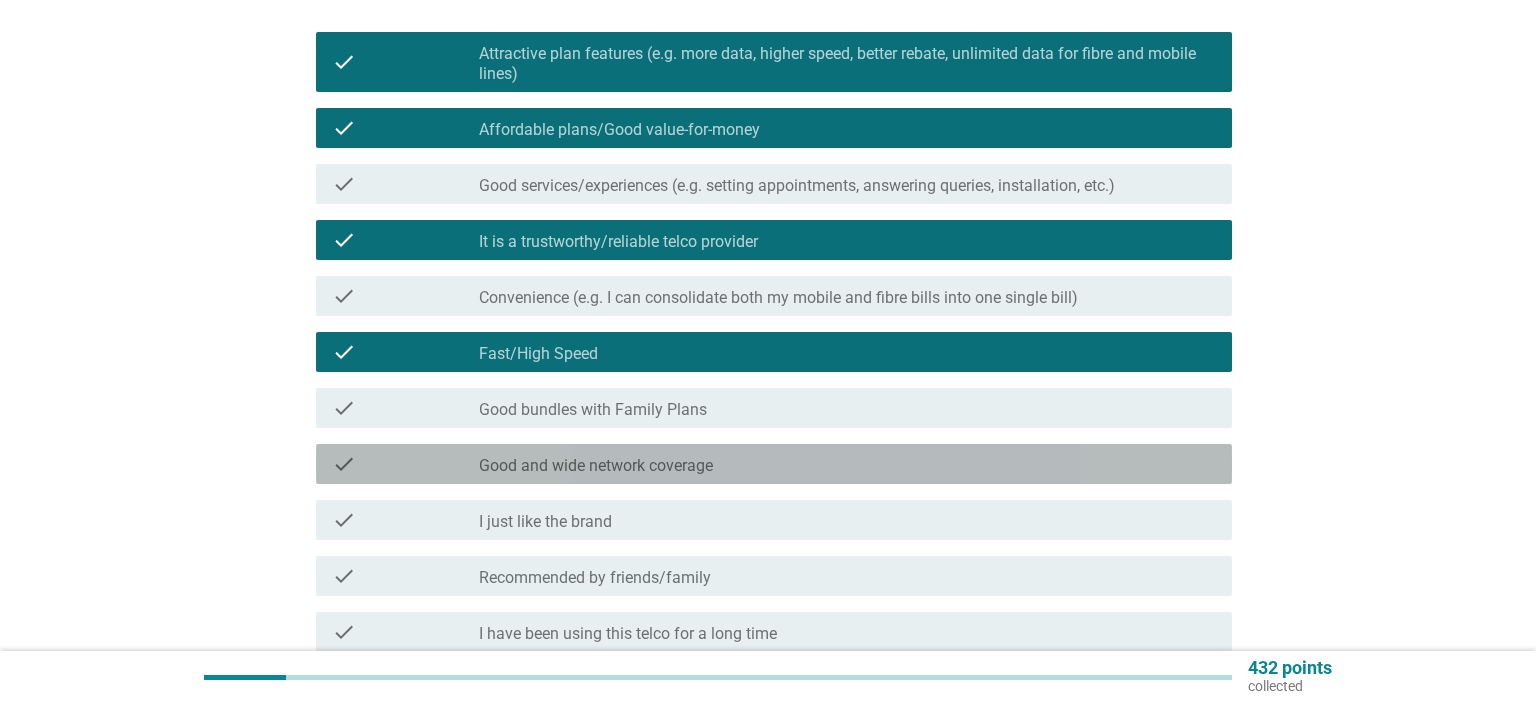 click on "check_box_outline_blank Good and wide network coverage" at bounding box center (847, 464) 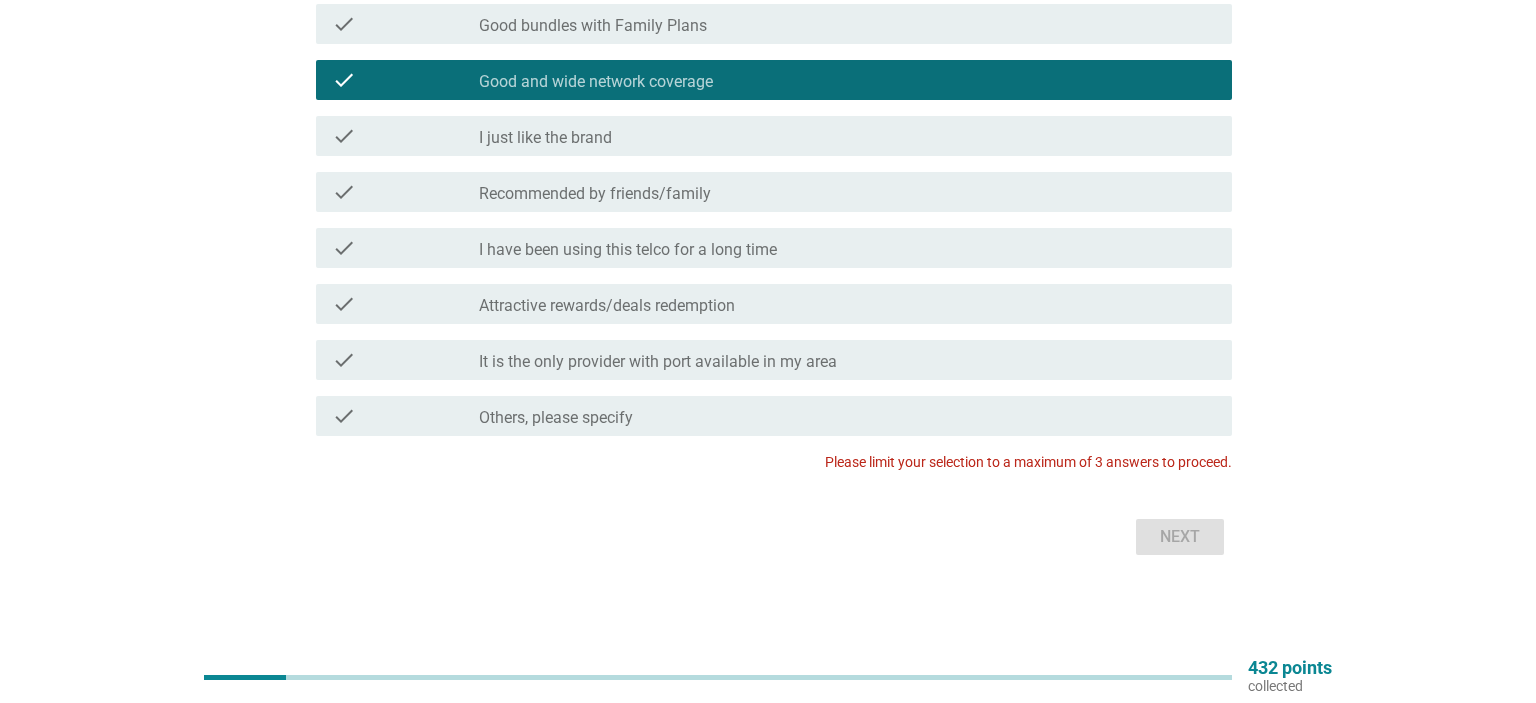 scroll, scrollTop: 172, scrollLeft: 0, axis: vertical 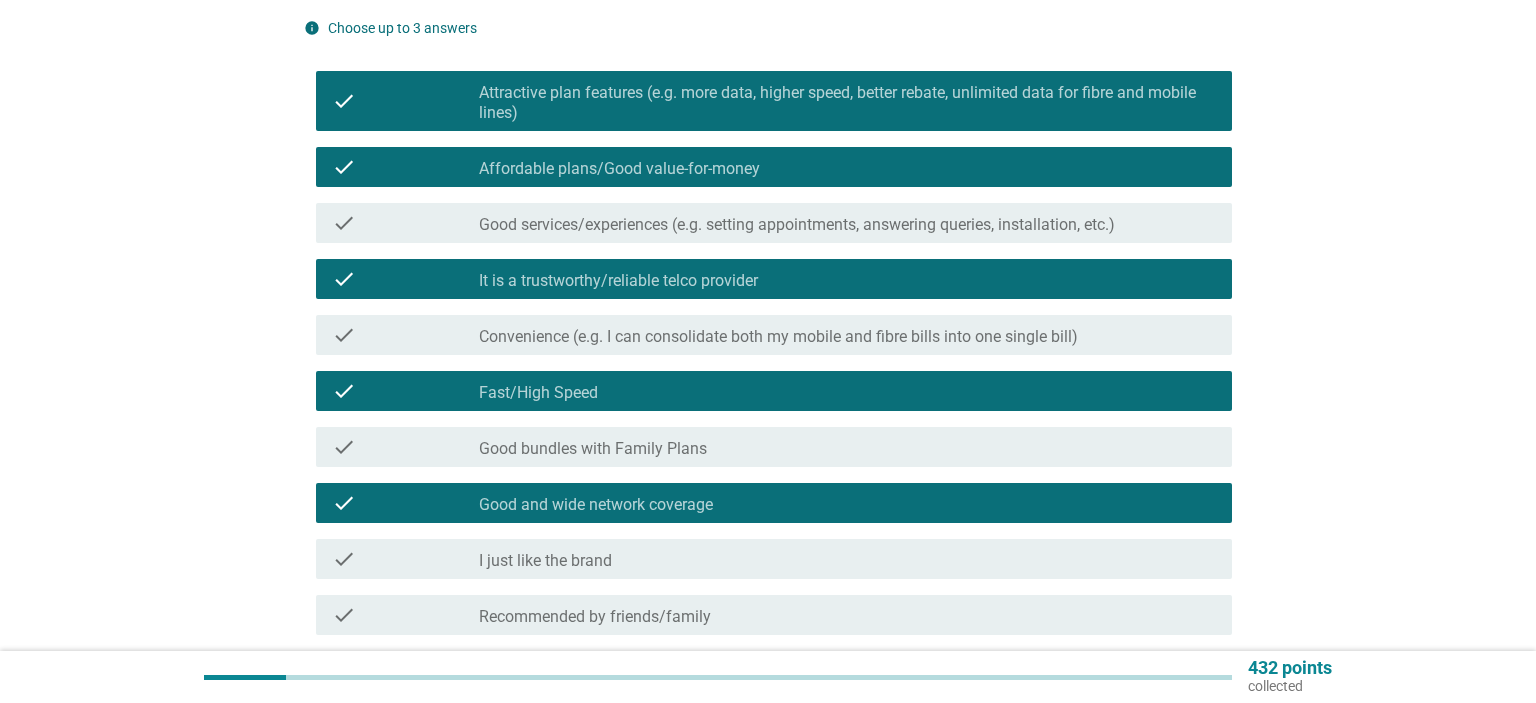 click on "check_box_outline_blank Affordable plans/Good value-for-money" at bounding box center [847, 167] 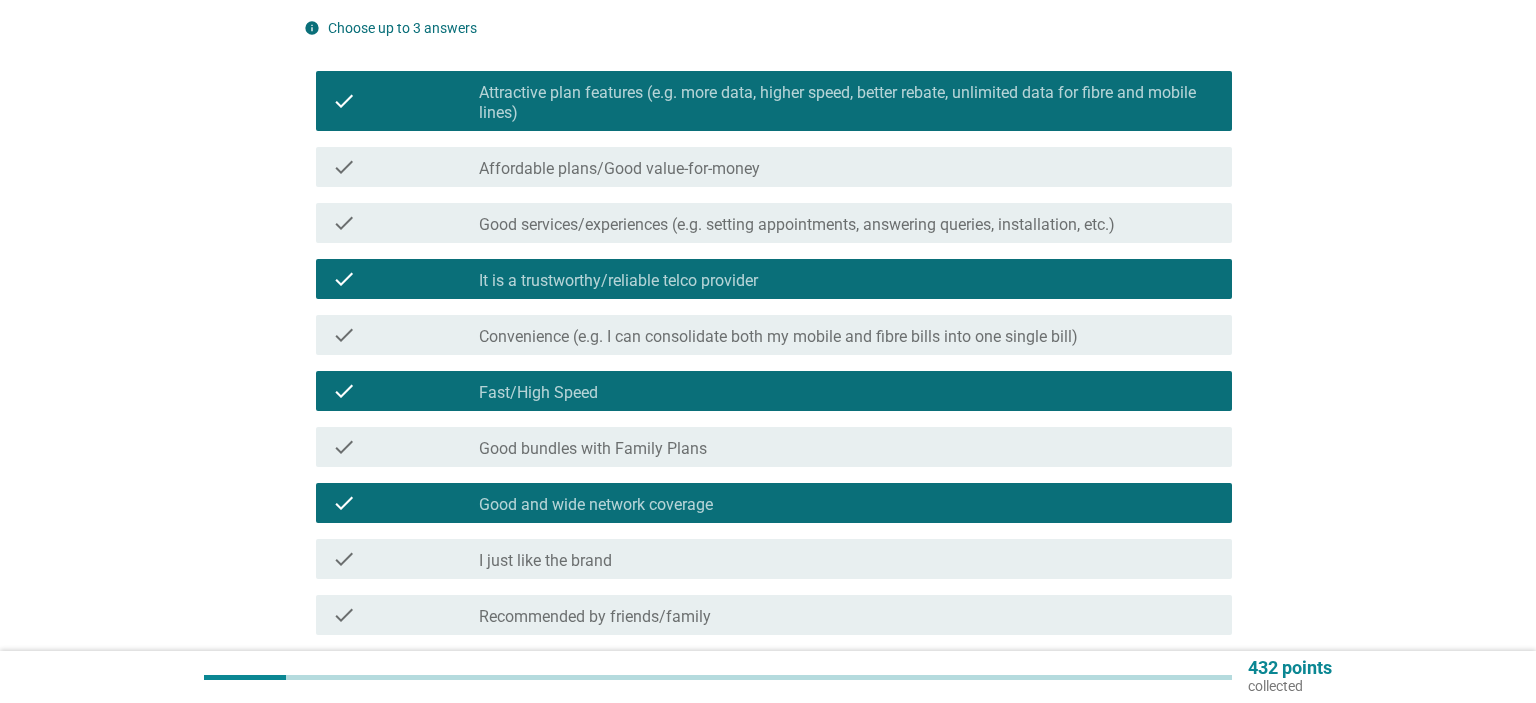 click on "check_box_outline_blank Good and wide network coverage" at bounding box center (847, 503) 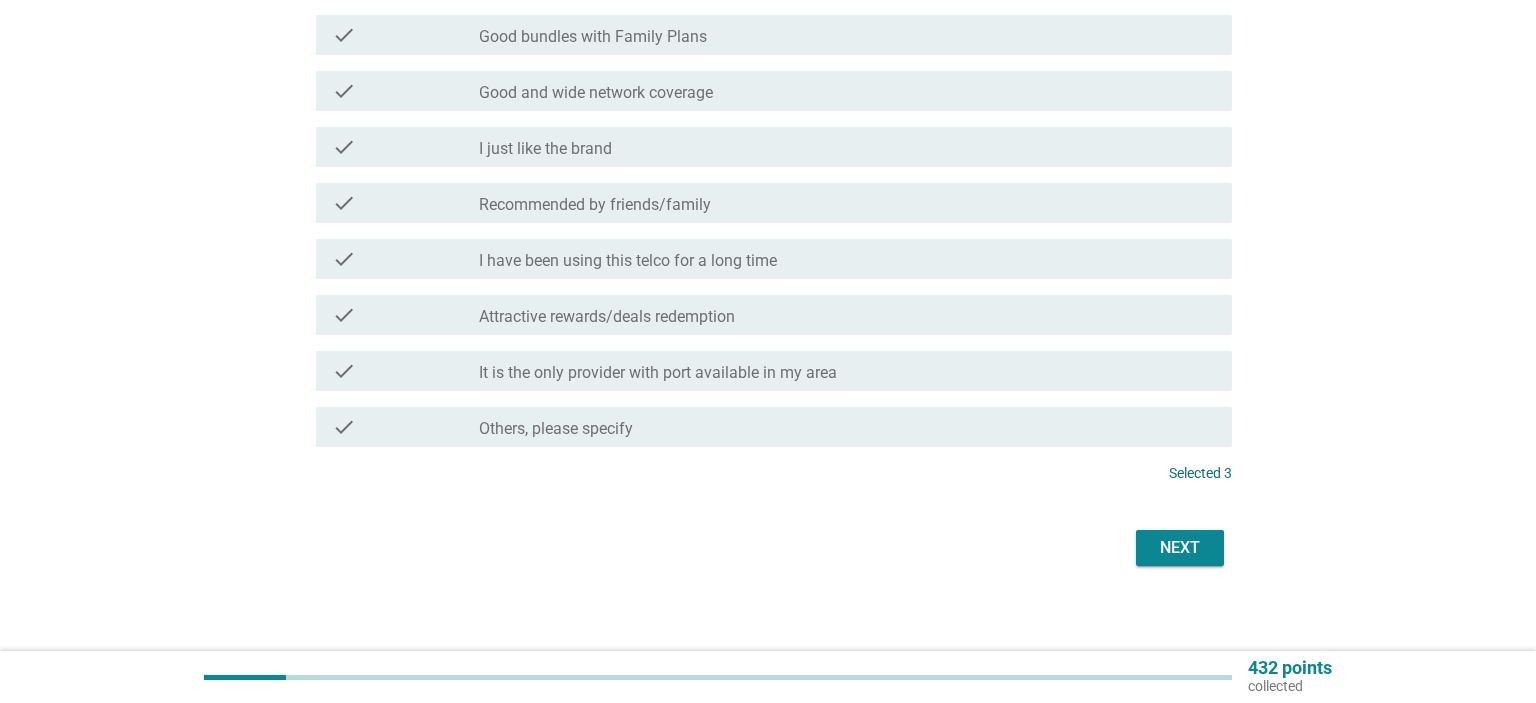 scroll, scrollTop: 595, scrollLeft: 0, axis: vertical 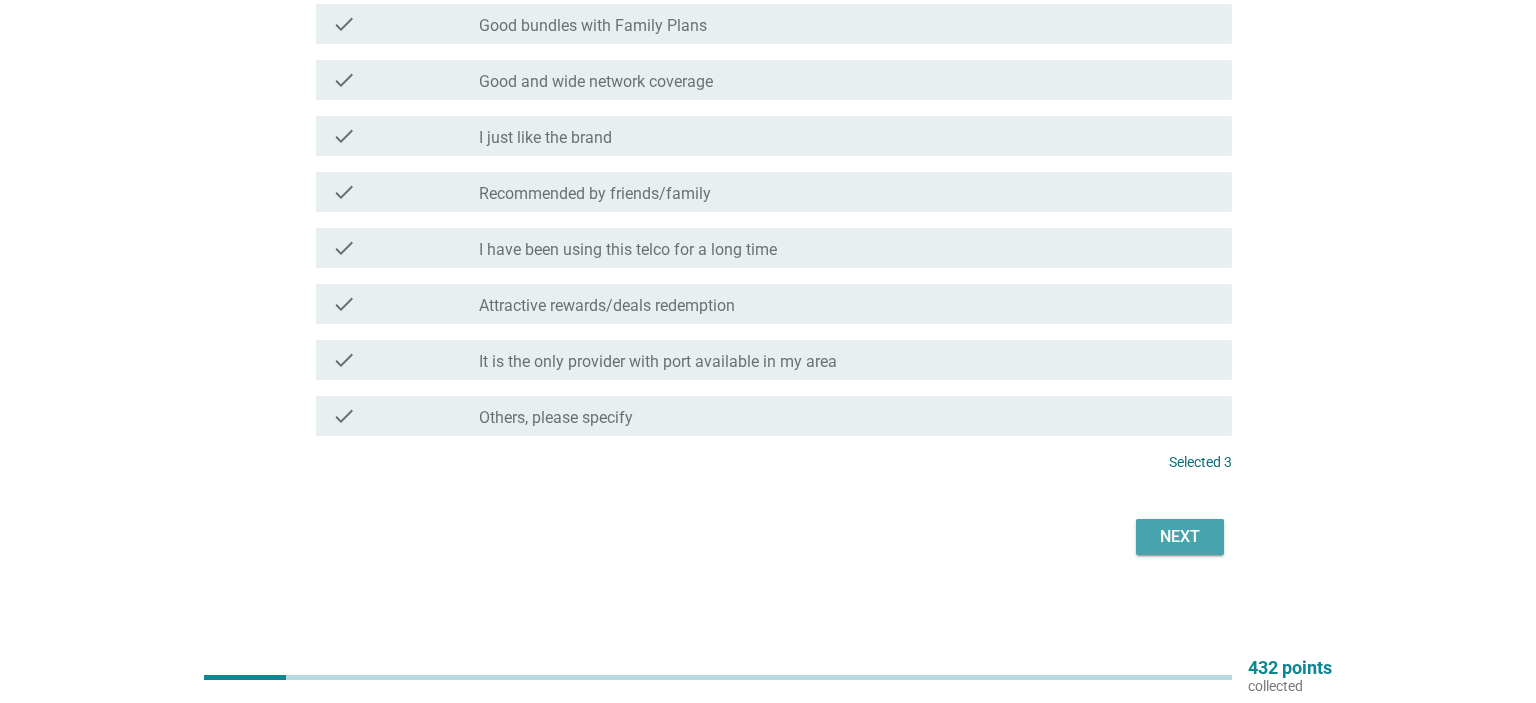 click on "Next" at bounding box center (1180, 537) 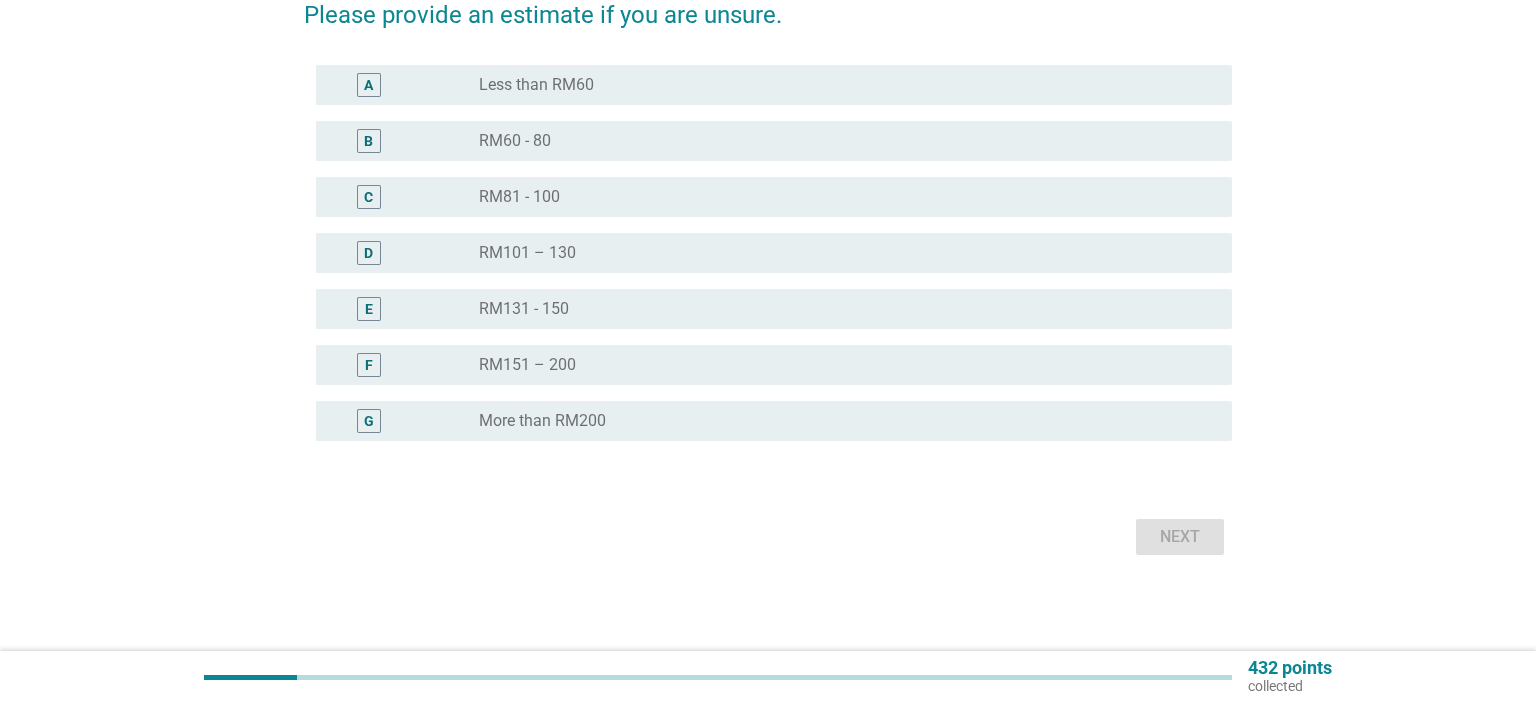 scroll, scrollTop: 0, scrollLeft: 0, axis: both 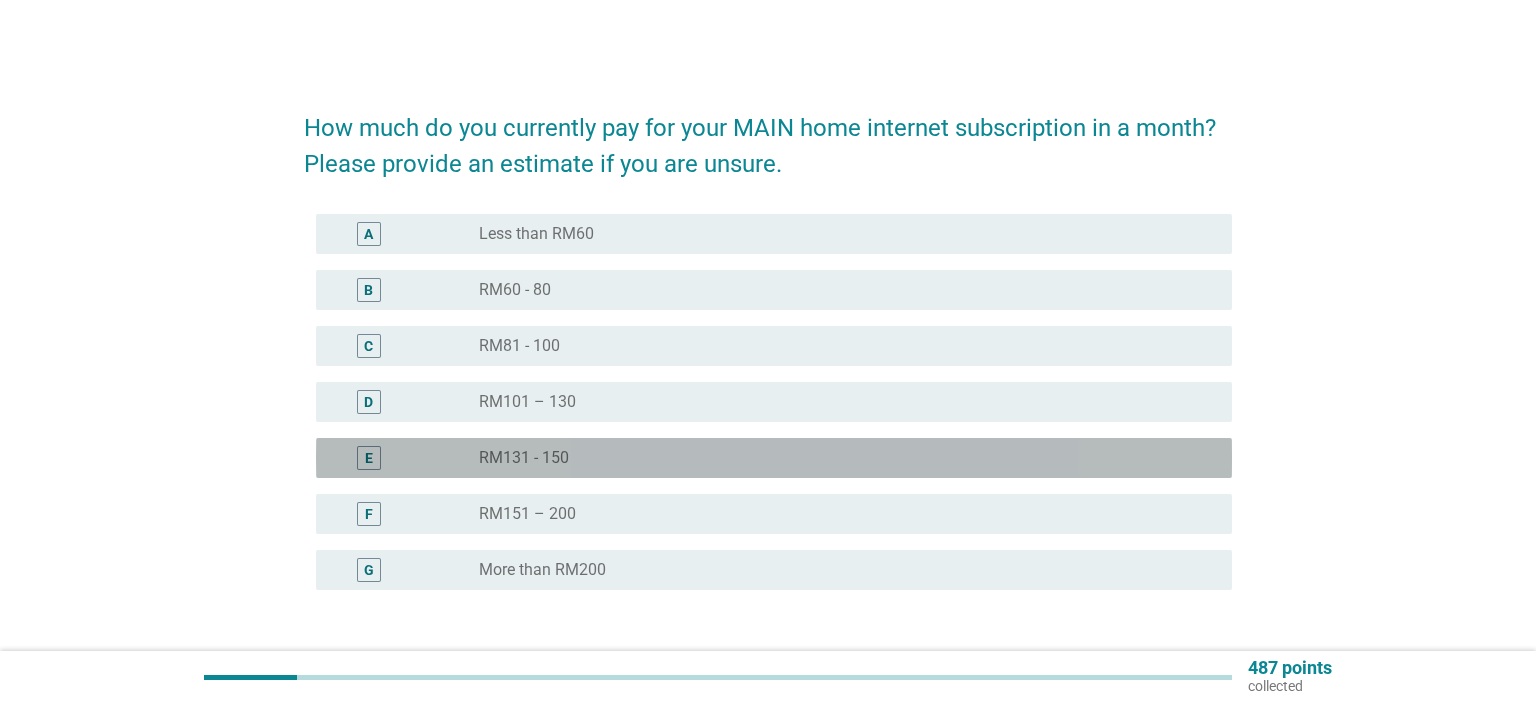 click on "E     radio_button_unchecked RM131 - 150" at bounding box center [774, 458] 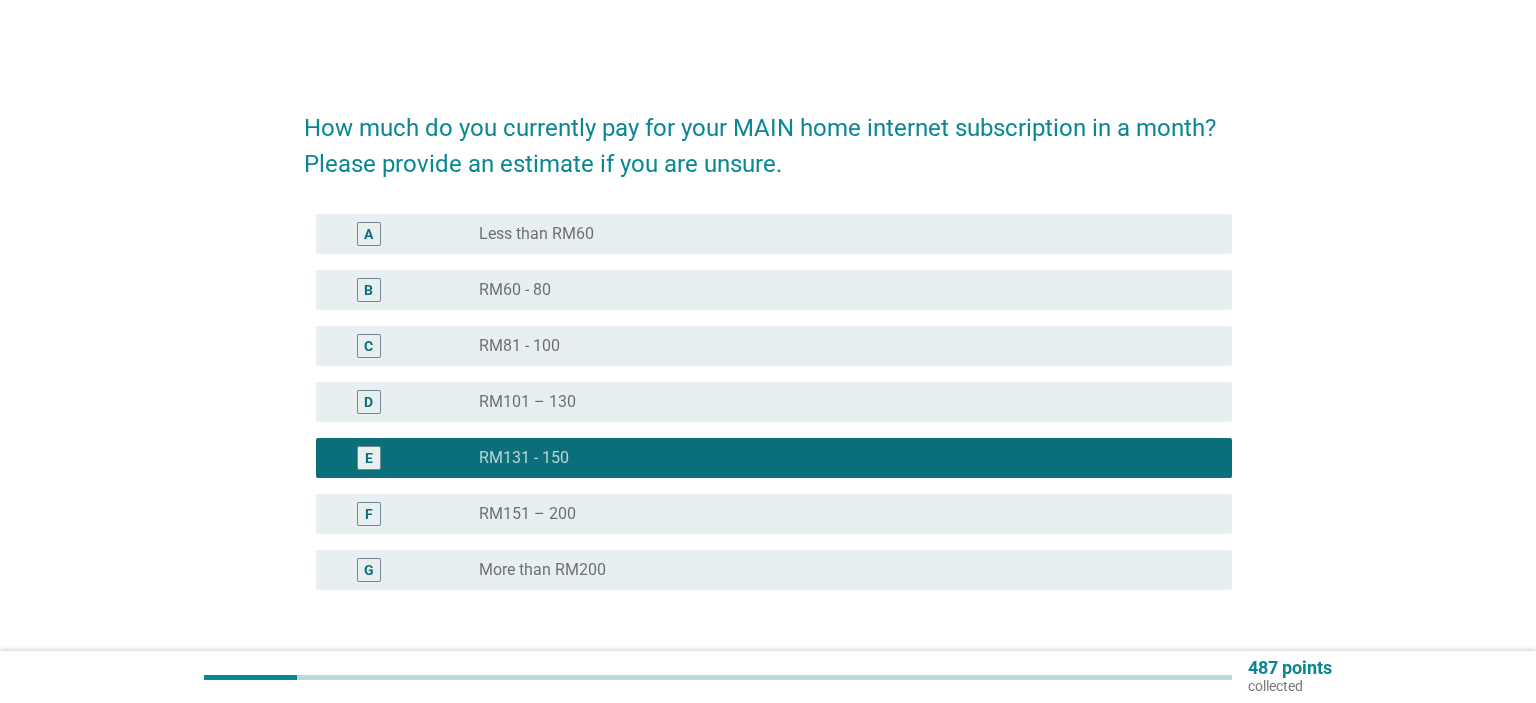 click on "radio_button_unchecked RM151 – 200" at bounding box center (847, 514) 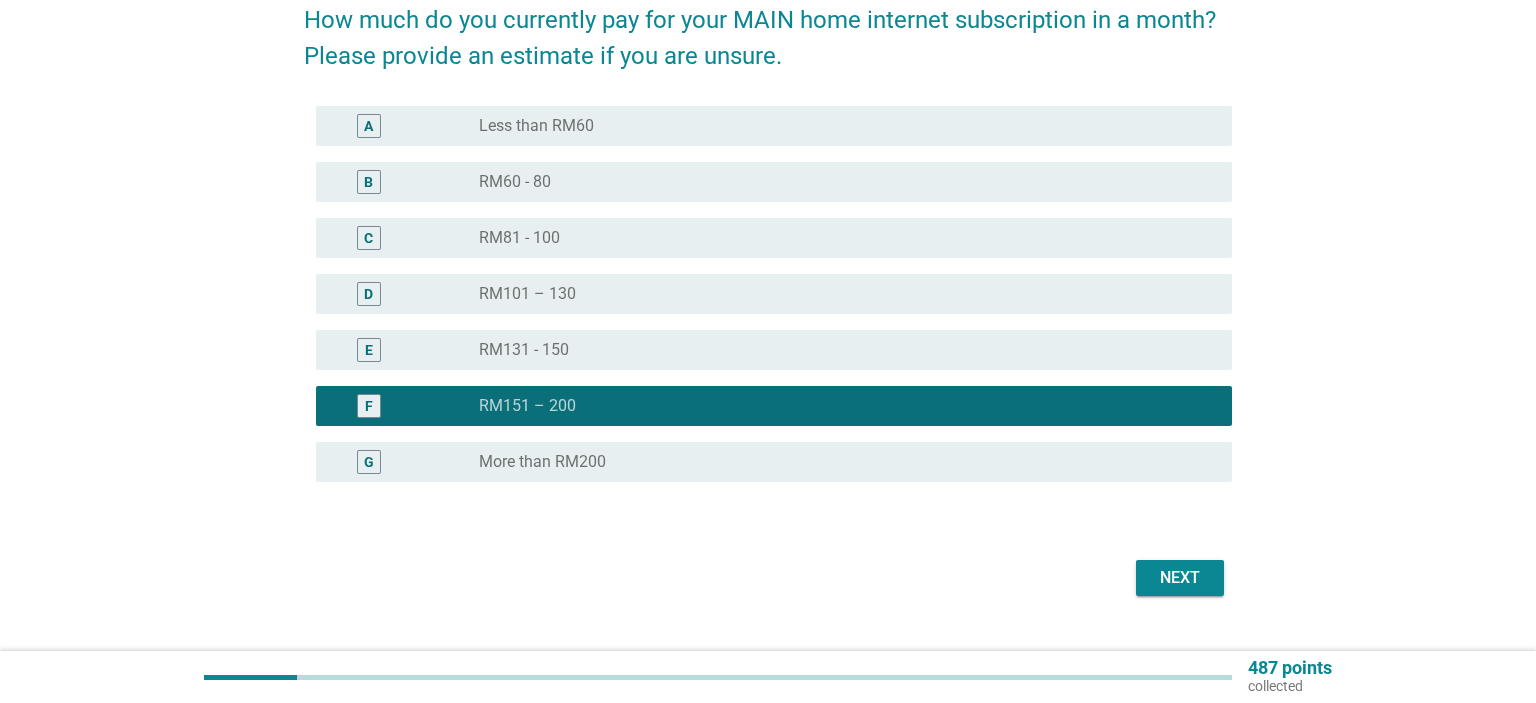 scroll, scrollTop: 148, scrollLeft: 0, axis: vertical 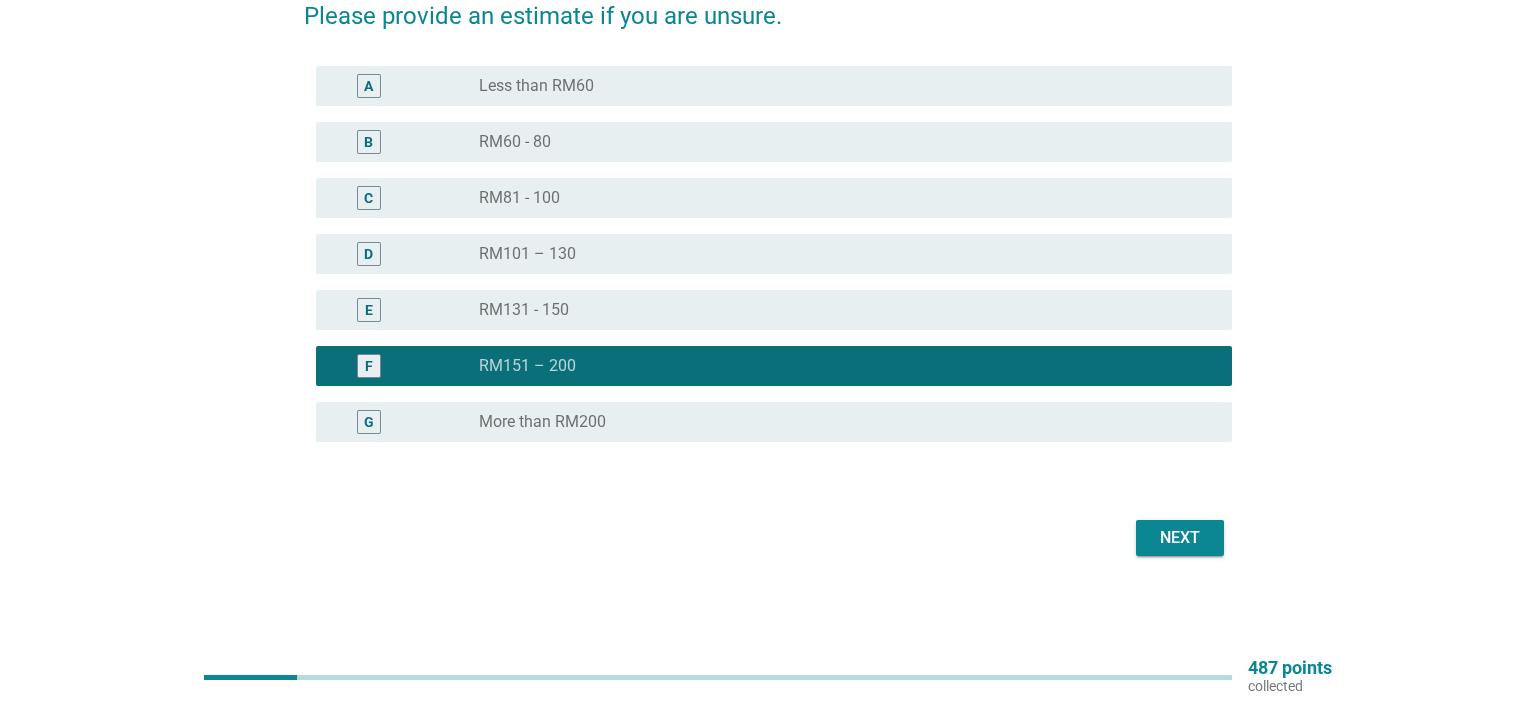 click on "How much do you currently pay for your MAIN home internet subscription in a month? Please provide an estimate if you are unsure.     A     radio_button_unchecked Less than RM60   B     radio_button_unchecked RM60 - 80   C     radio_button_unchecked RM81 - 100   D     radio_button_unchecked RM101 – 130   E     radio_button_unchecked RM131 - 150   F     radio_button_checked RM151 – 200   G     radio_button_unchecked More than RM200     Next" at bounding box center (768, 252) 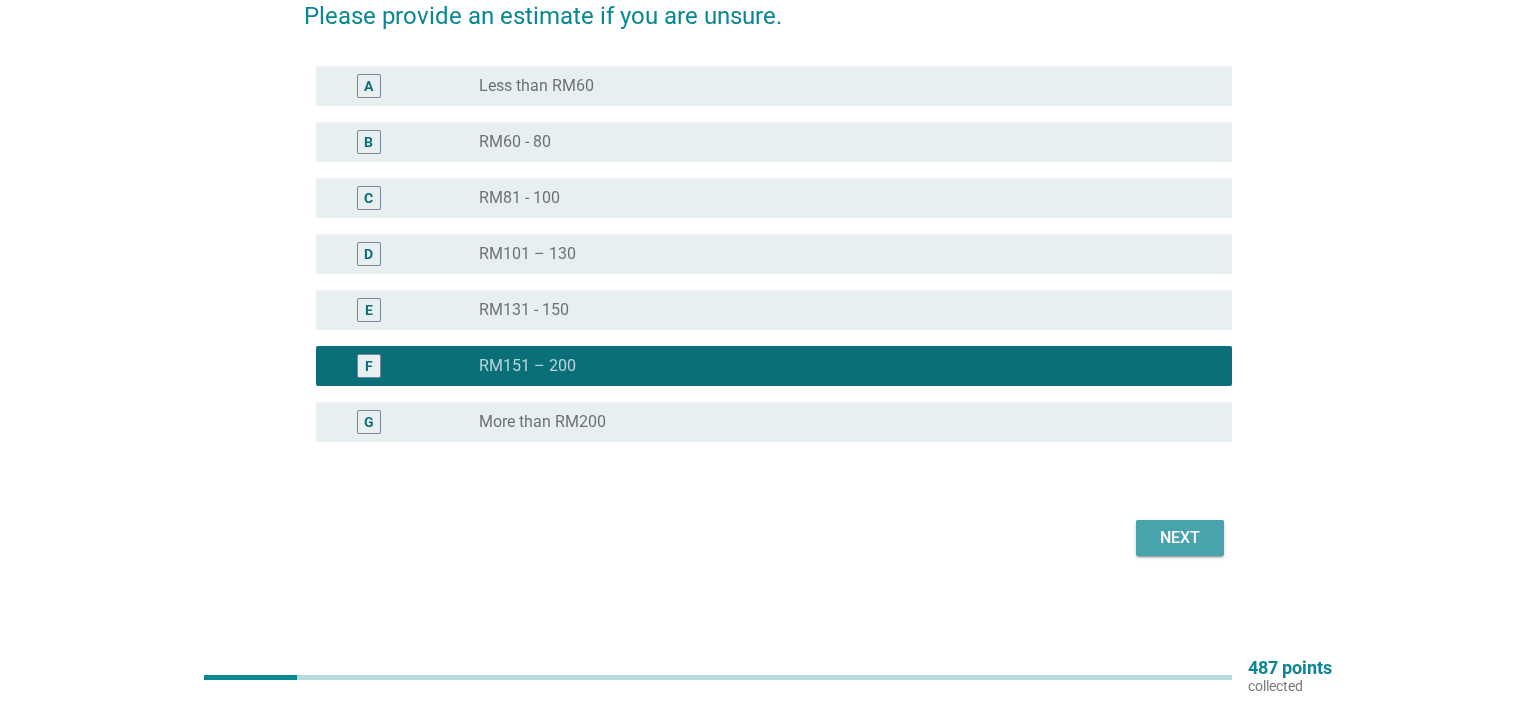 click on "Next" at bounding box center (1180, 538) 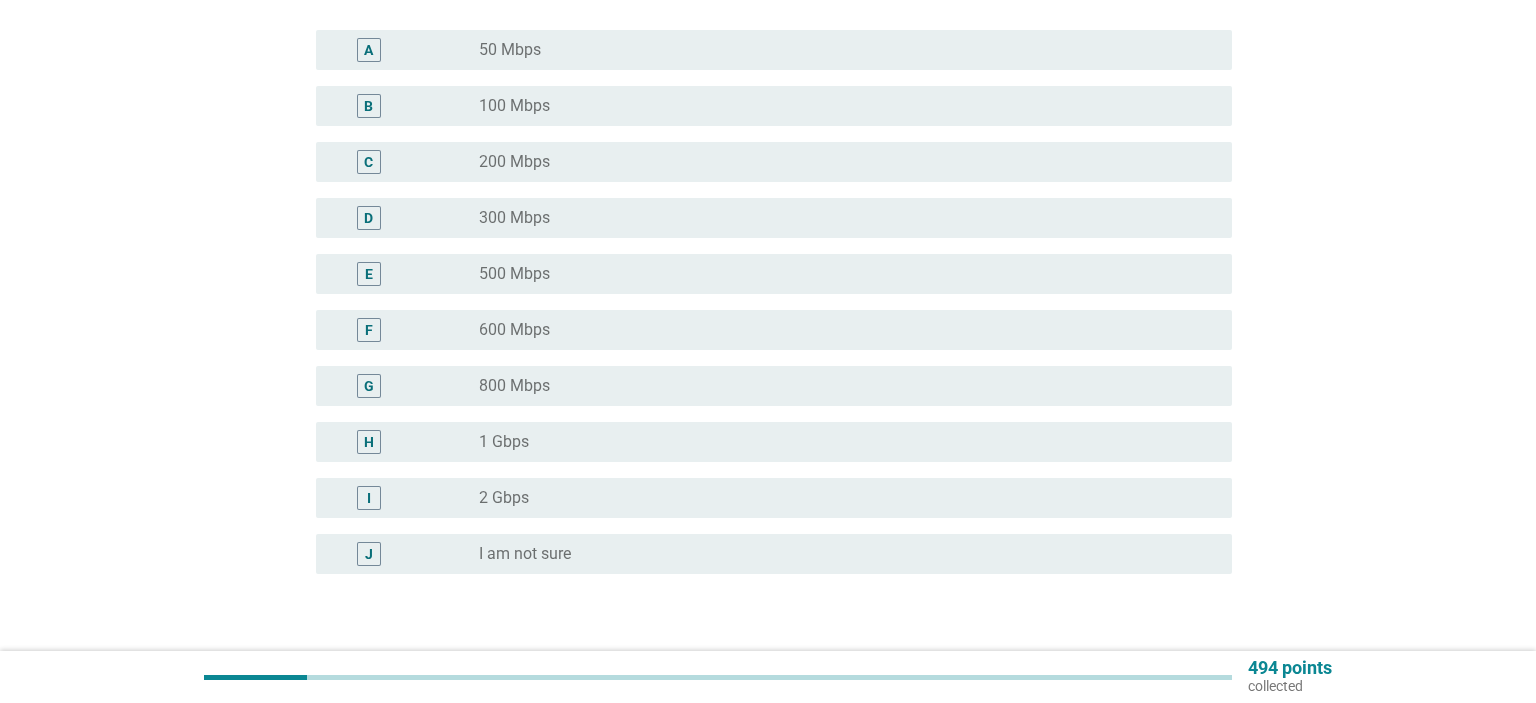 scroll, scrollTop: 0, scrollLeft: 0, axis: both 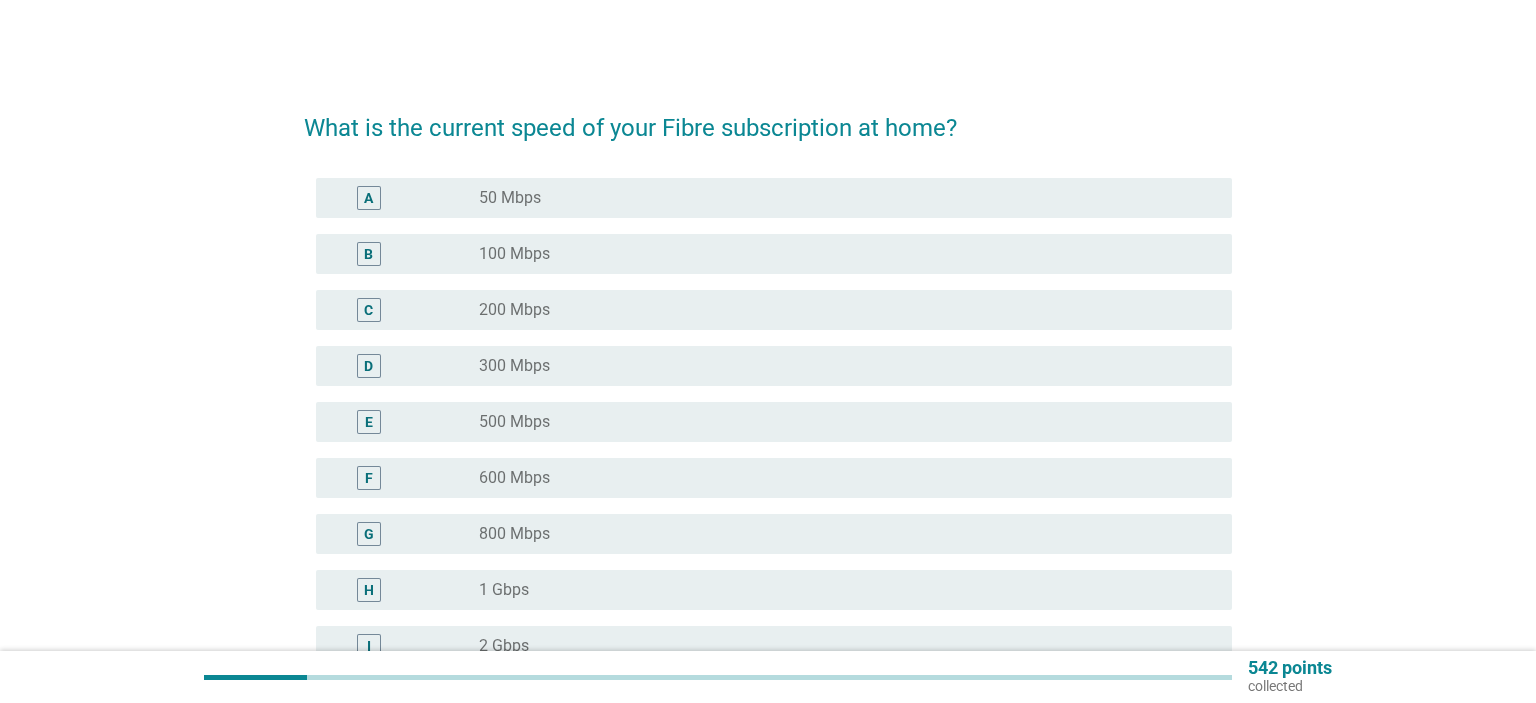 click on "F     radio_button_unchecked 600 Mbps" at bounding box center (774, 478) 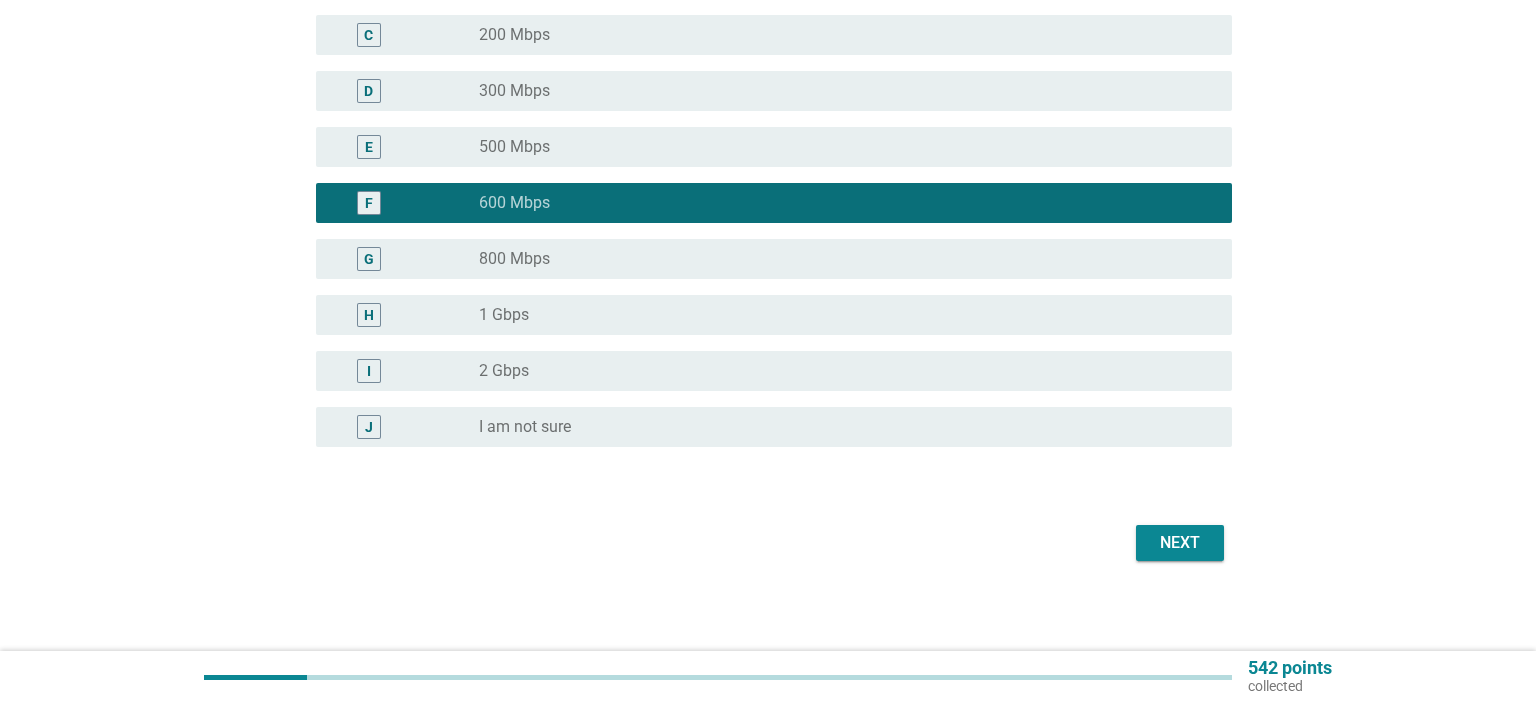 scroll, scrollTop: 280, scrollLeft: 0, axis: vertical 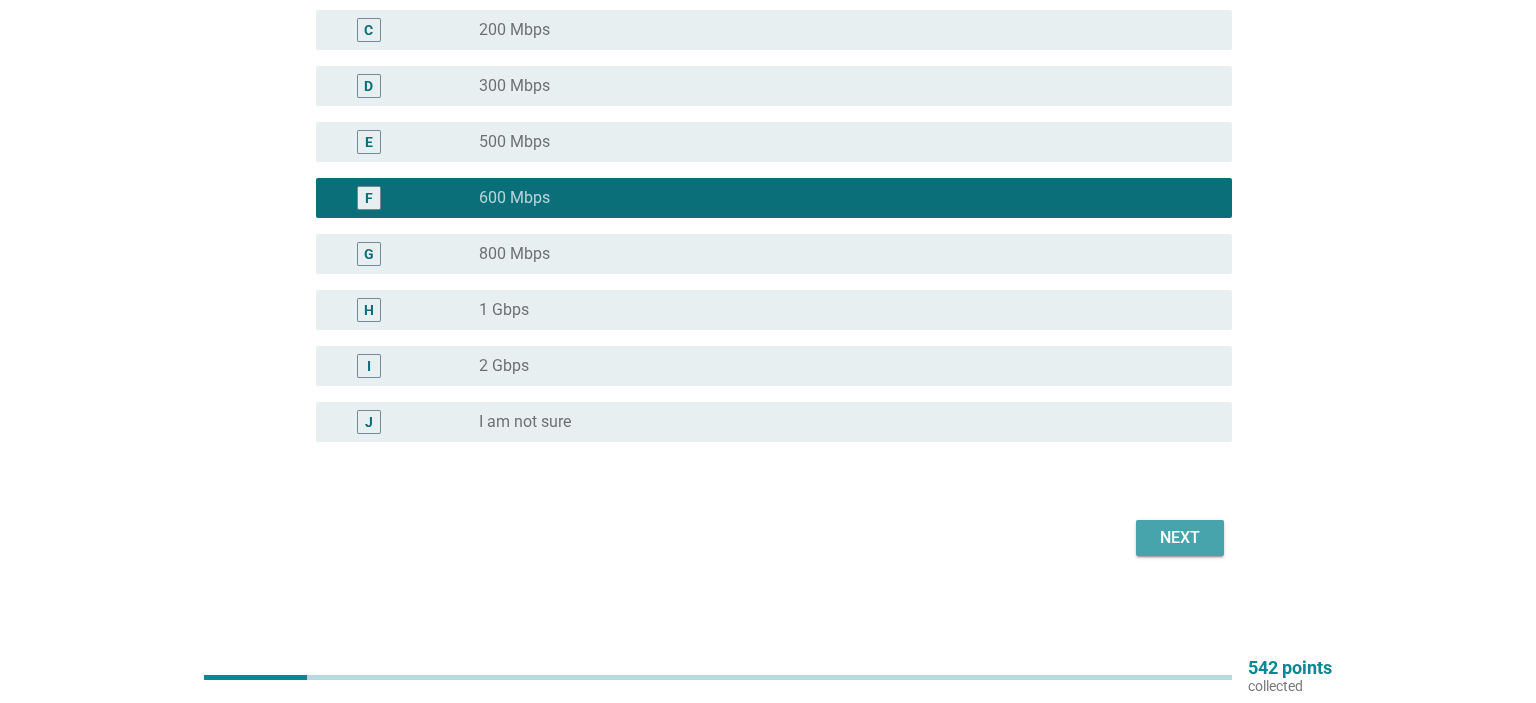 click on "Next" at bounding box center [1180, 538] 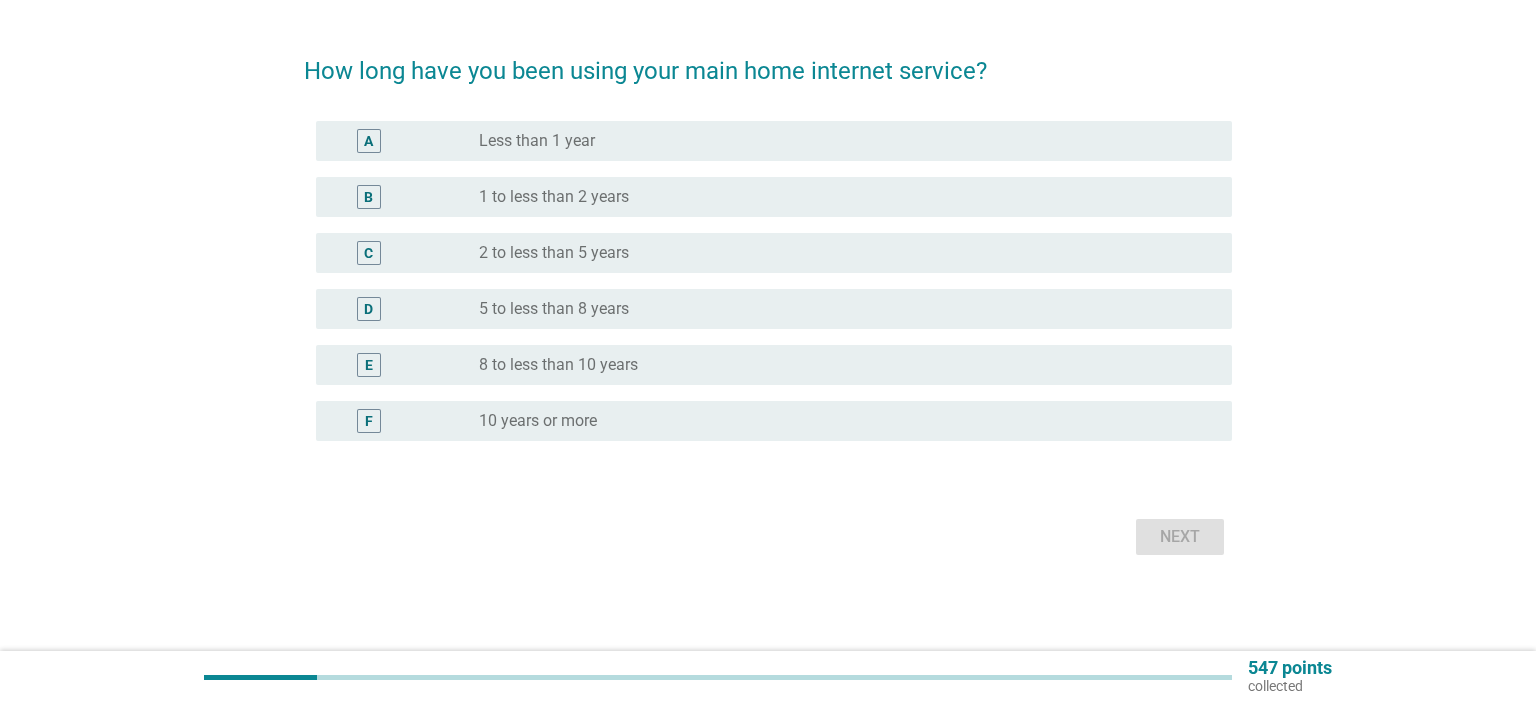 scroll, scrollTop: 0, scrollLeft: 0, axis: both 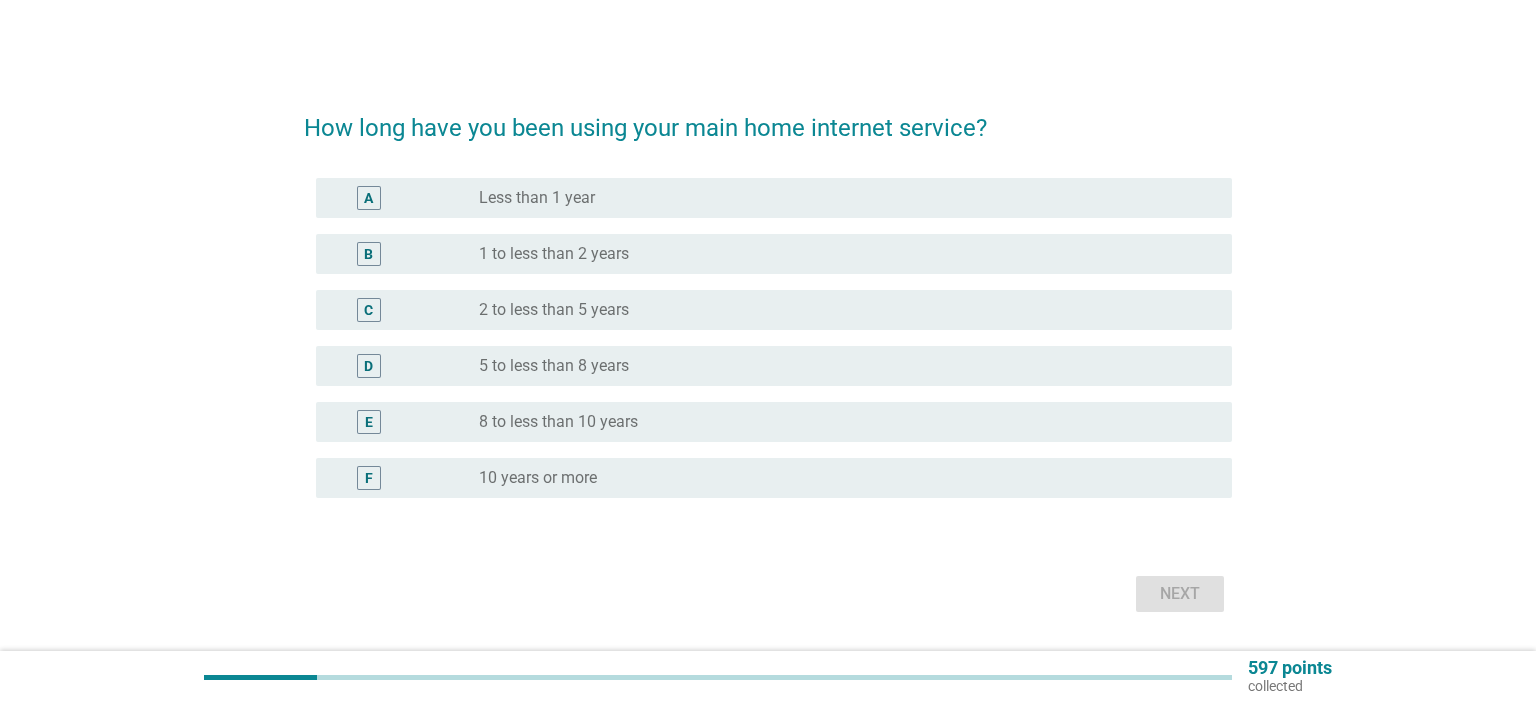 click on "radio_button_unchecked 2 to less than 5 years" at bounding box center [839, 310] 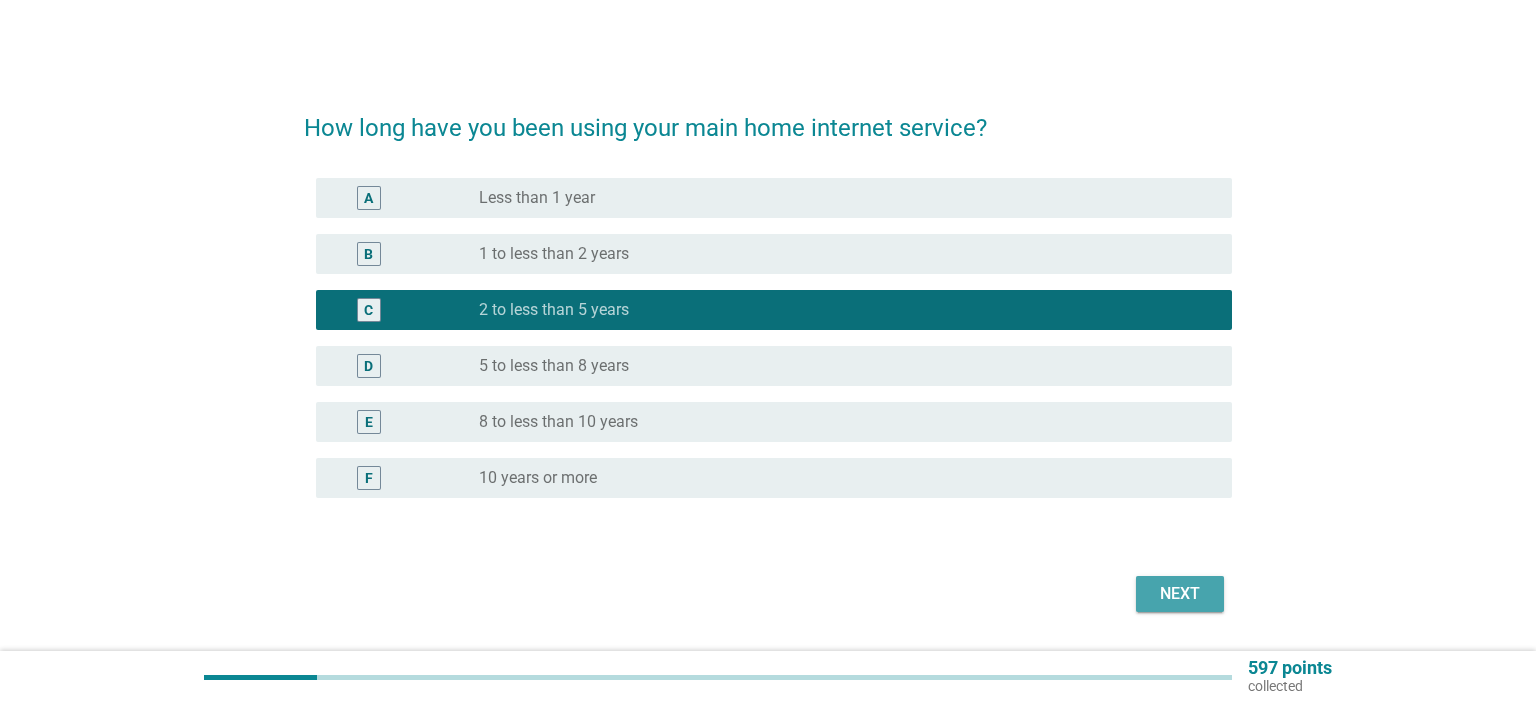 click on "Next" at bounding box center (1180, 594) 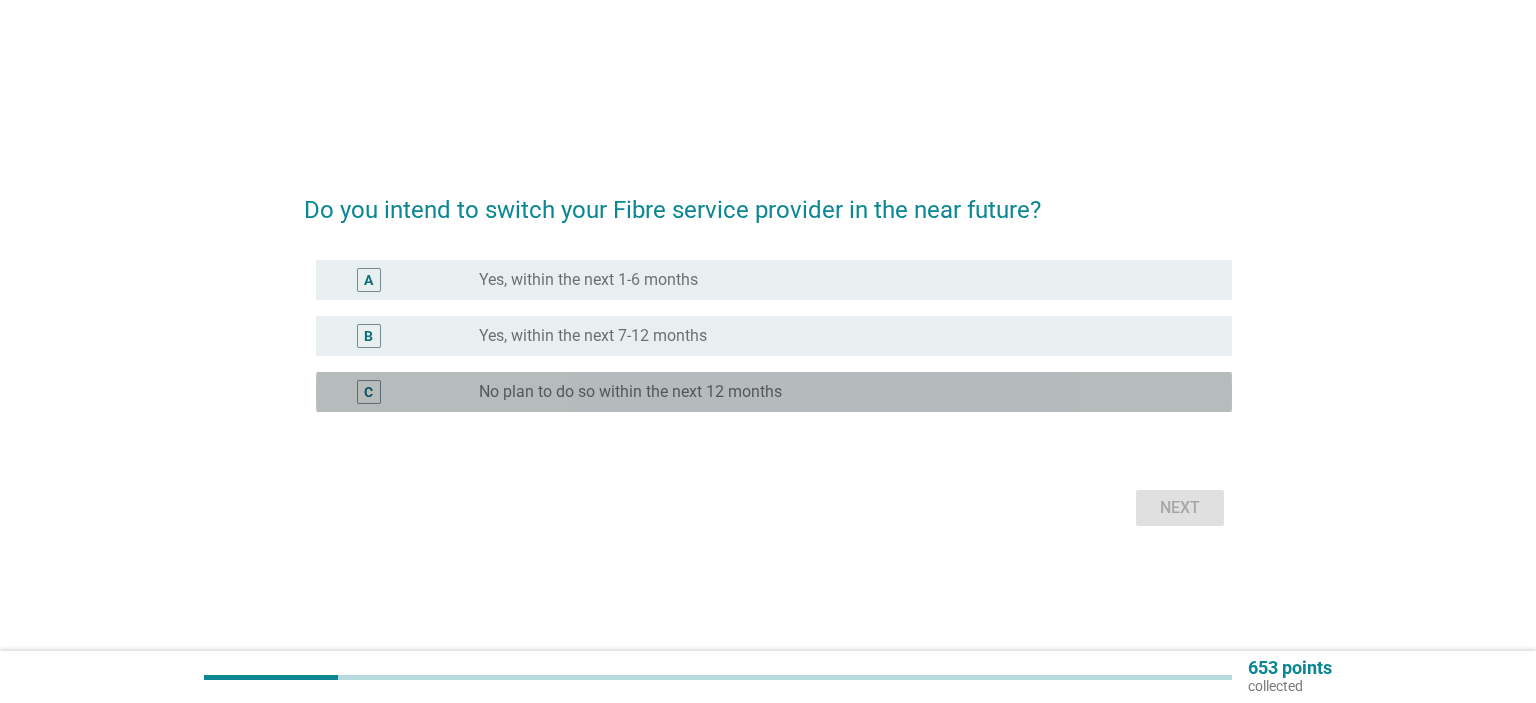 click on "radio_button_unchecked No plan to do so within the next 12 months" at bounding box center [839, 392] 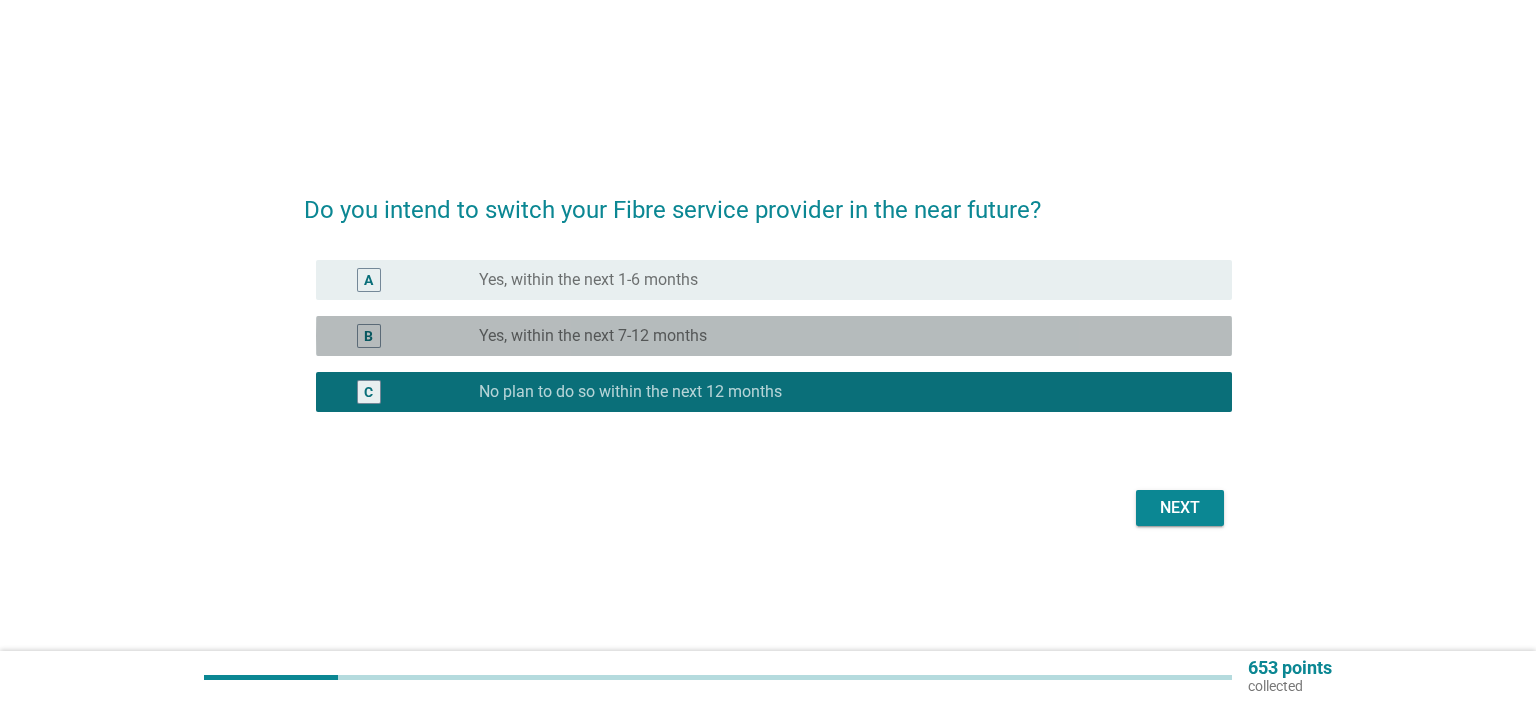 click on "B     radio_button_unchecked Yes, within the next 7-12 months" at bounding box center [774, 336] 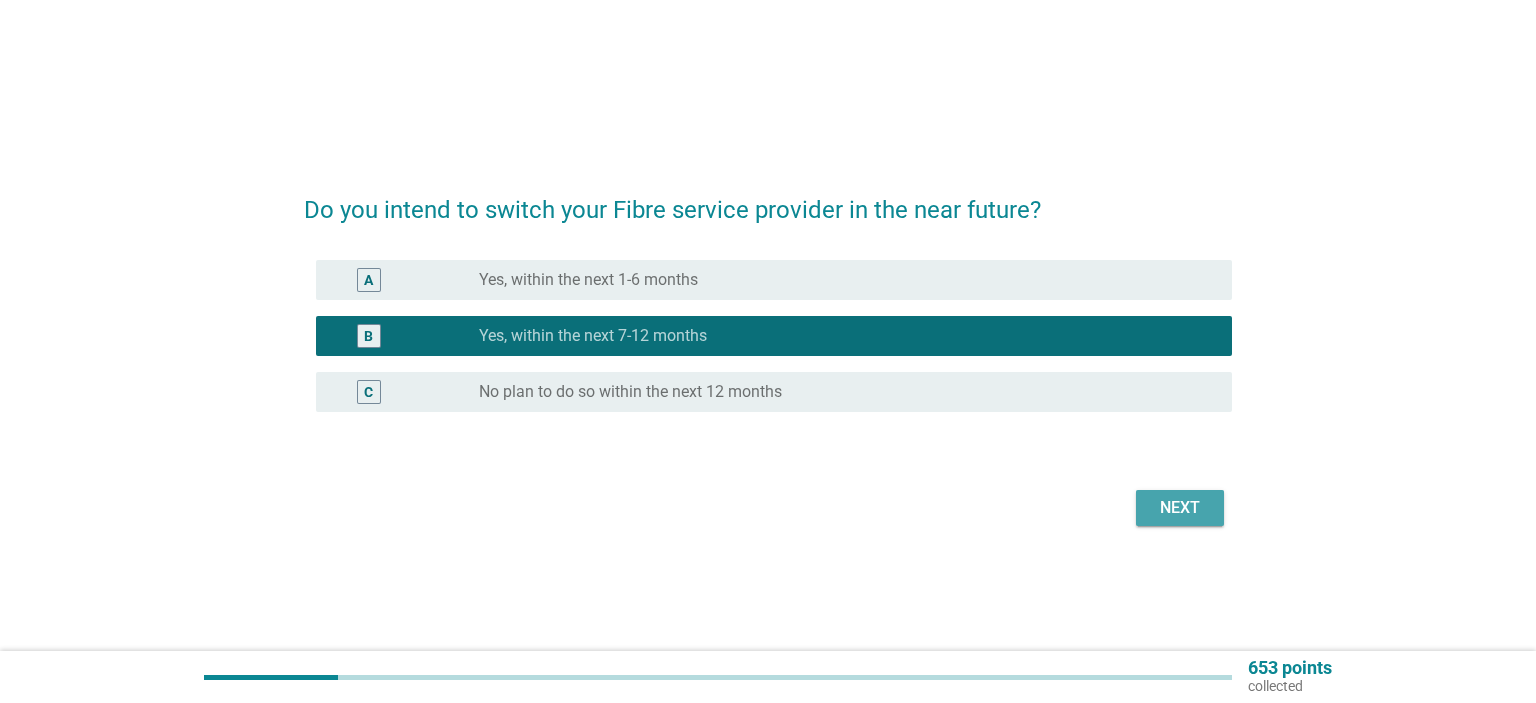 click on "Next" at bounding box center (1180, 508) 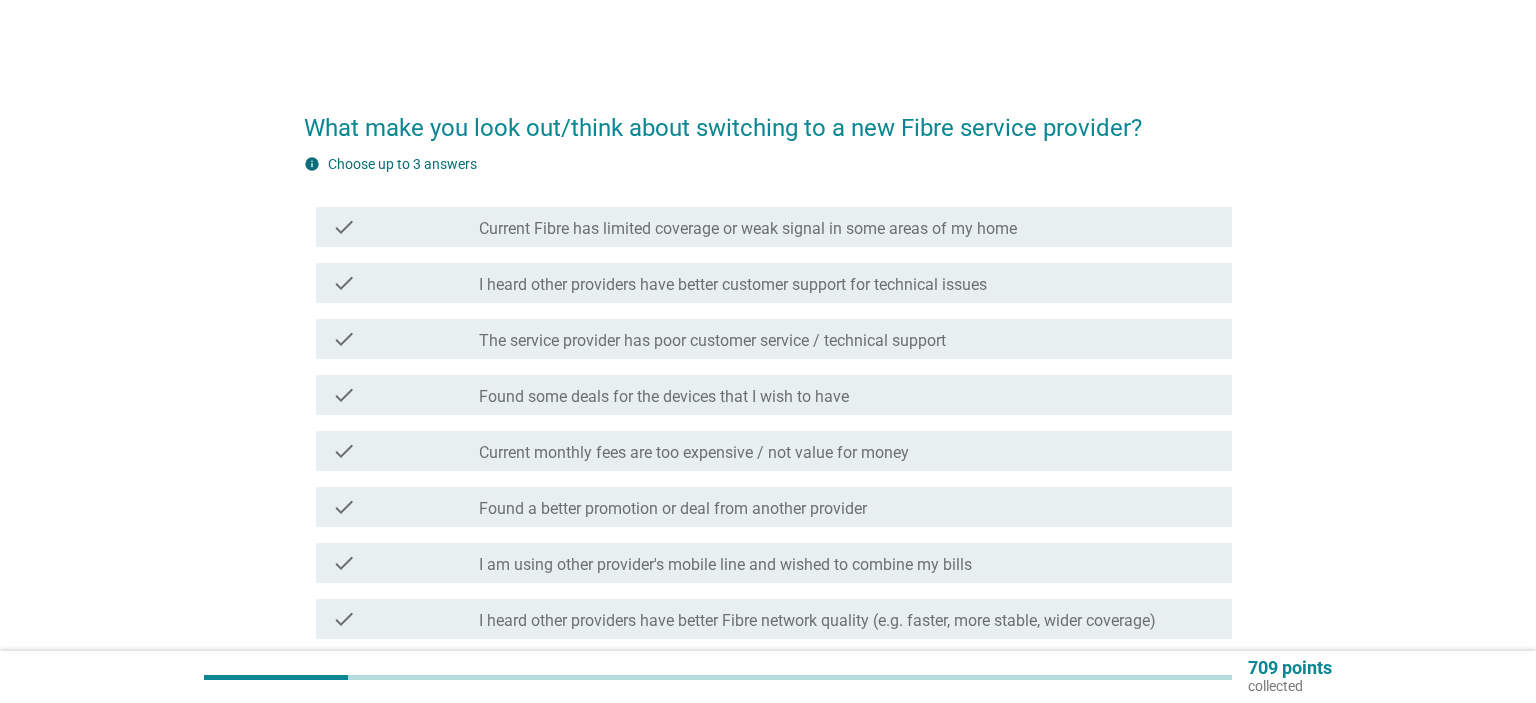 click on "check     check_box_outline_blank I heard other providers have better customer support for technical issues" at bounding box center (768, 283) 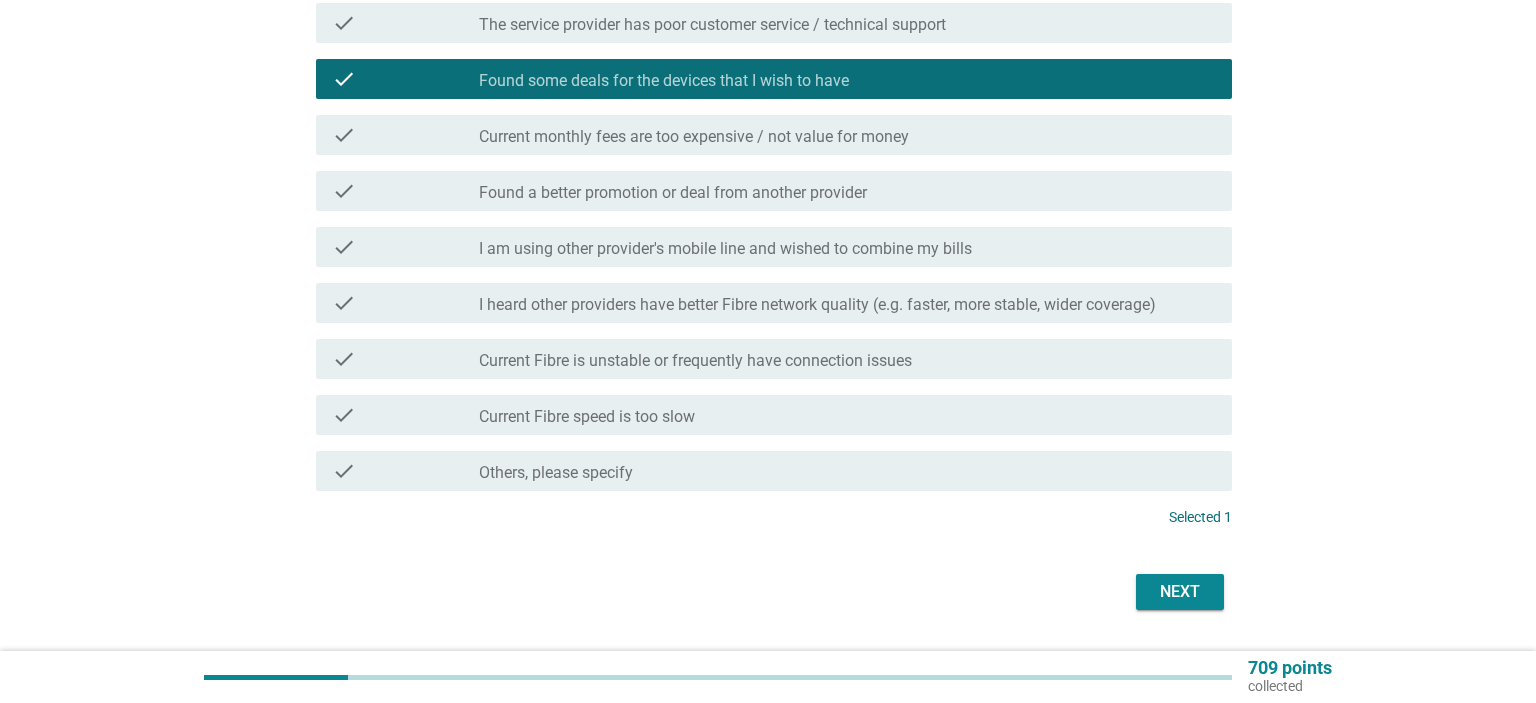 scroll, scrollTop: 316, scrollLeft: 0, axis: vertical 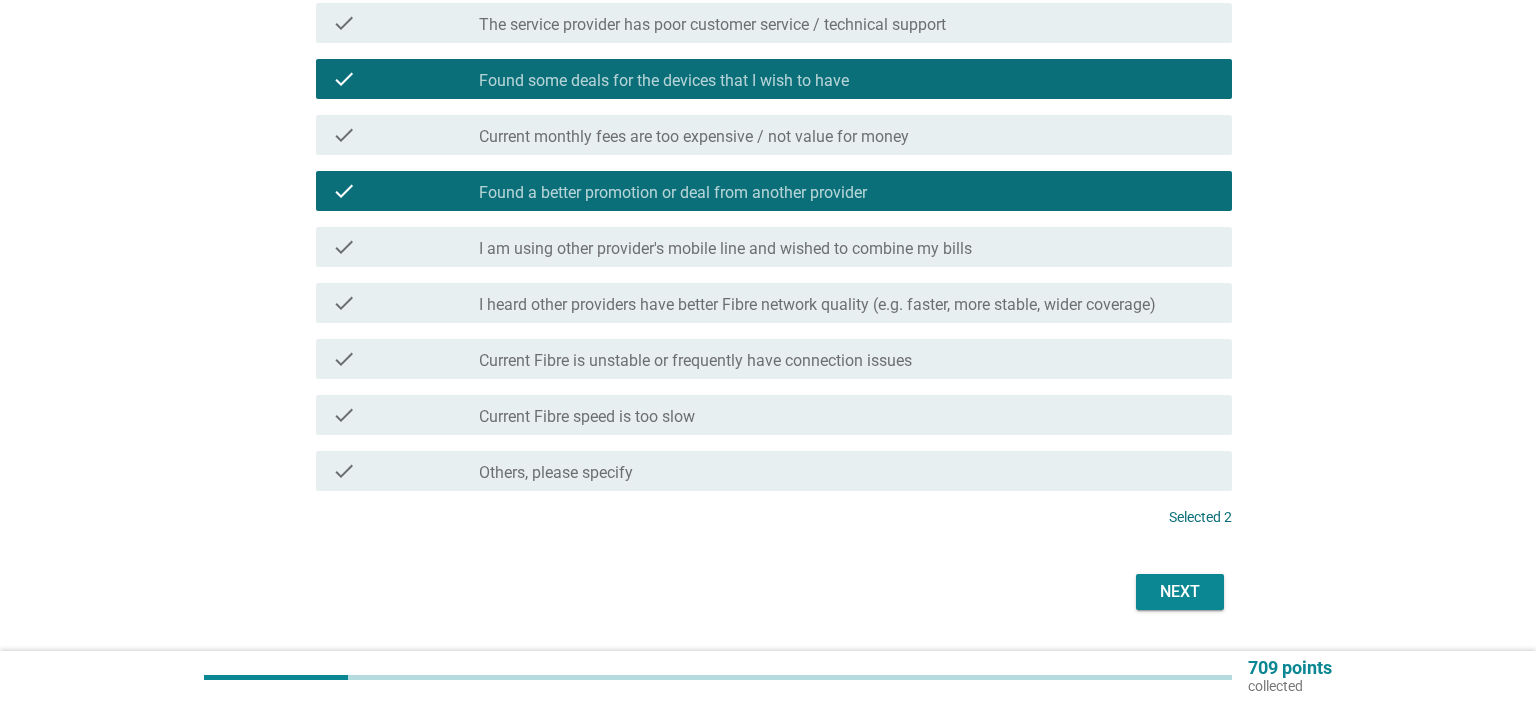 click on "Next" at bounding box center [768, 592] 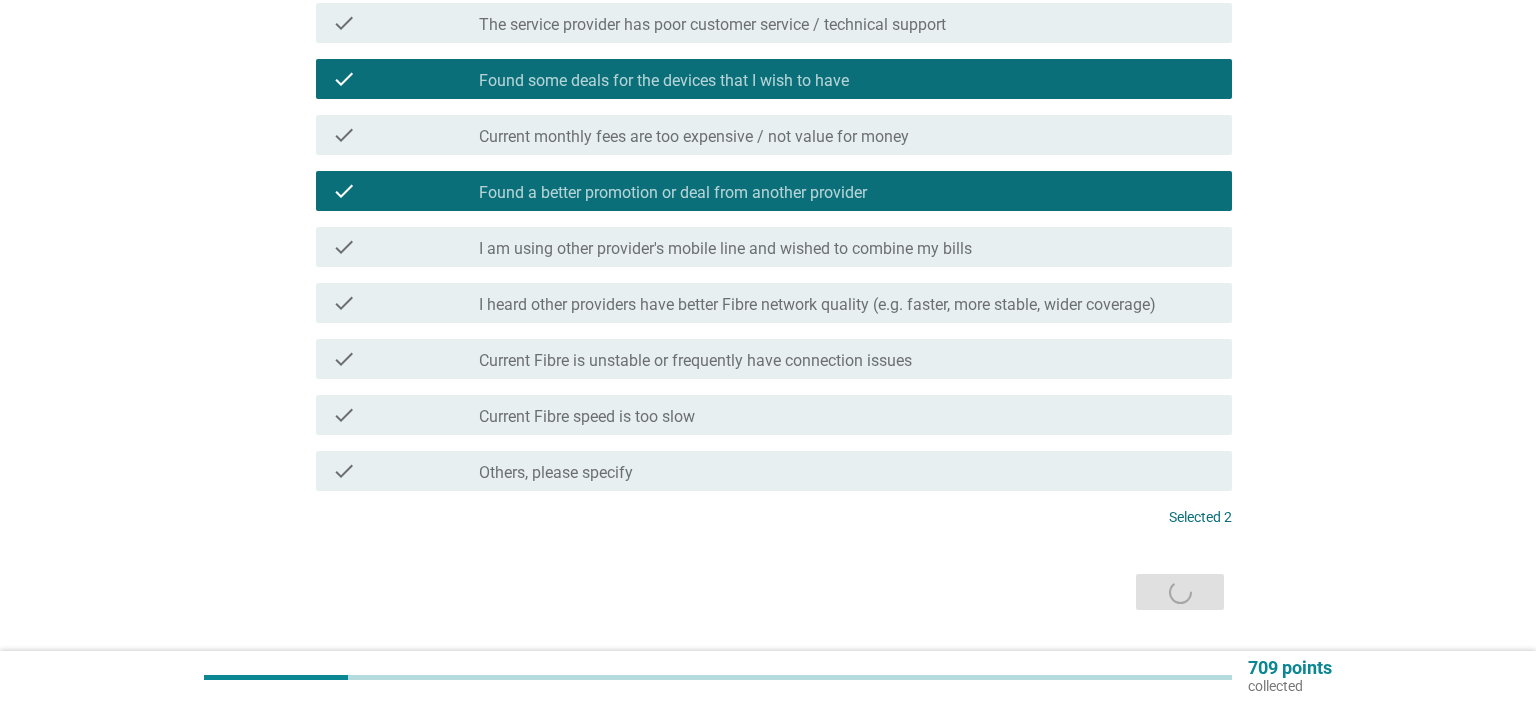 scroll, scrollTop: 0, scrollLeft: 0, axis: both 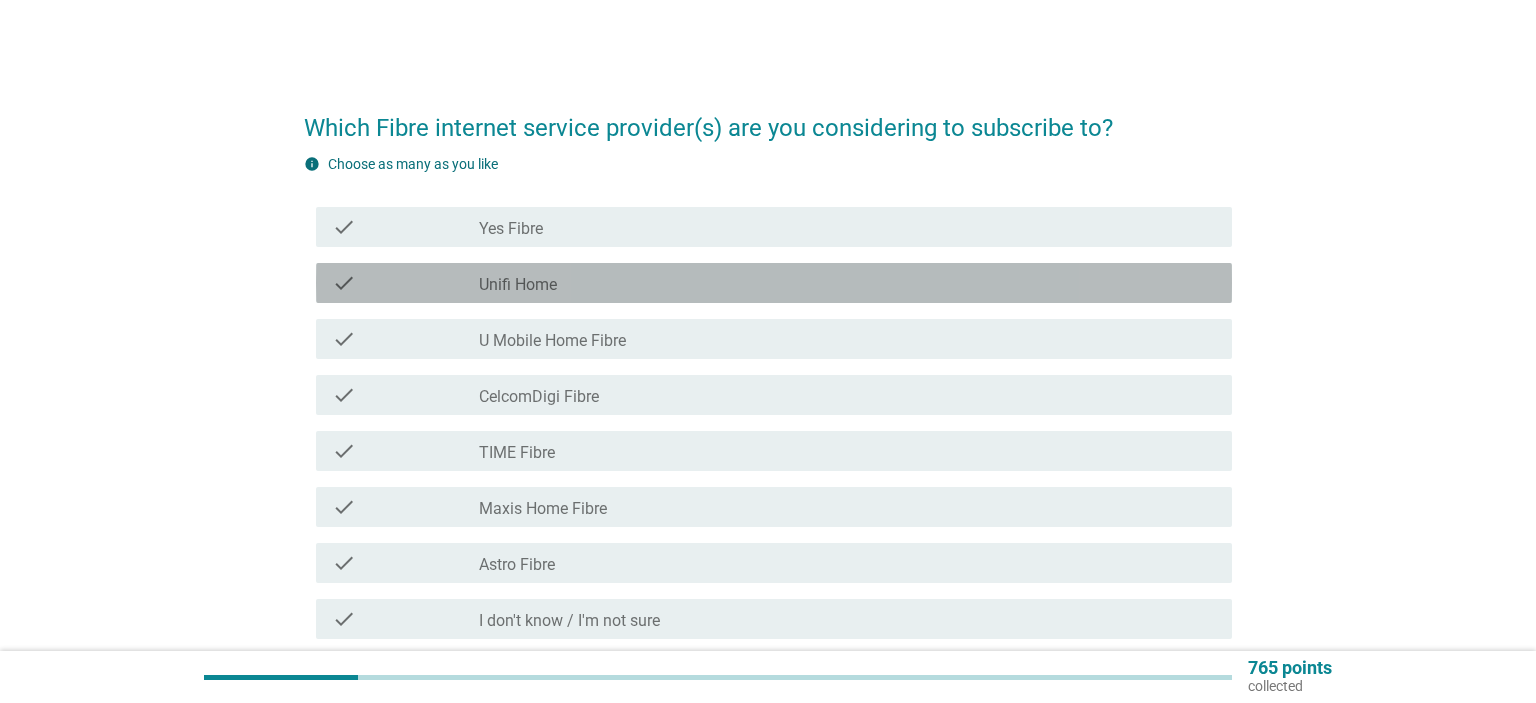 click on "check_box_outline_blank Unifi Home" at bounding box center (847, 283) 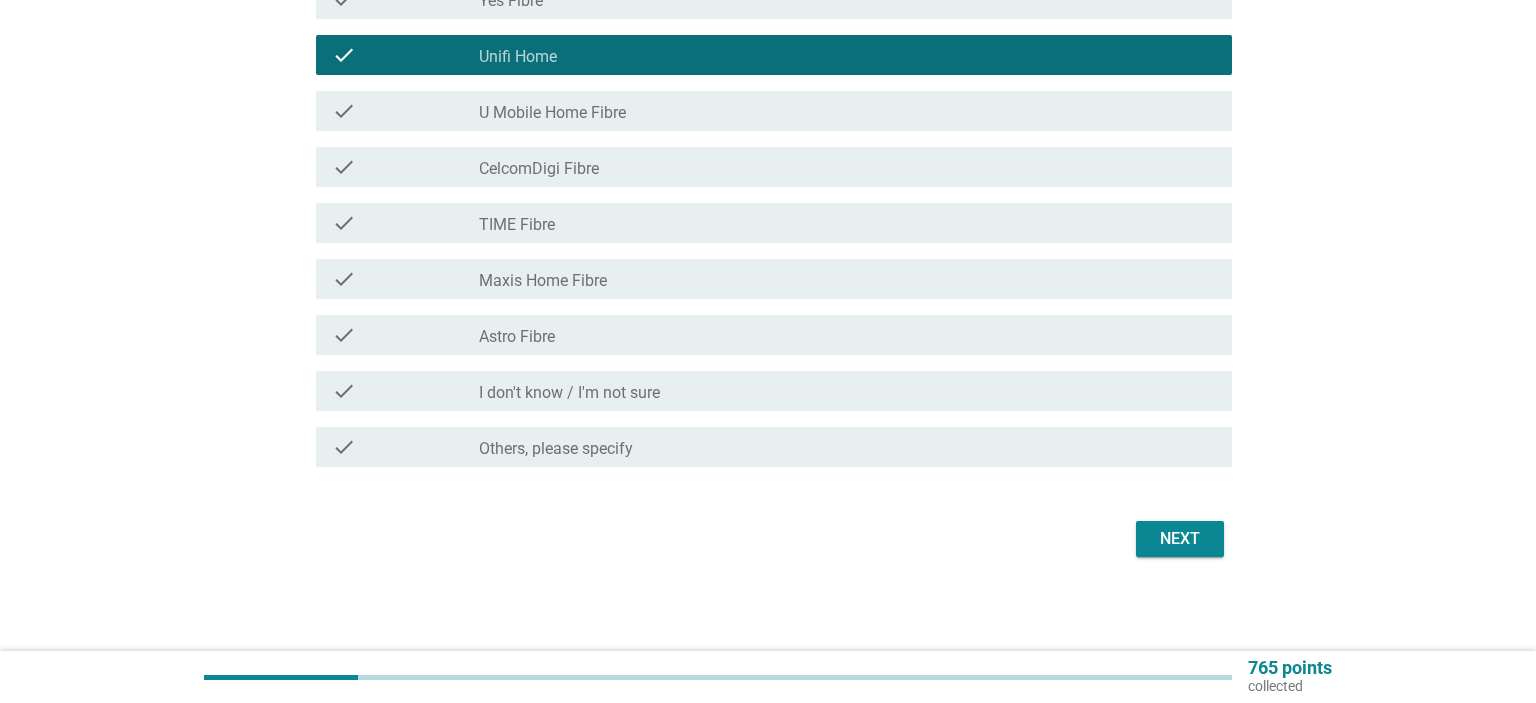 scroll, scrollTop: 229, scrollLeft: 0, axis: vertical 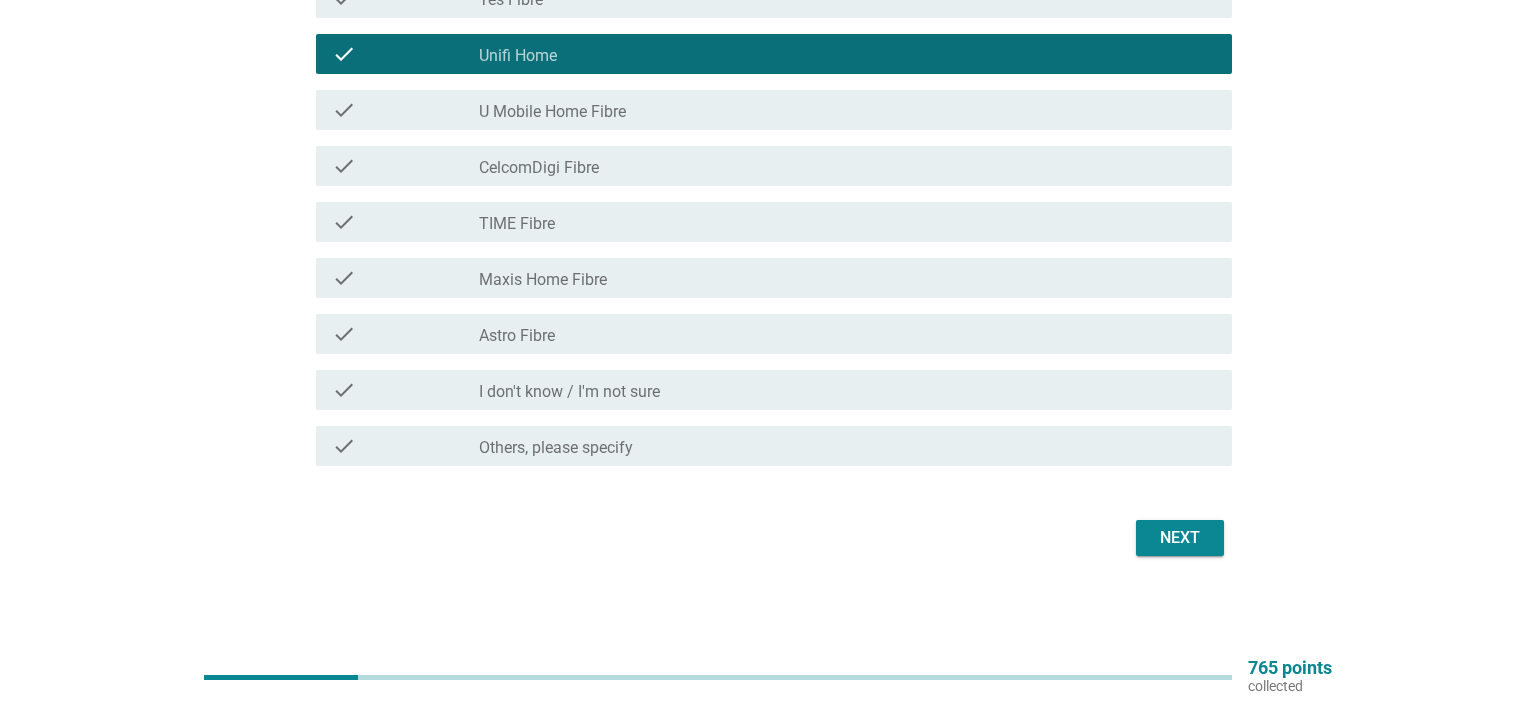 click on "Next" at bounding box center (1180, 538) 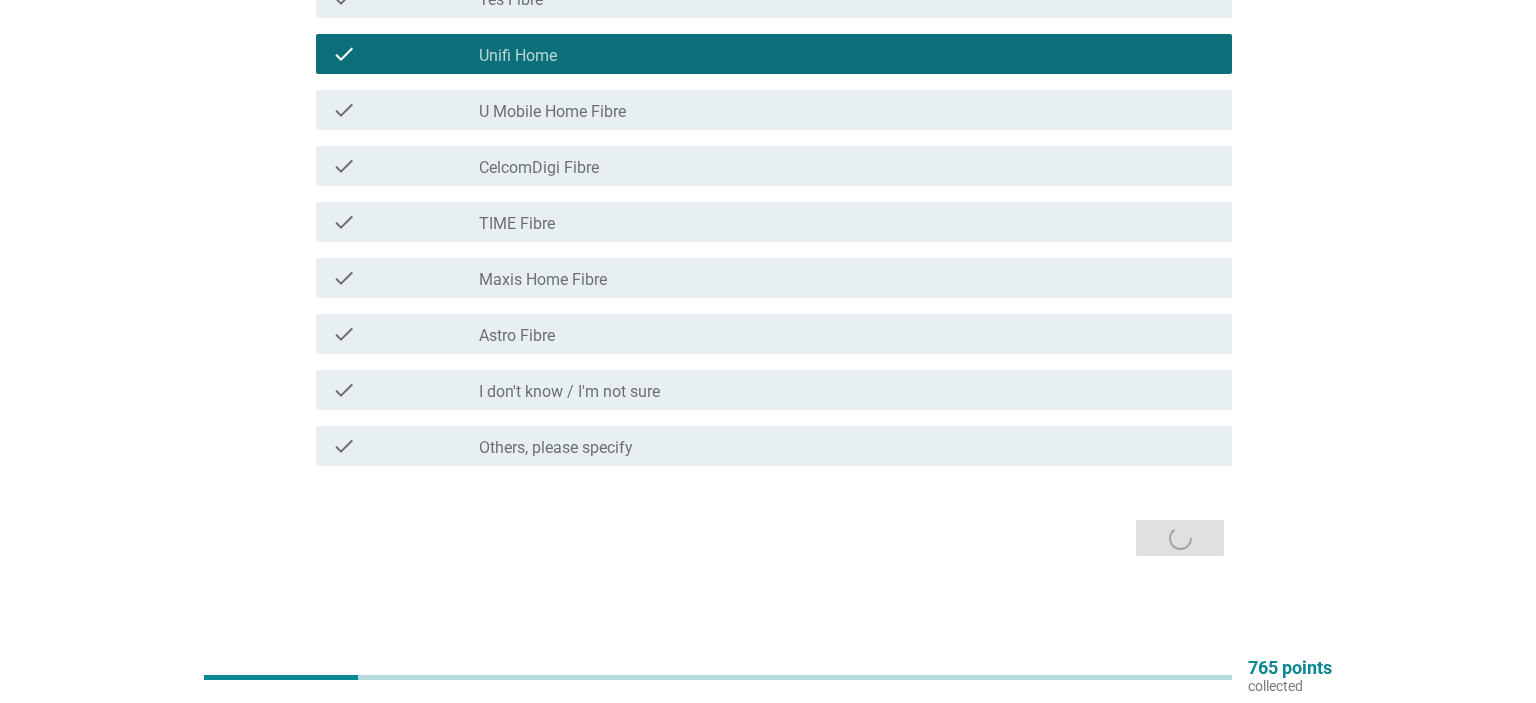 scroll, scrollTop: 0, scrollLeft: 0, axis: both 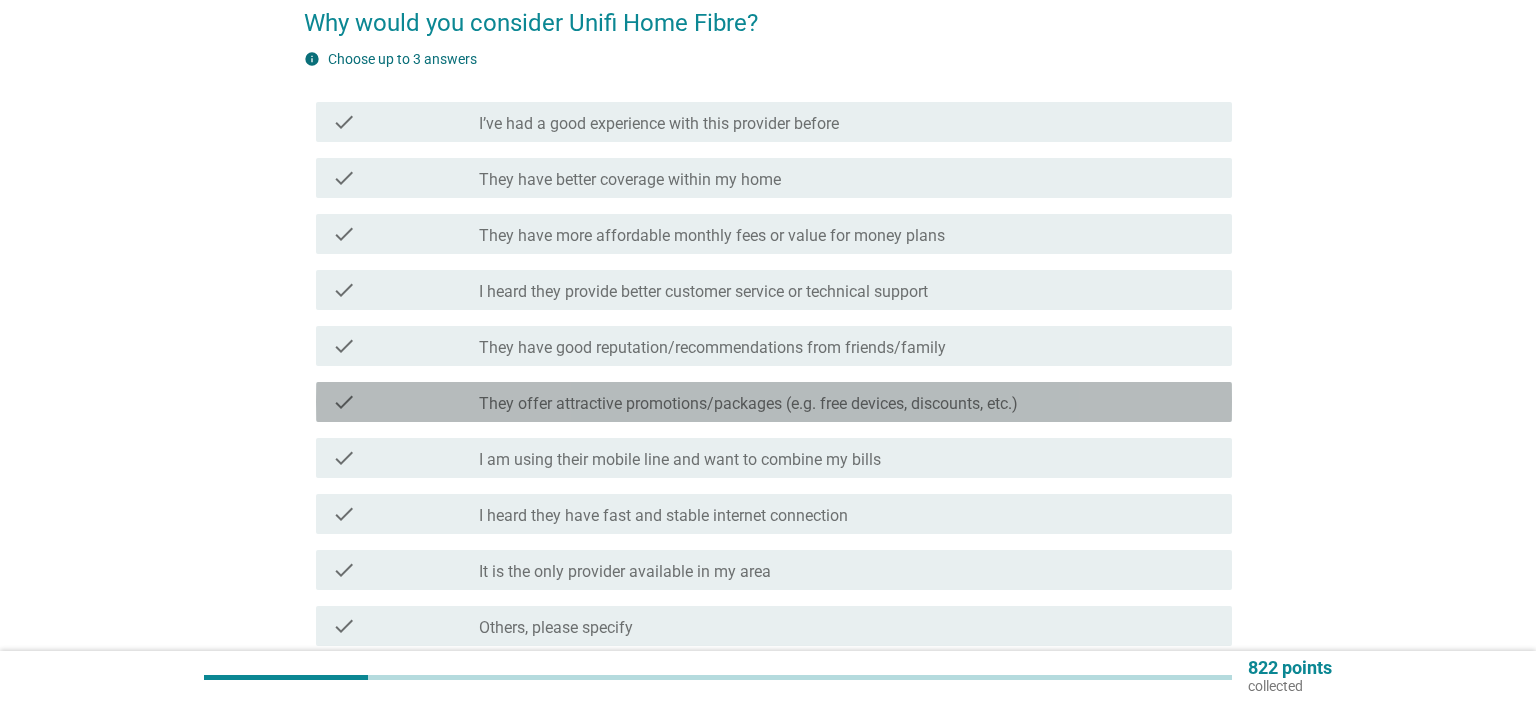 click on "They offer attractive promotions/packages (e.g. free devices, discounts, etc.)" at bounding box center [748, 404] 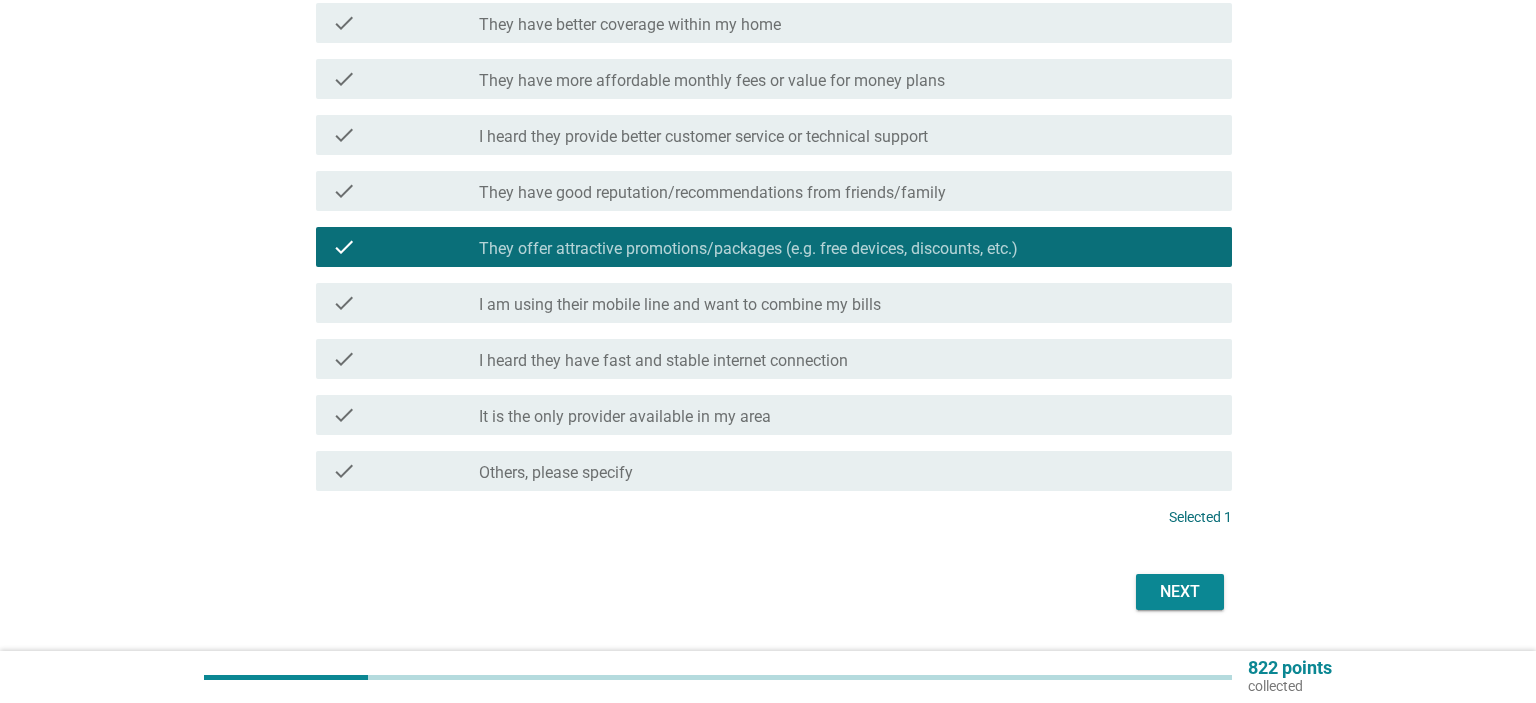 scroll, scrollTop: 315, scrollLeft: 0, axis: vertical 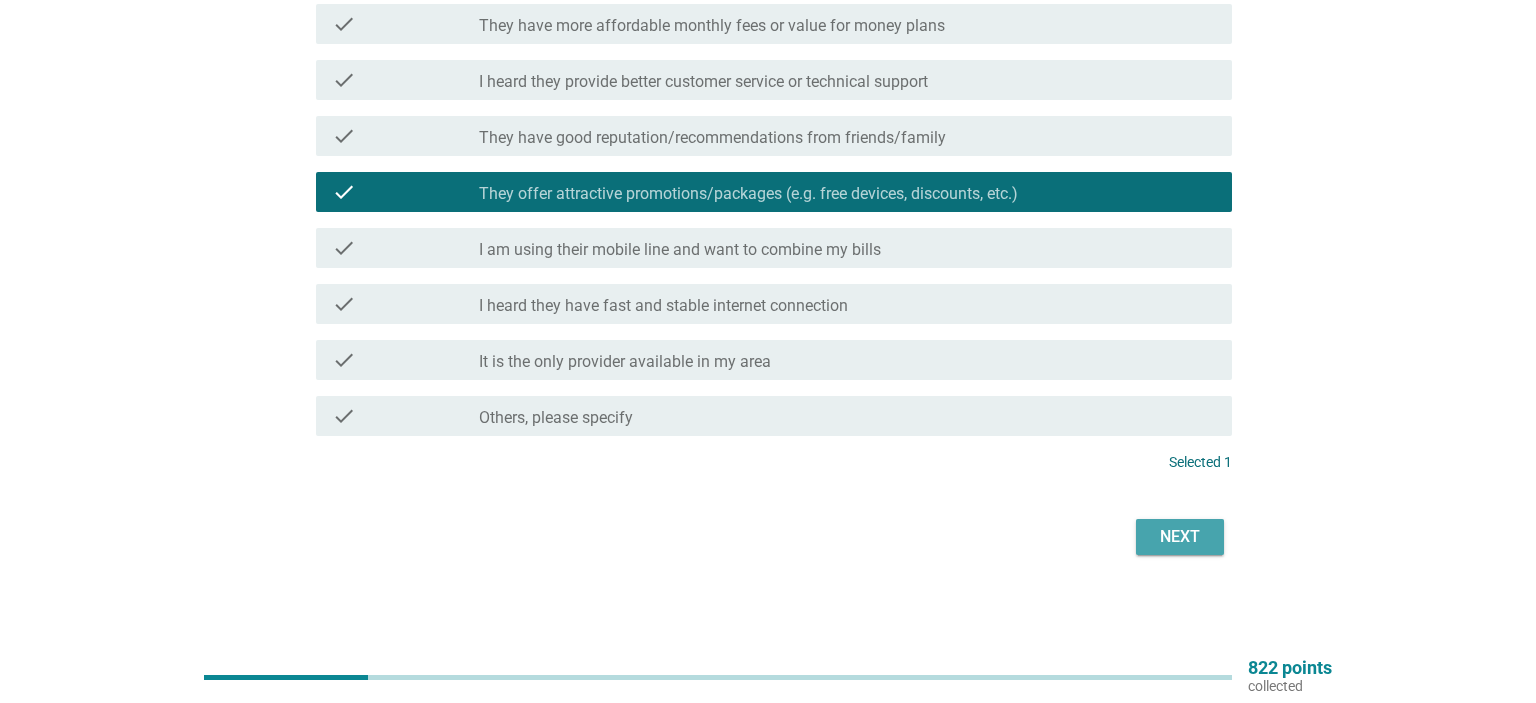 click on "Next" at bounding box center [1180, 537] 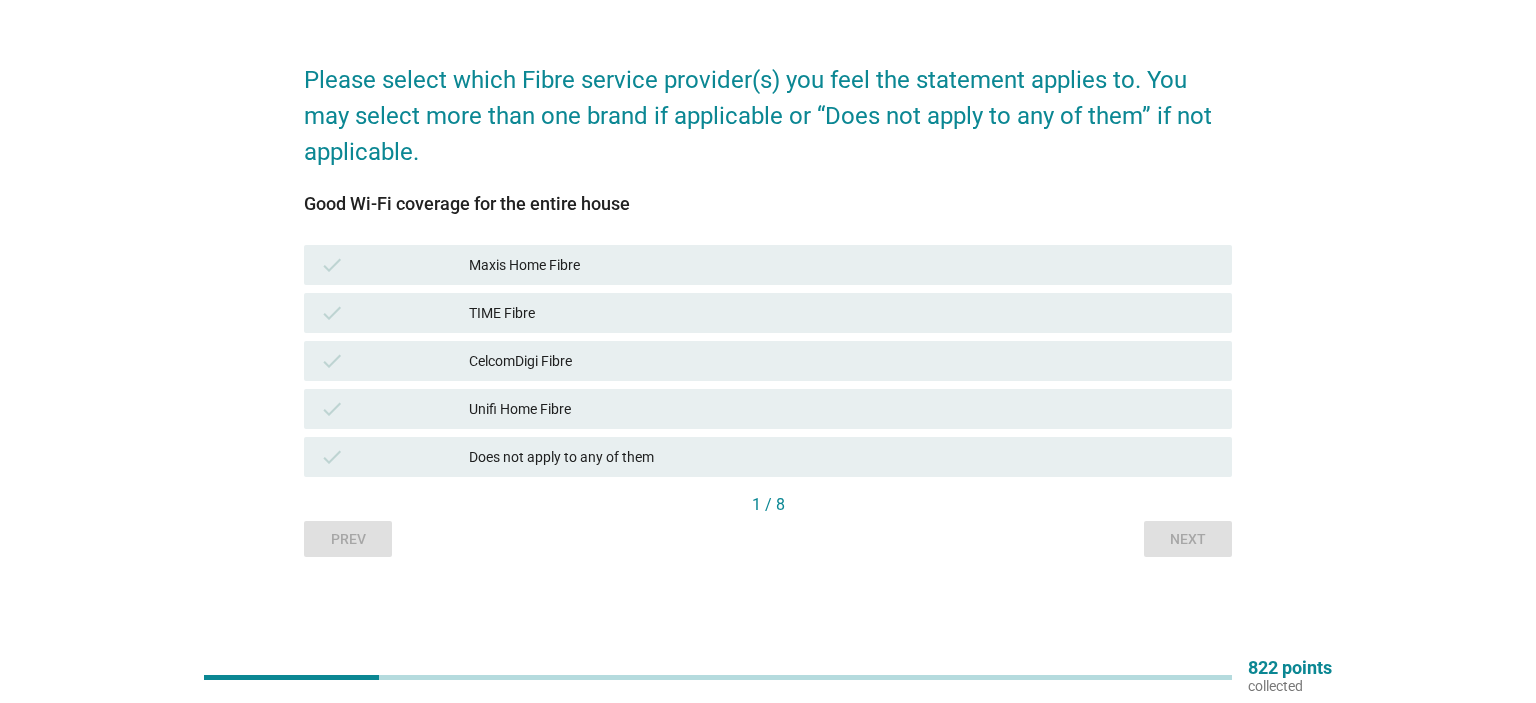 scroll, scrollTop: 0, scrollLeft: 0, axis: both 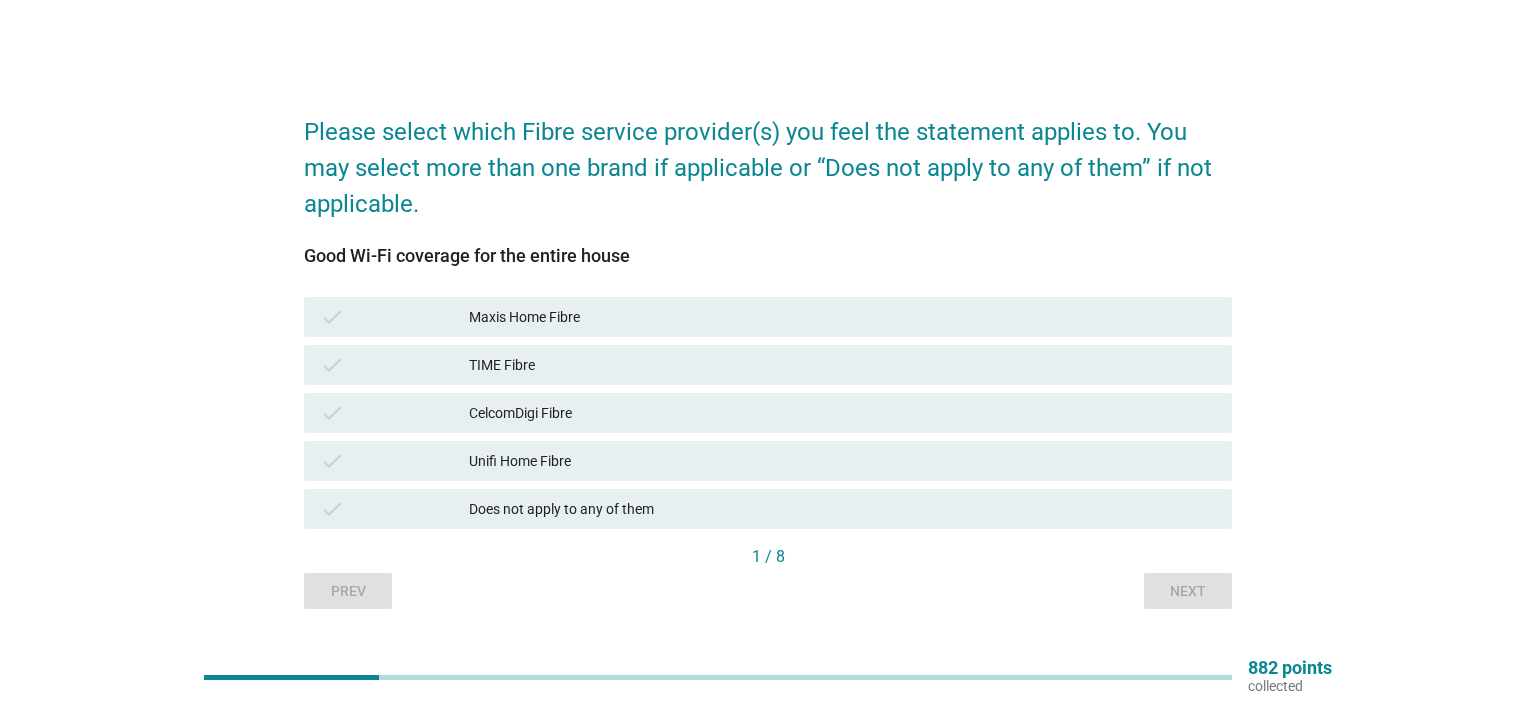click on "check   TIME Fibre" at bounding box center [768, 365] 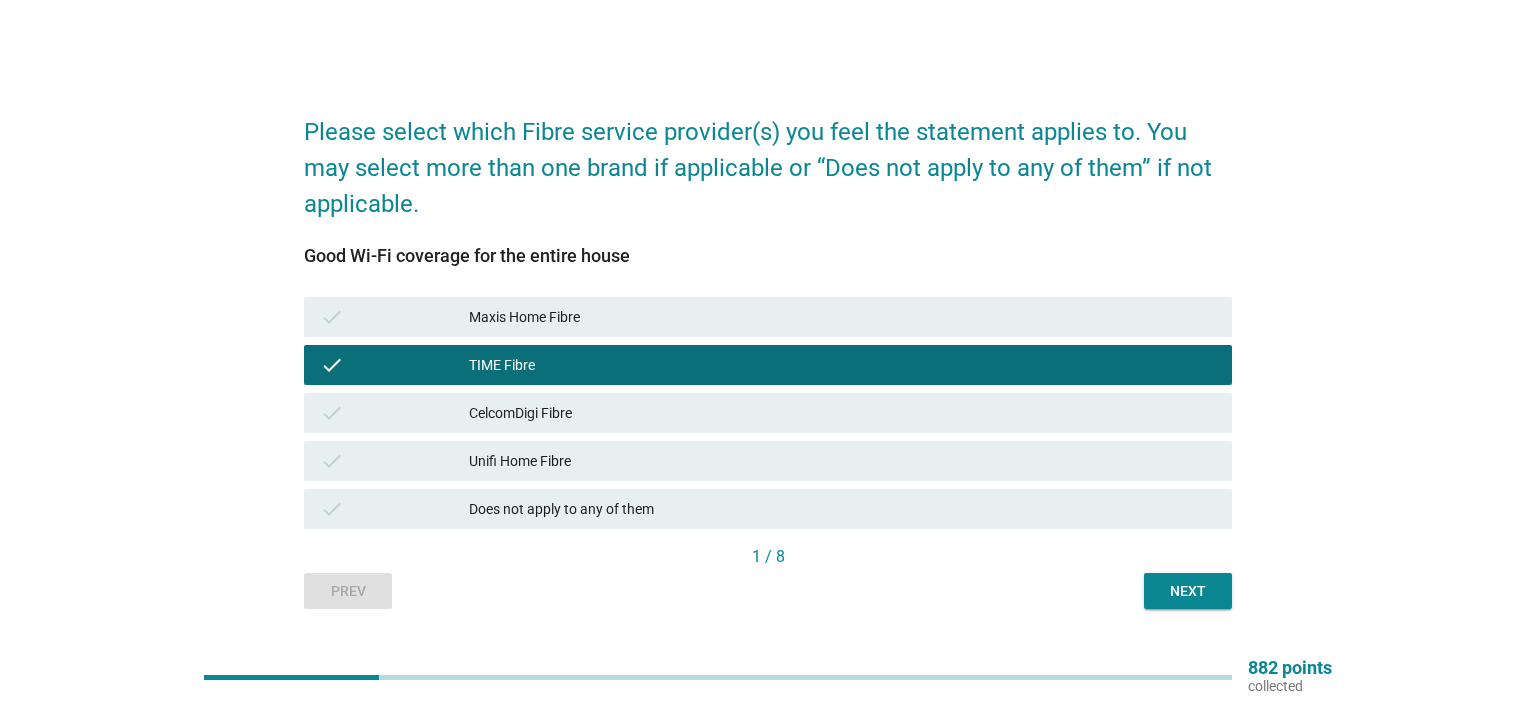 click on "Unifi Home Fibre" at bounding box center (842, 461) 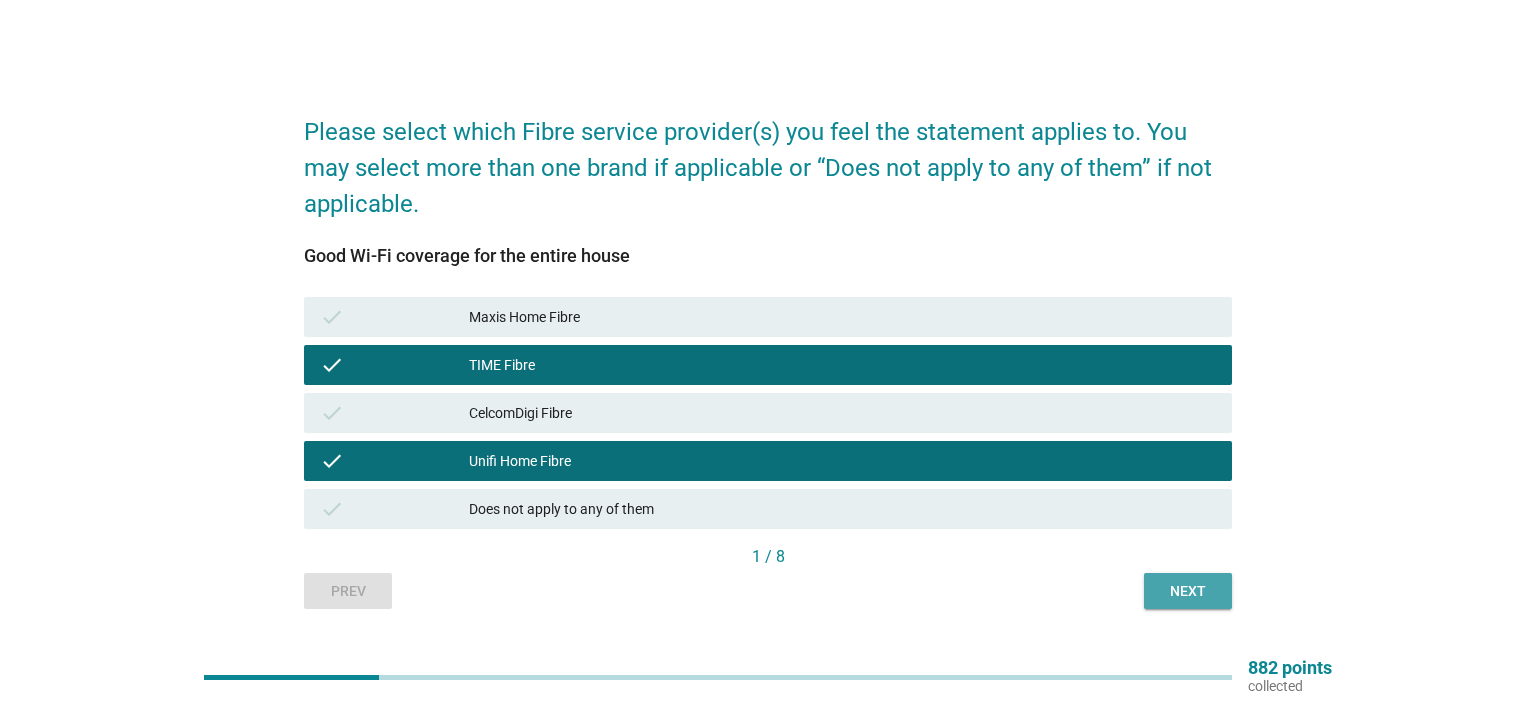 click on "Next" at bounding box center [1188, 591] 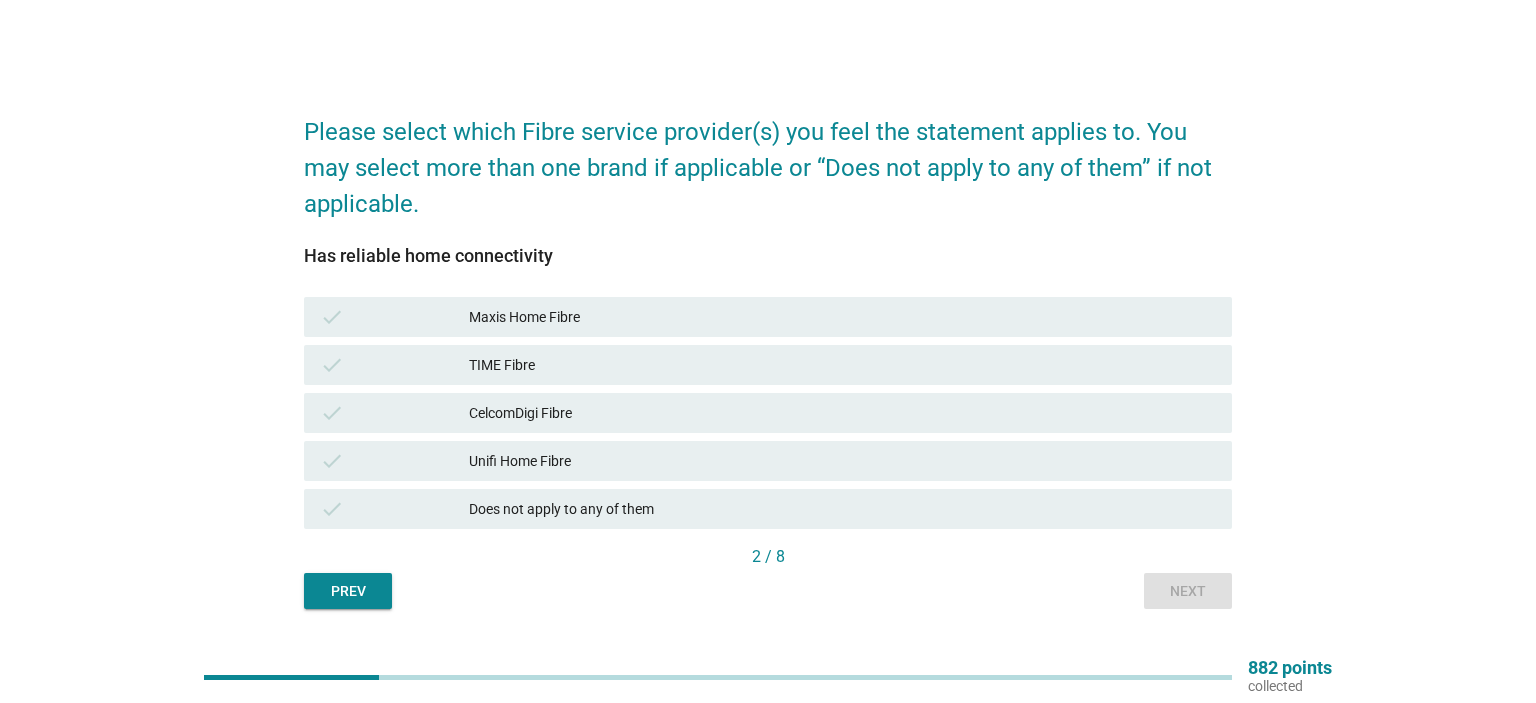 click on "TIME Fibre" at bounding box center [842, 365] 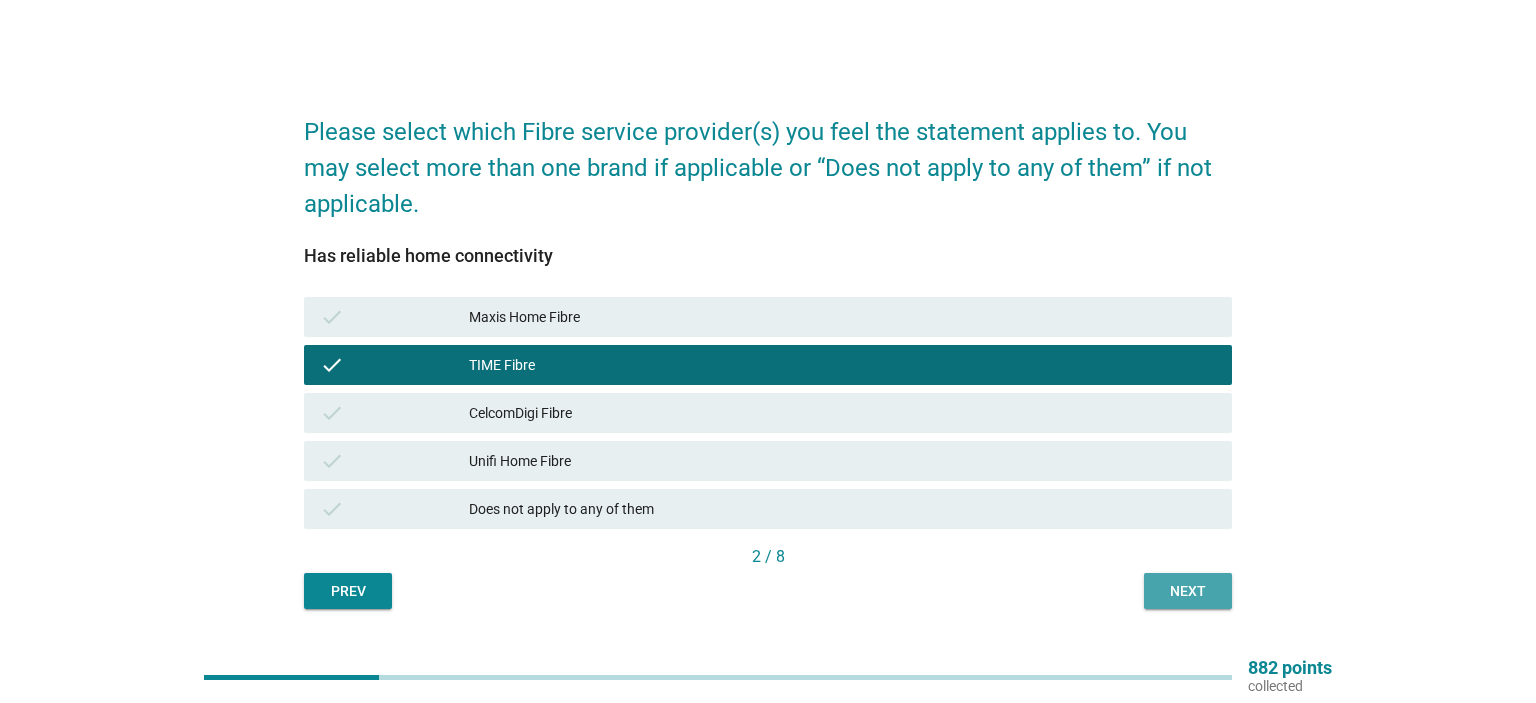 click on "Next" at bounding box center [1188, 591] 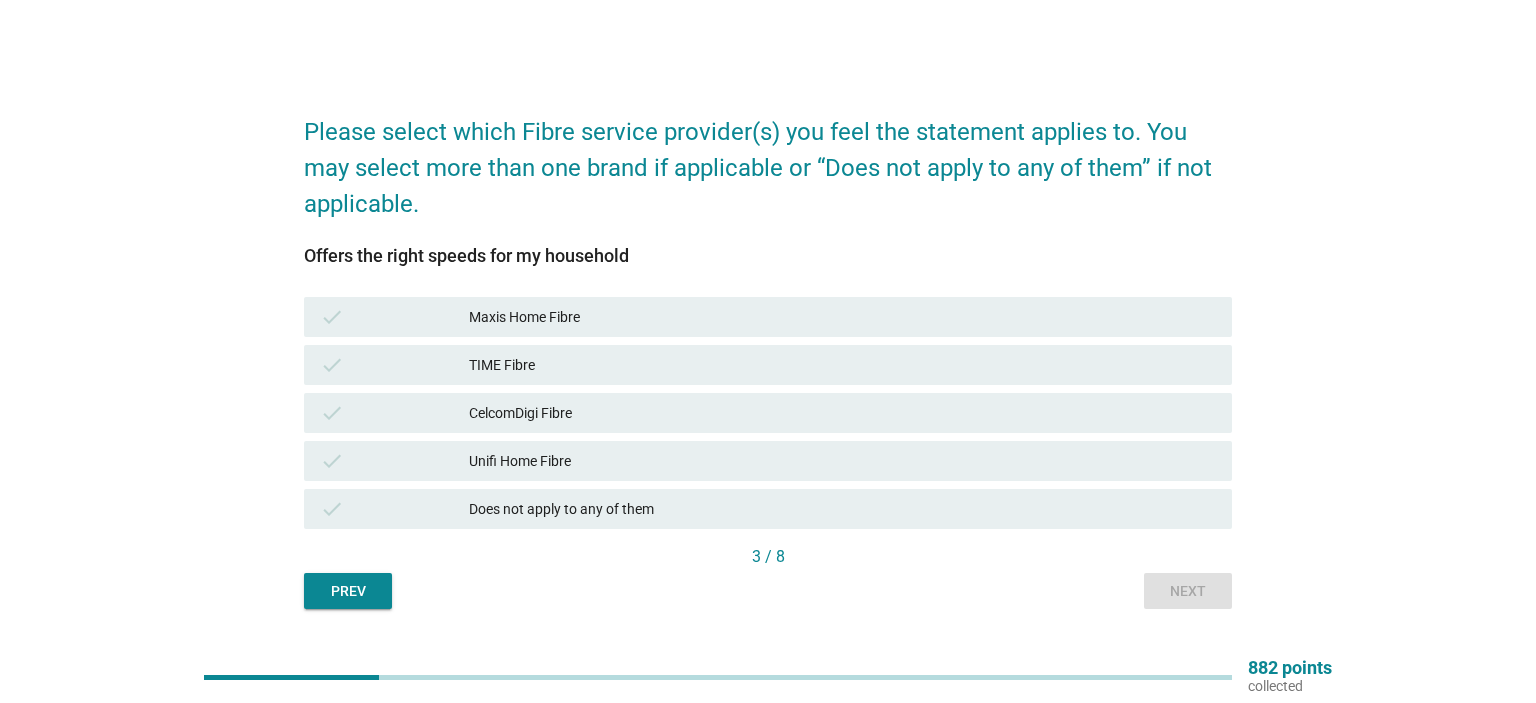 click on "check   TIME Fibre" at bounding box center [768, 365] 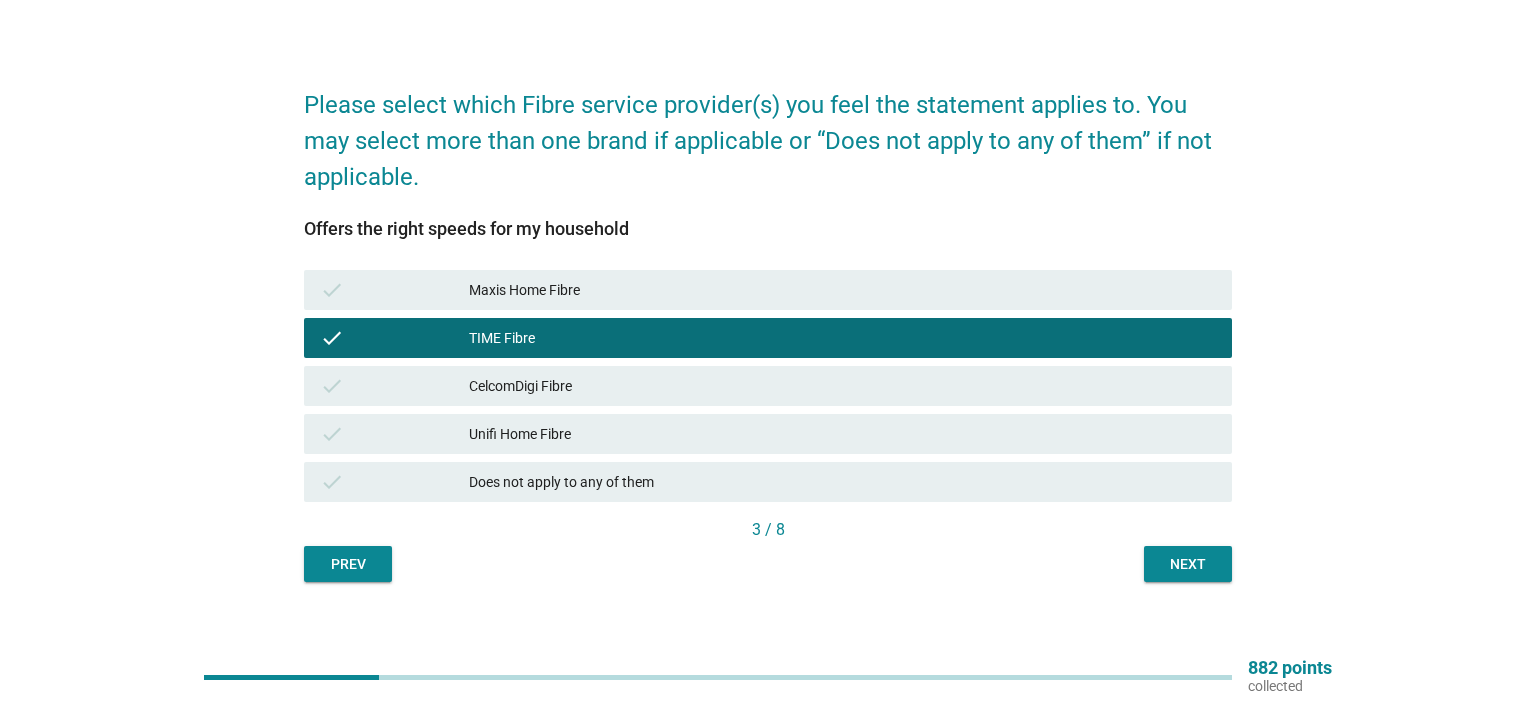 scroll, scrollTop: 52, scrollLeft: 0, axis: vertical 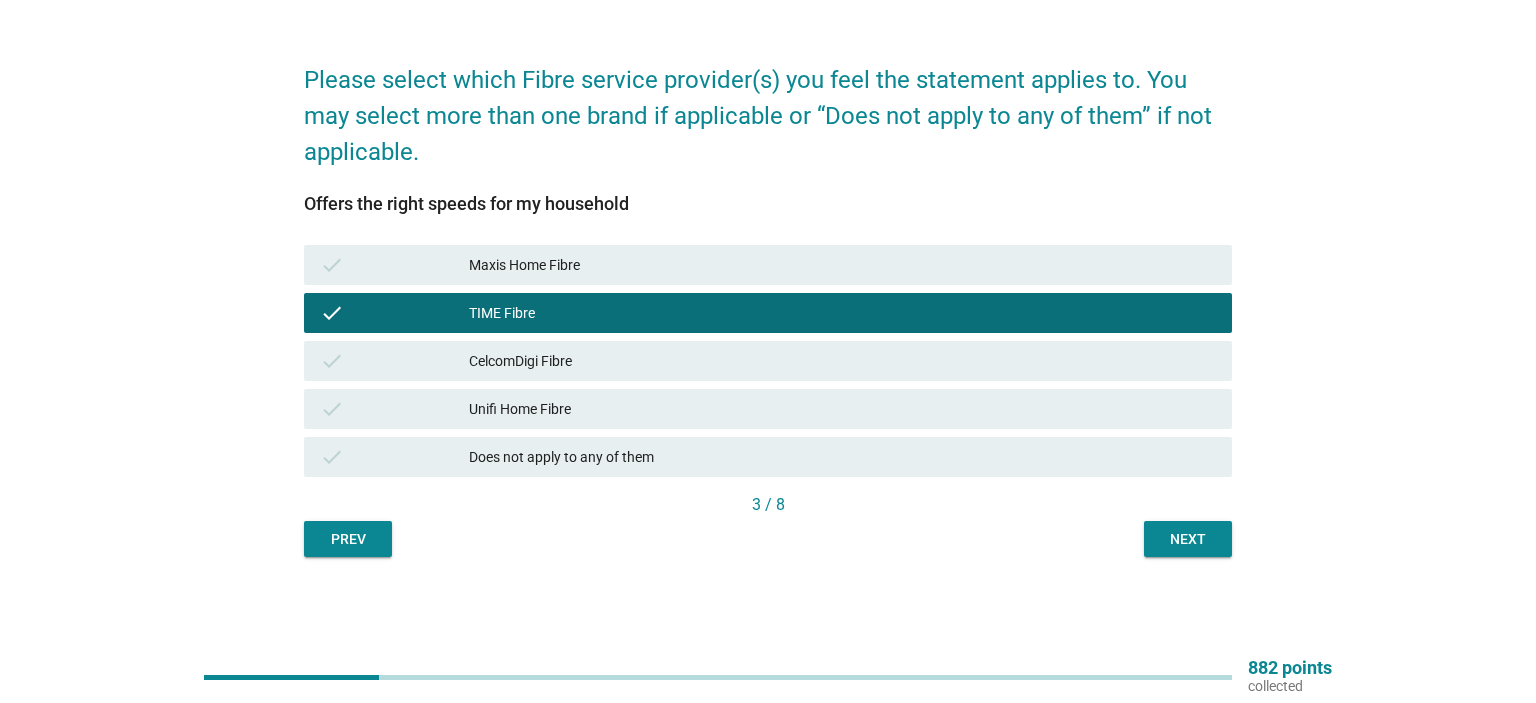 click on "Next" at bounding box center [1188, 539] 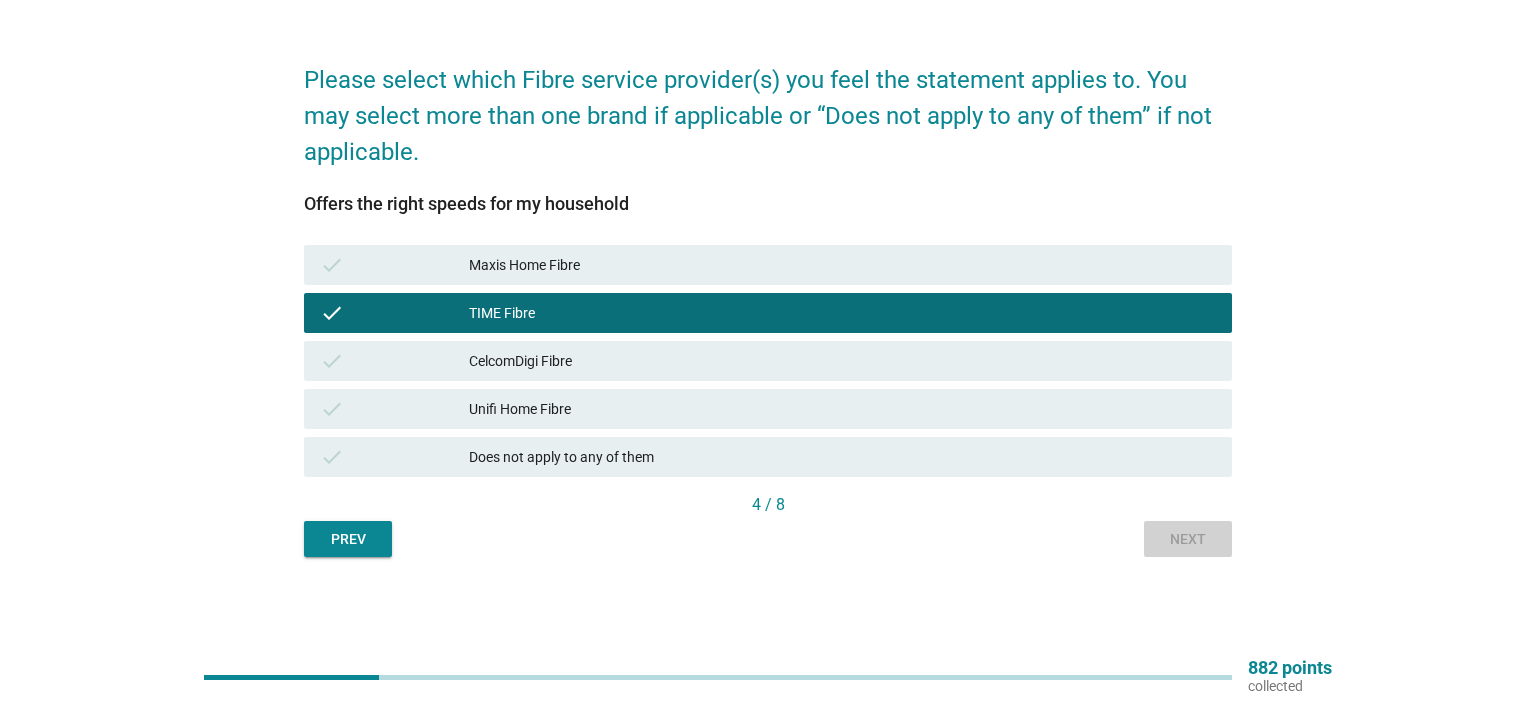 scroll, scrollTop: 0, scrollLeft: 0, axis: both 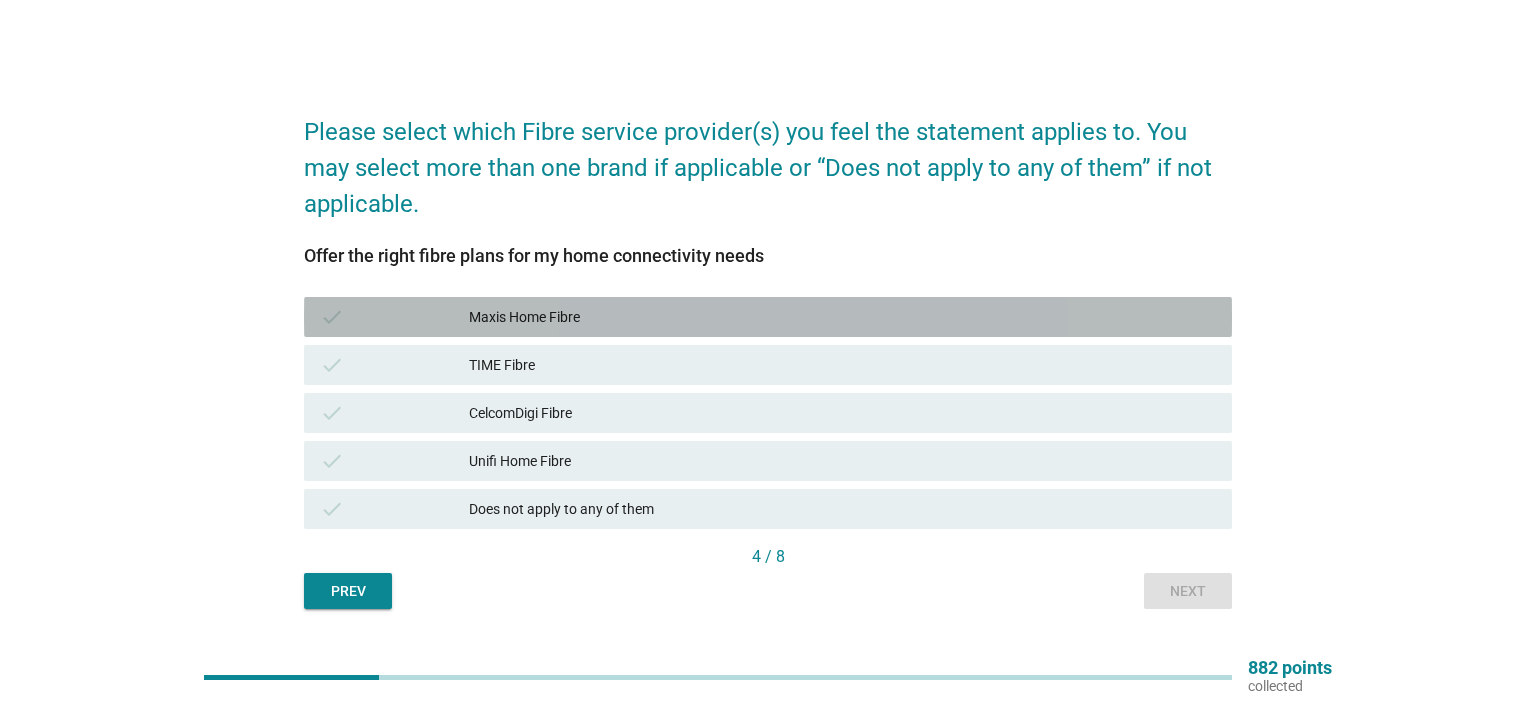 click on "check   Maxis Home Fibre" at bounding box center [768, 317] 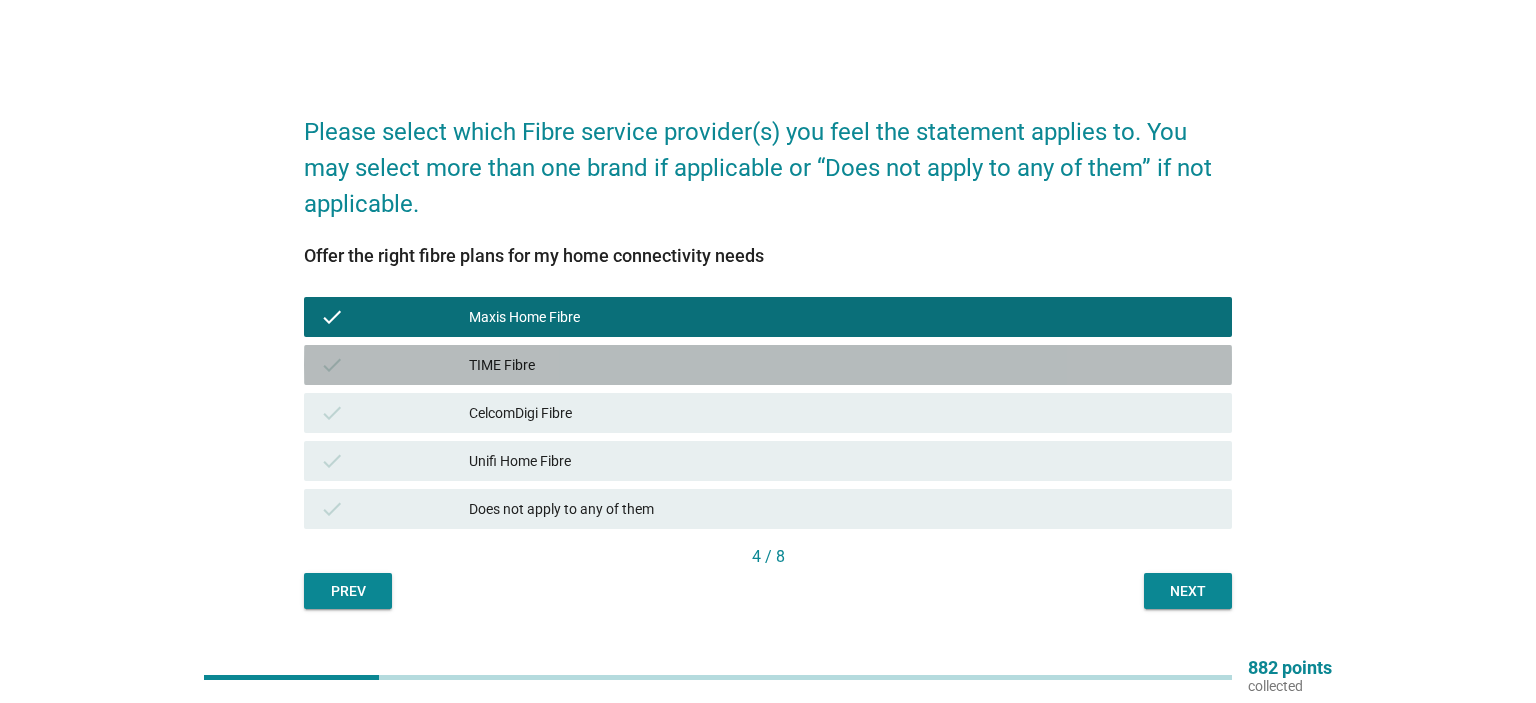 click on "TIME Fibre" at bounding box center (842, 365) 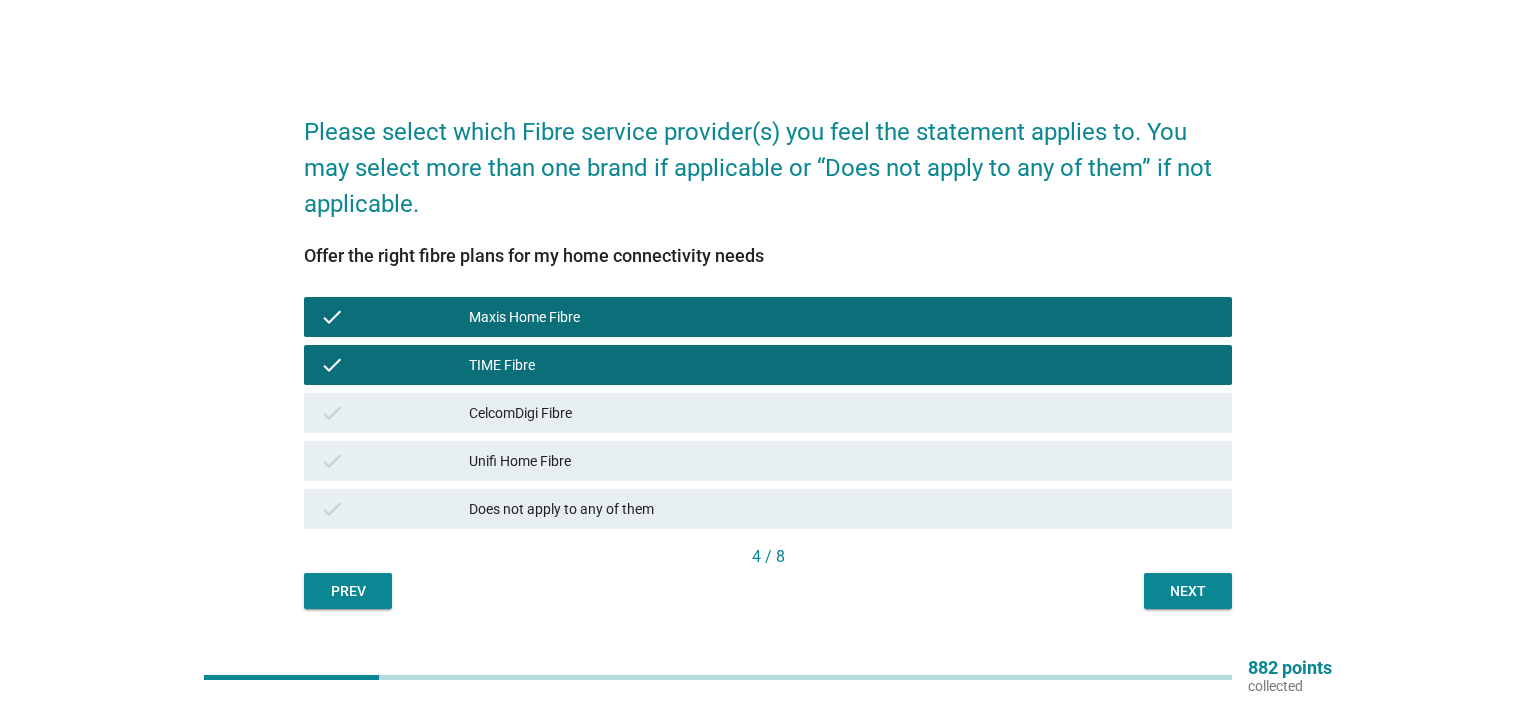 click on "check   Unifi Home Fibre" at bounding box center (768, 461) 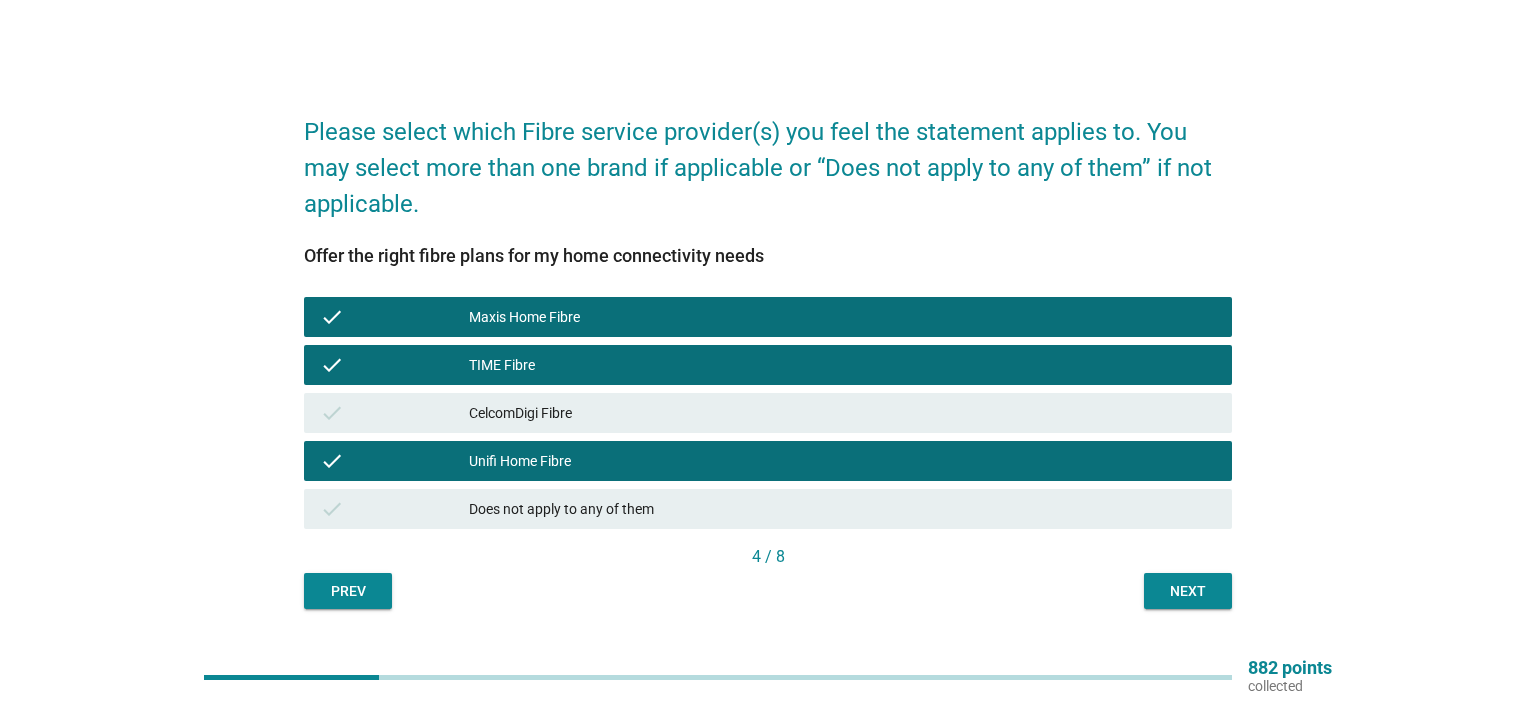 click on "Next" at bounding box center [1188, 591] 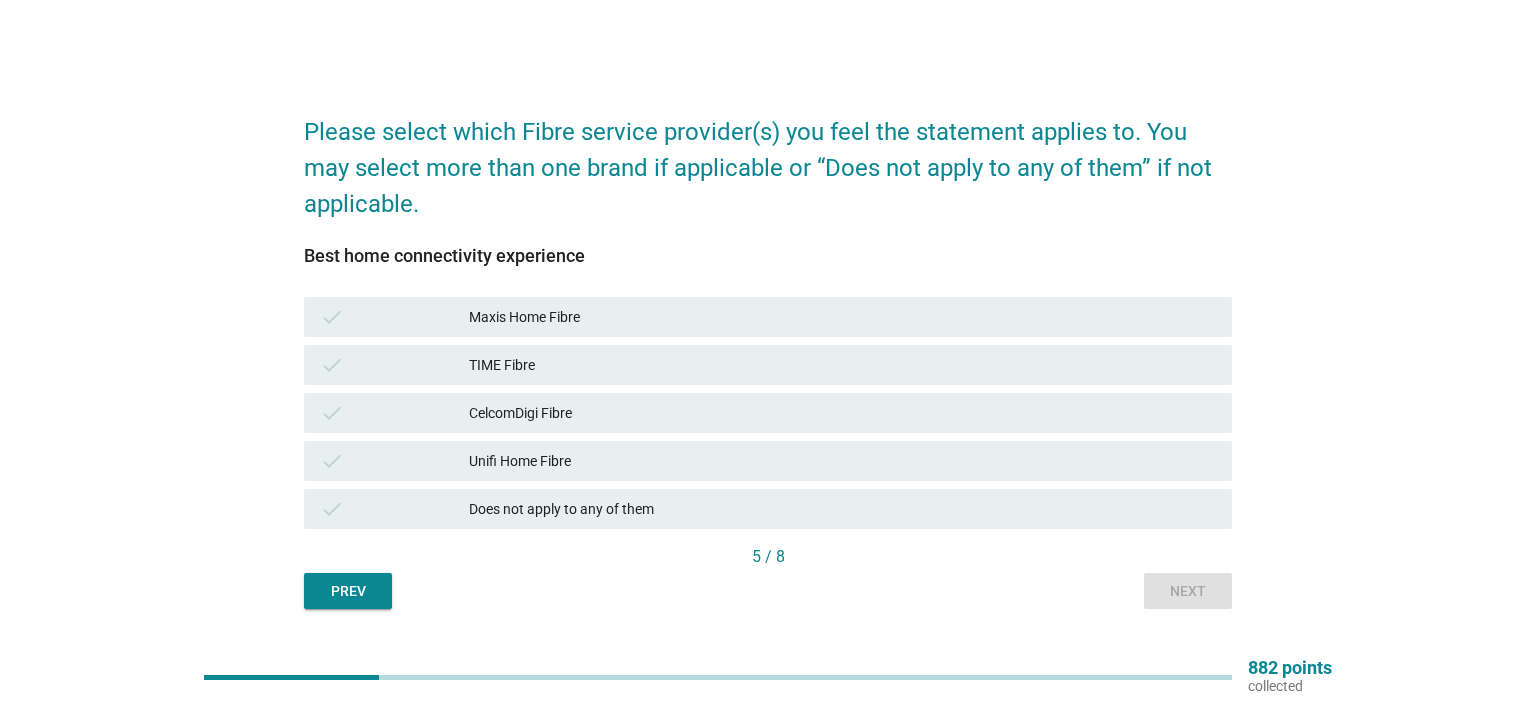 click on "check   TIME Fibre" at bounding box center (768, 365) 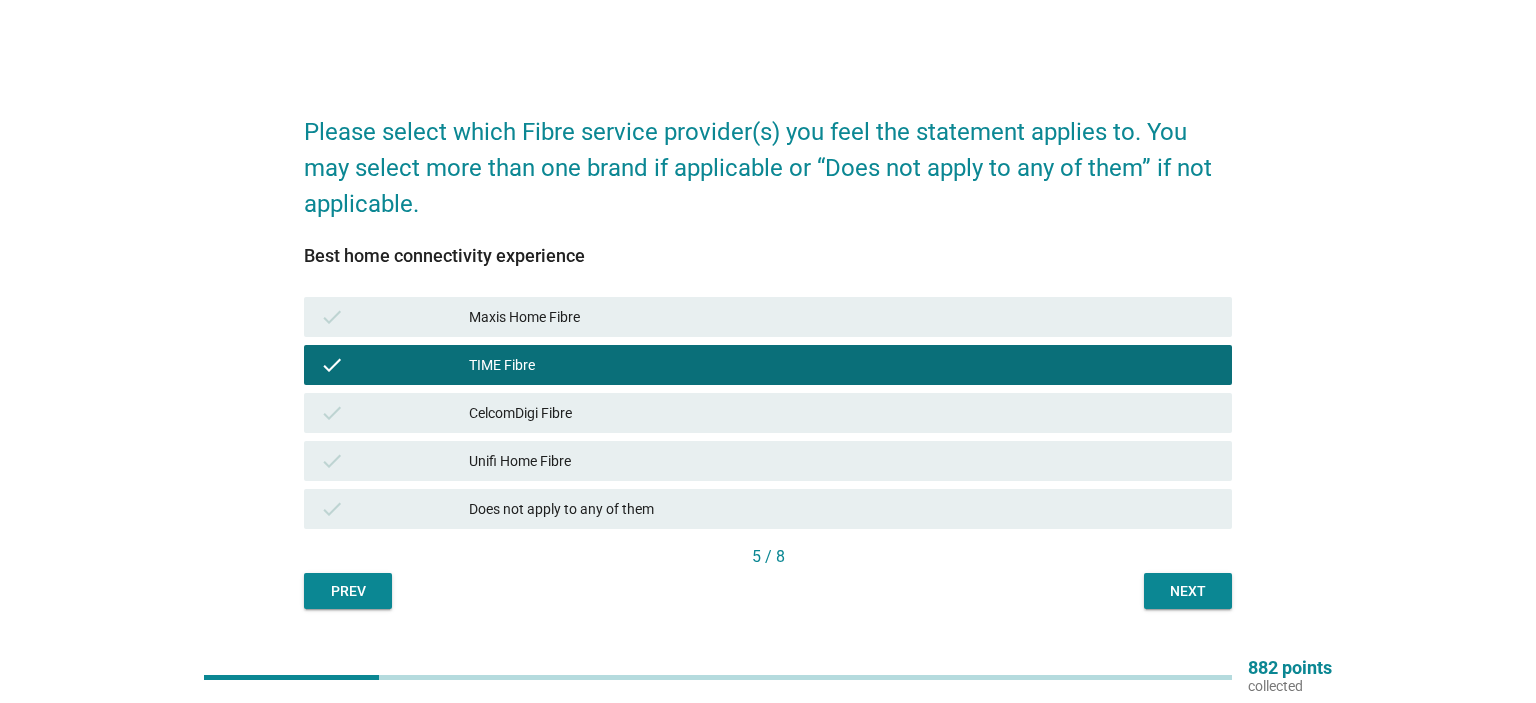 click on "Prev   Next" at bounding box center [768, 591] 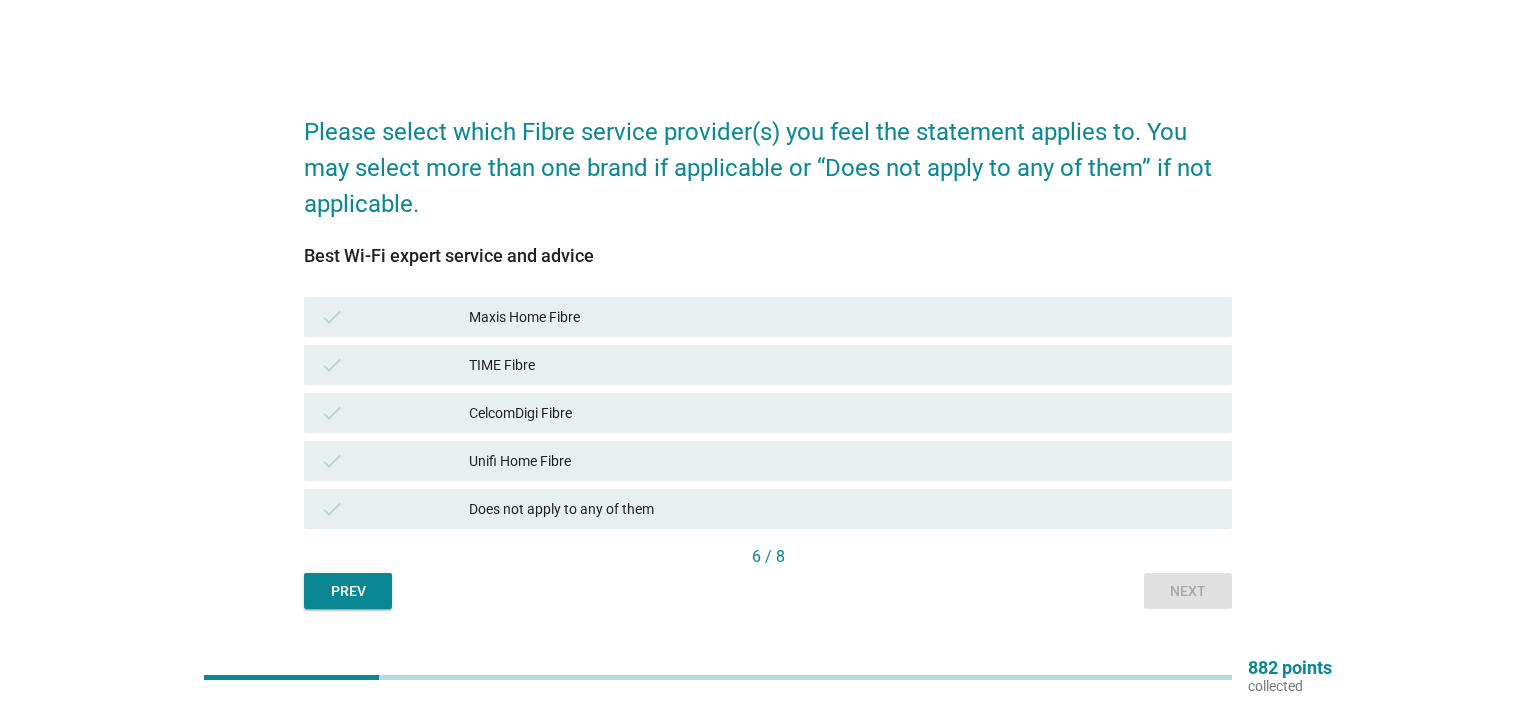 click on "check   CelcomDigi Fibre" at bounding box center (768, 413) 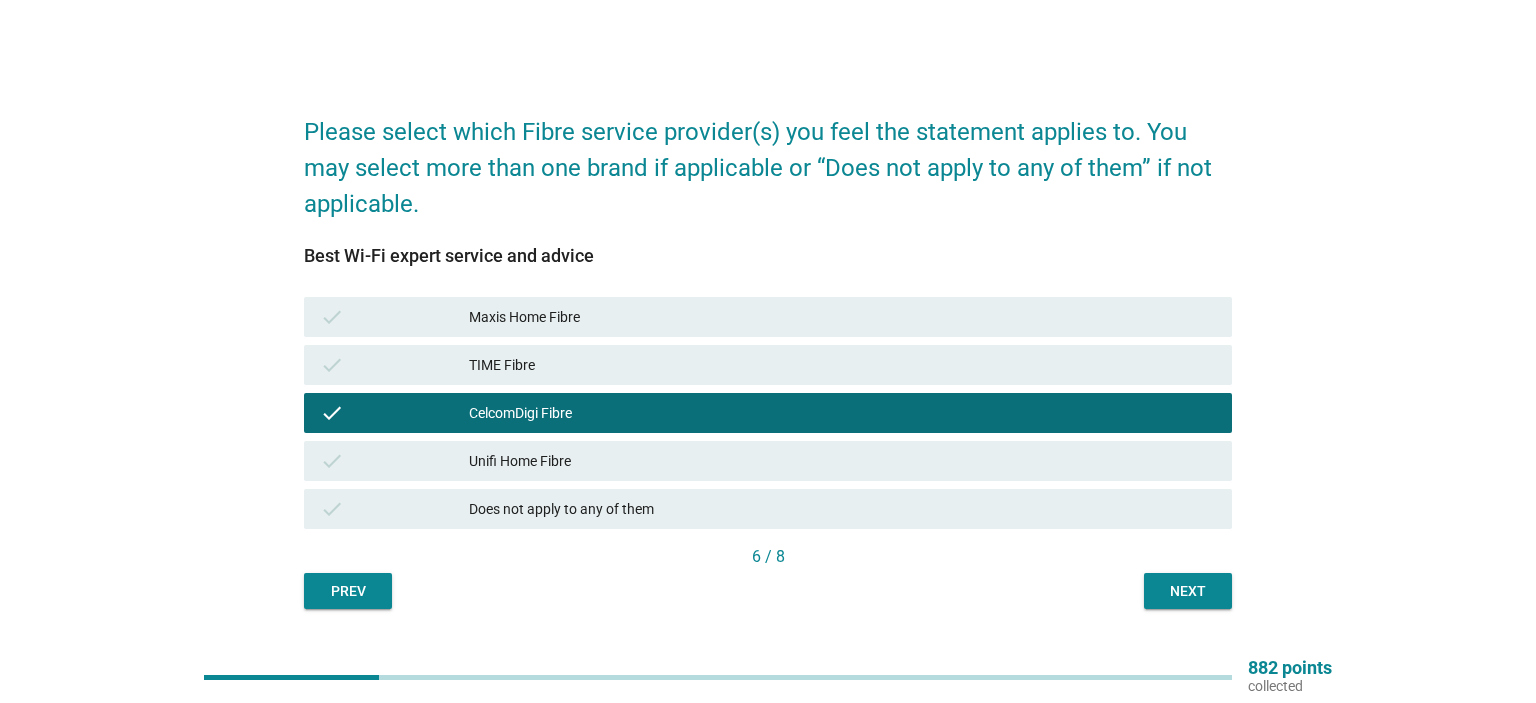 click on "TIME Fibre" at bounding box center (842, 365) 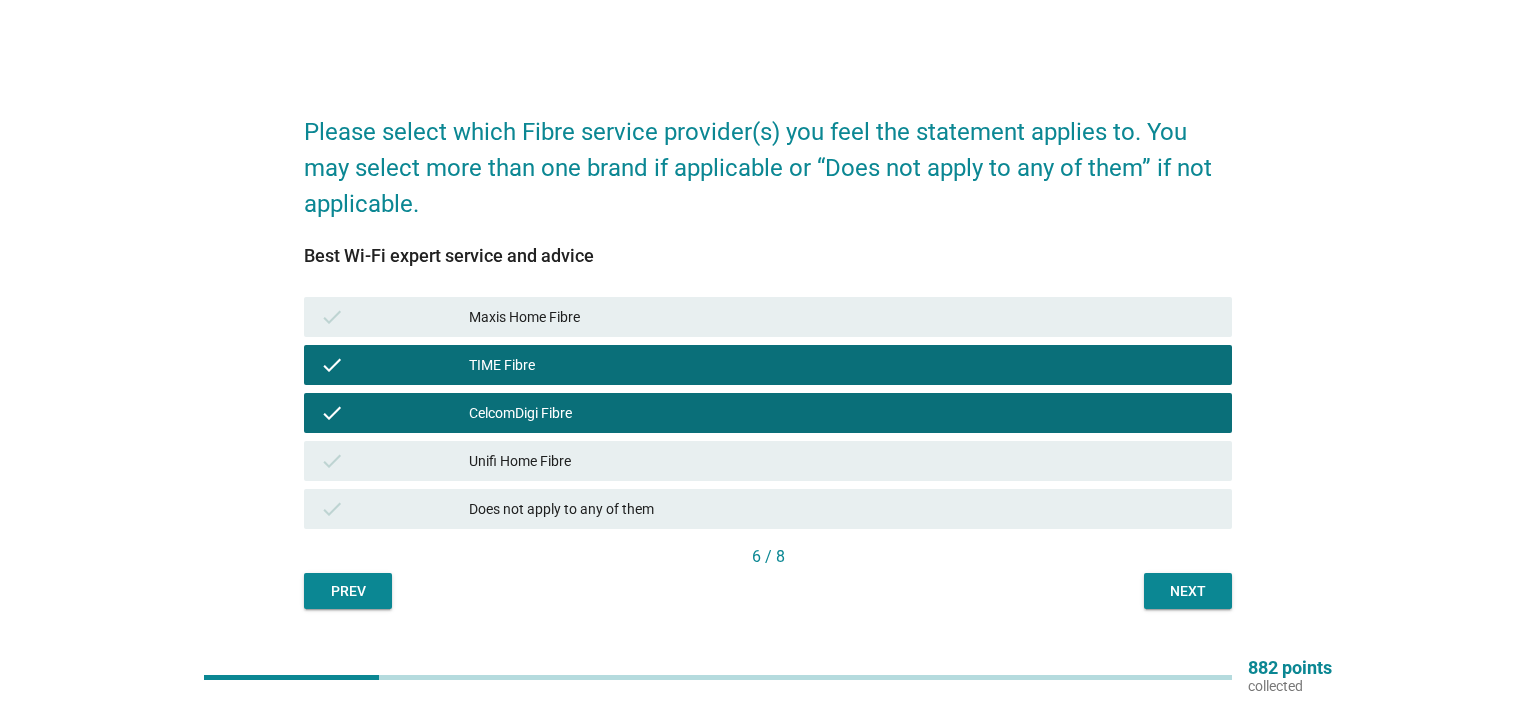 click on "CelcomDigi Fibre" at bounding box center [842, 413] 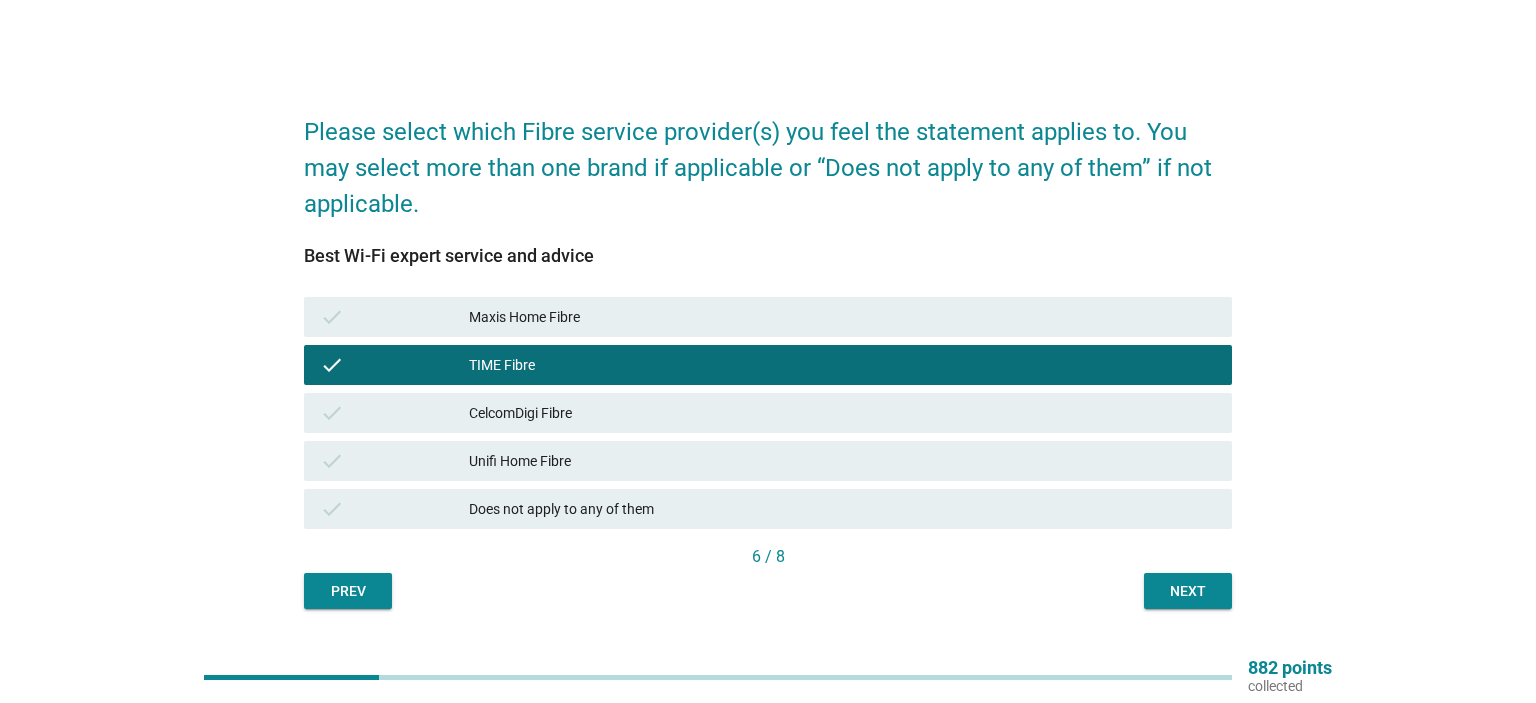 click on "check   Unifi Home Fibre" at bounding box center [768, 461] 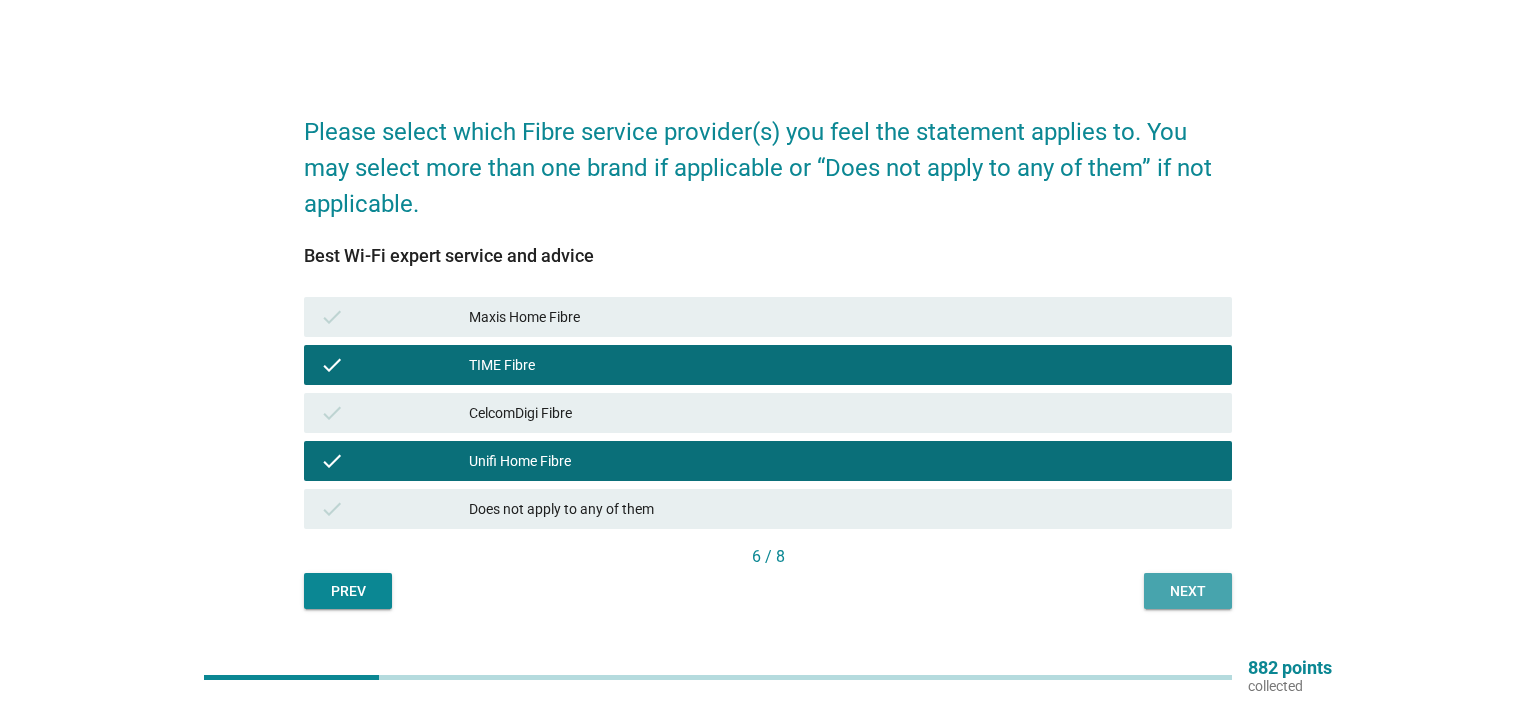 click on "Next" at bounding box center [1188, 591] 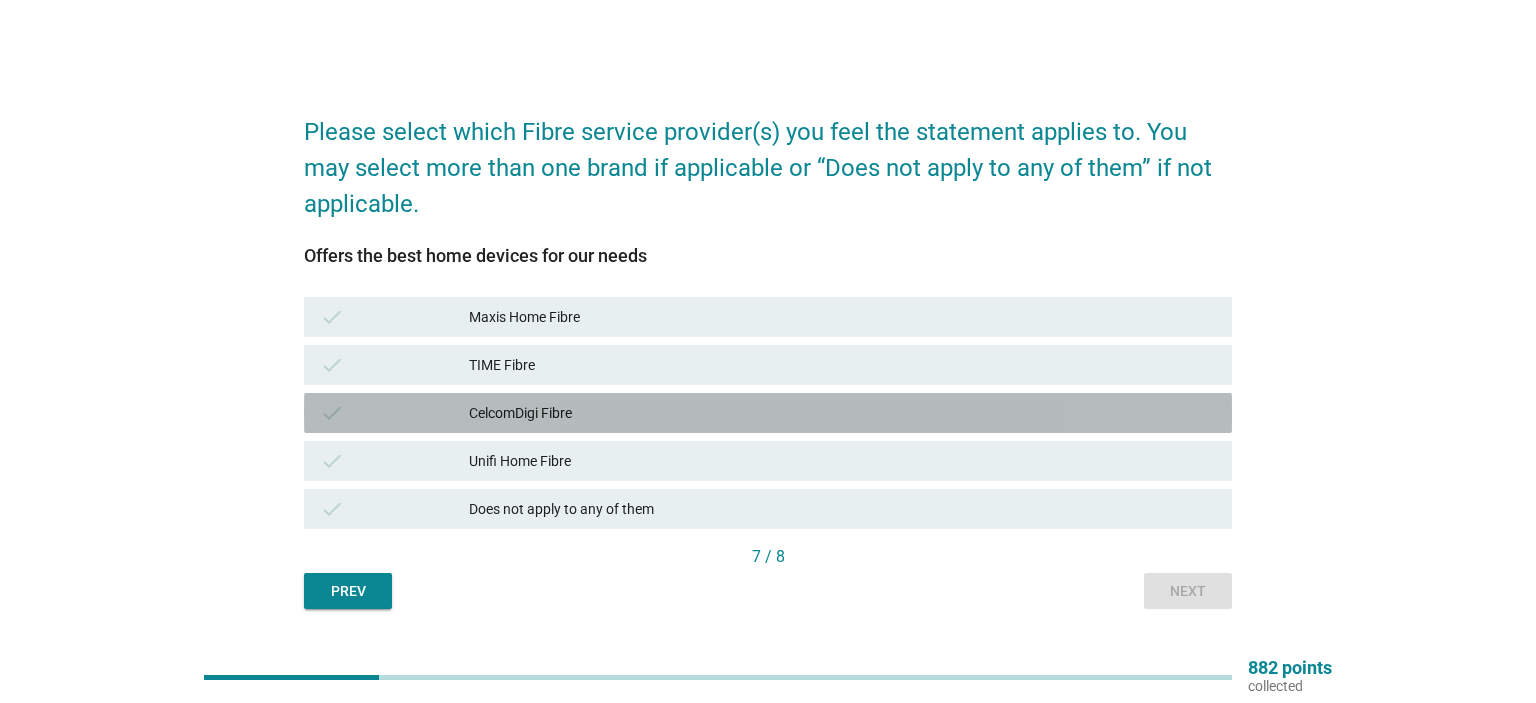 click on "check   CelcomDigi Fibre" at bounding box center (768, 413) 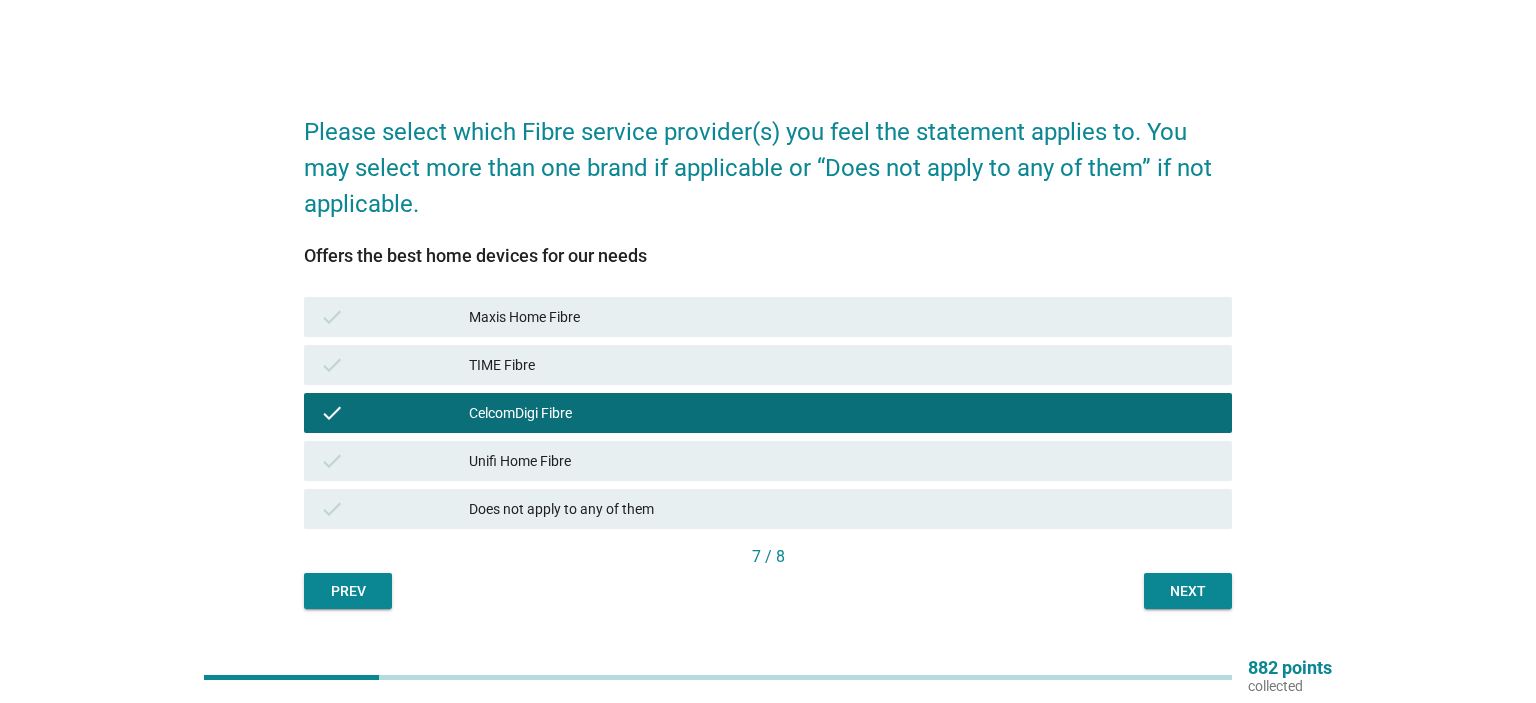 click on "check   TIME Fibre" at bounding box center (768, 365) 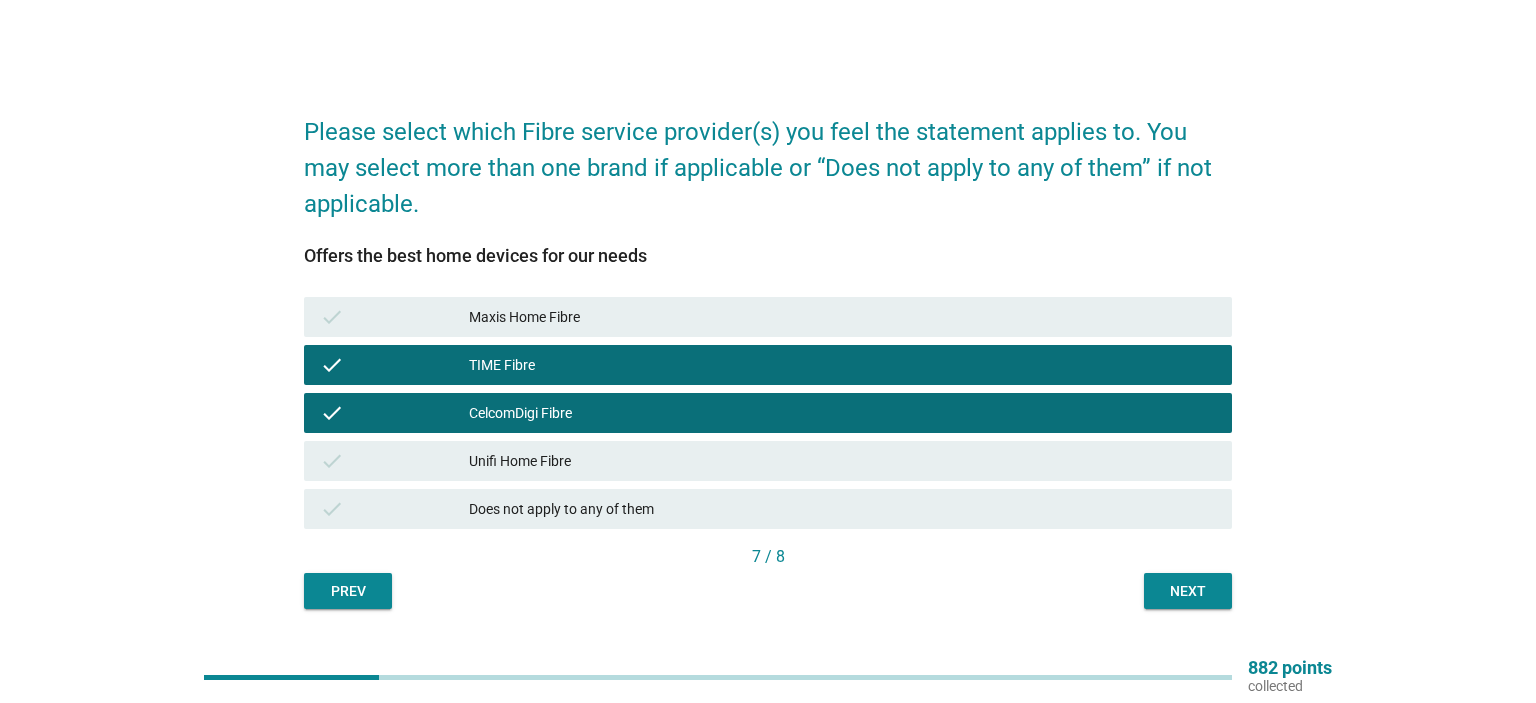 click on "check   Unifi Home Fibre" at bounding box center (768, 461) 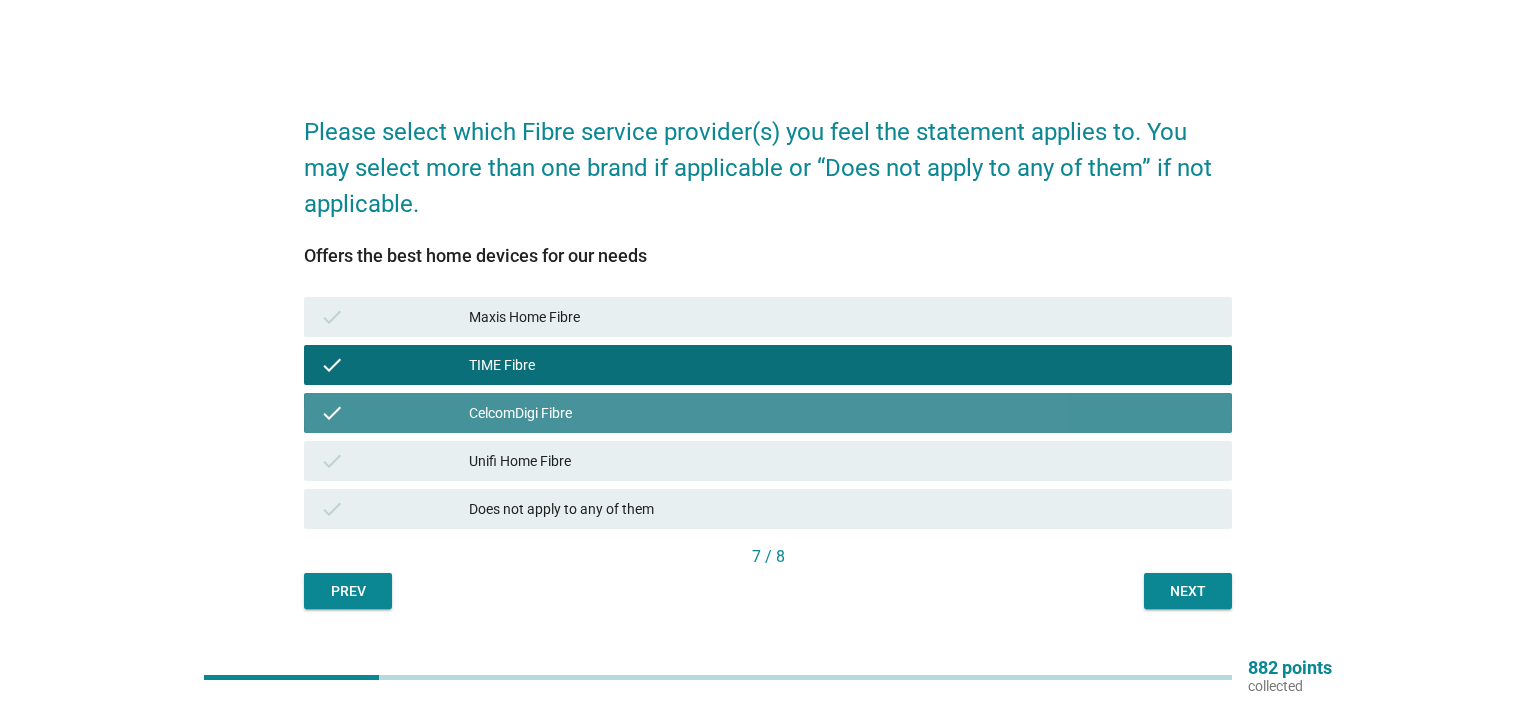 click on "CelcomDigi Fibre" at bounding box center [842, 413] 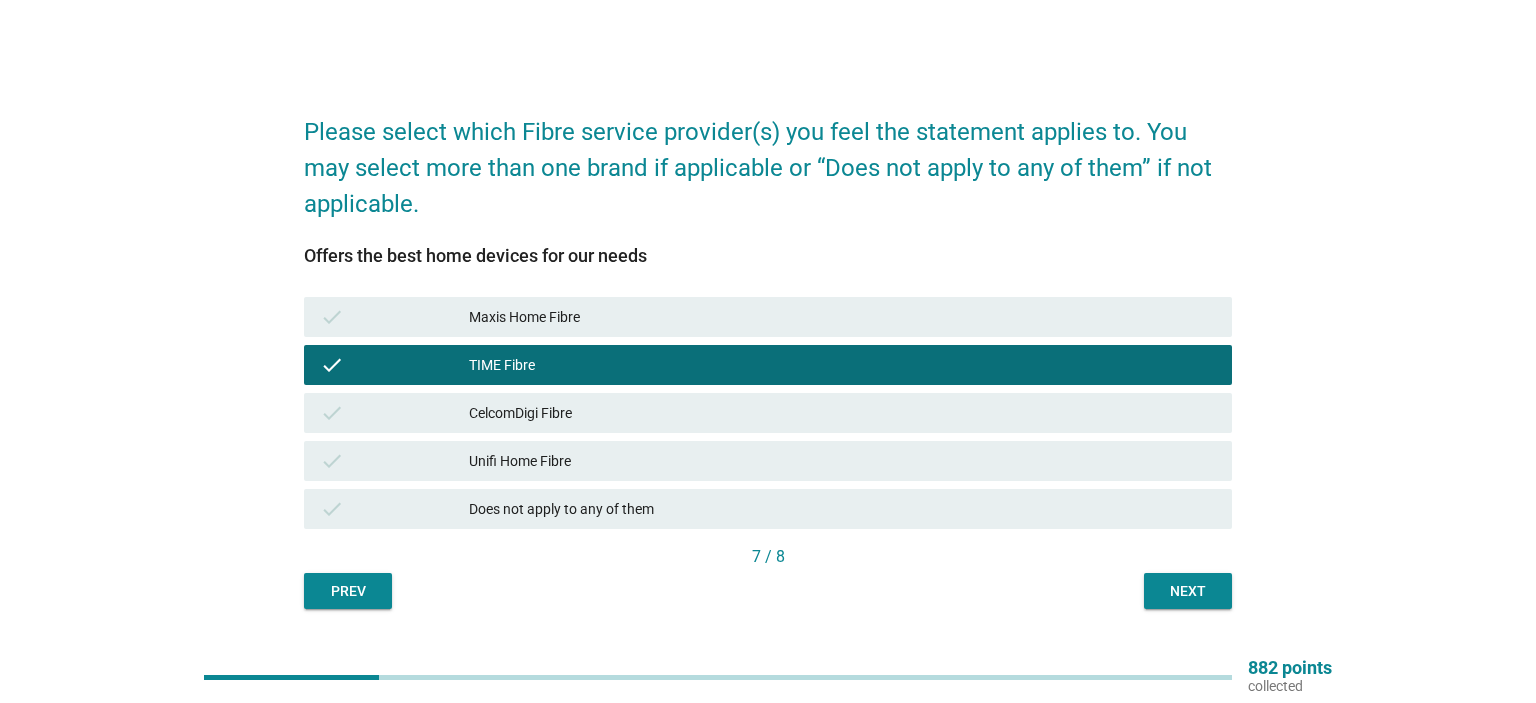 click on "Unifi Home Fibre" at bounding box center [842, 461] 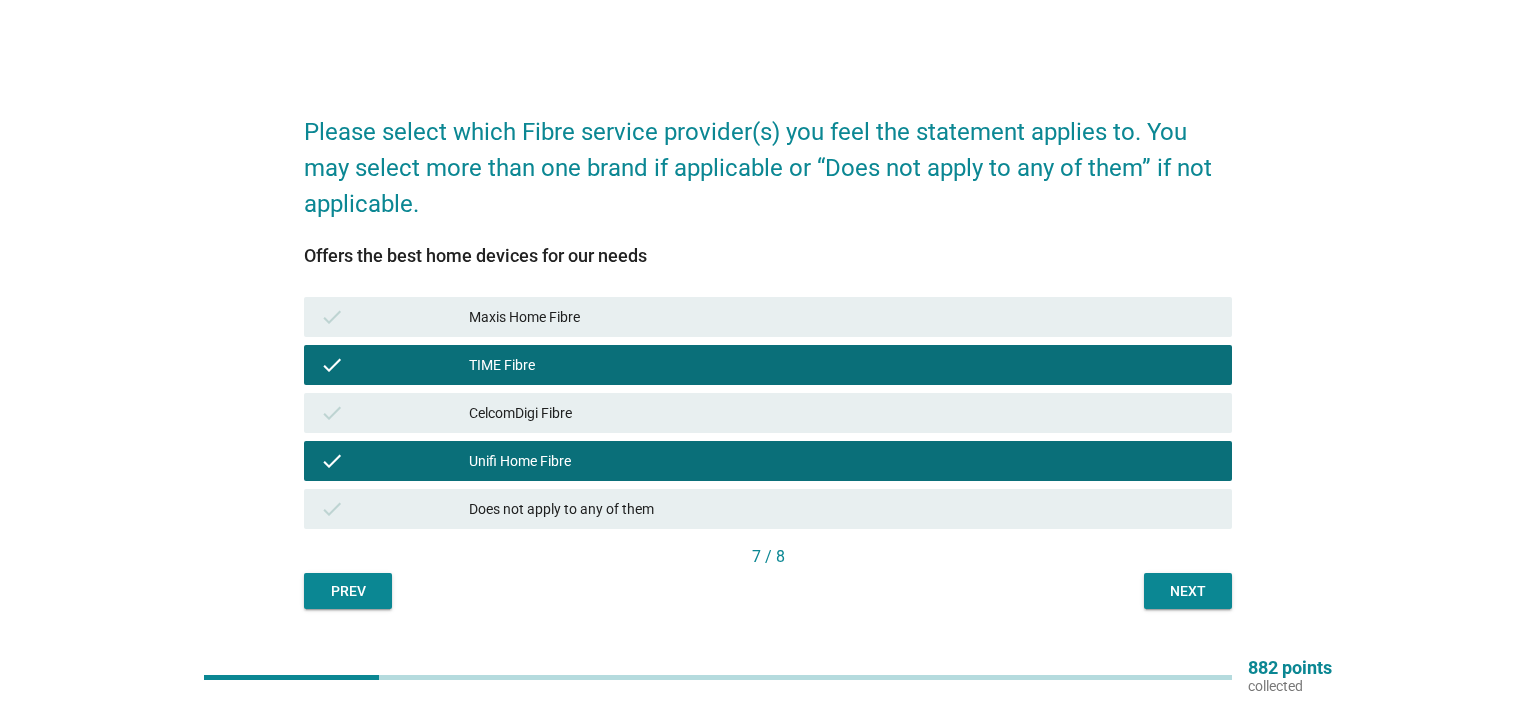 click on "Next" at bounding box center [1188, 591] 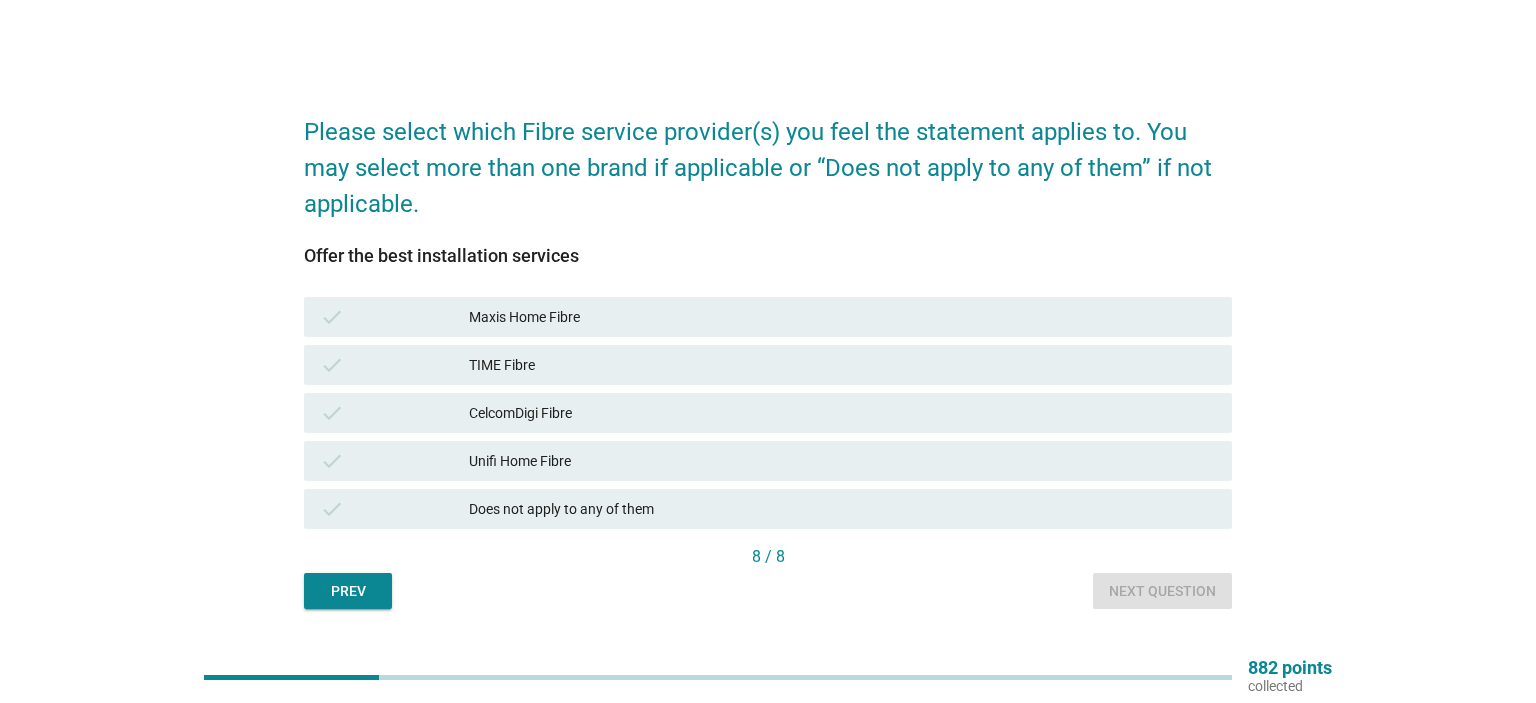 click on "check   TIME Fibre" at bounding box center (768, 365) 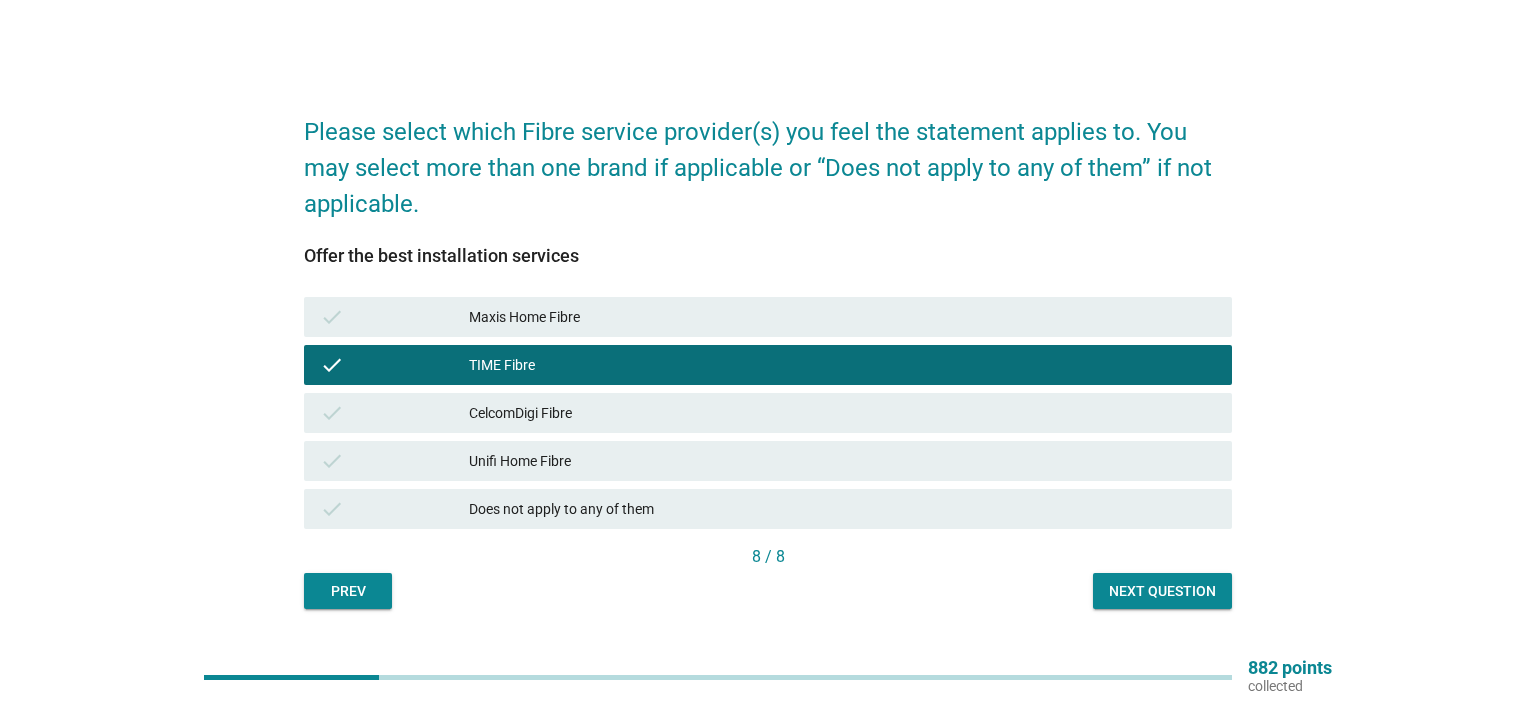 click on "Next question" at bounding box center (1162, 591) 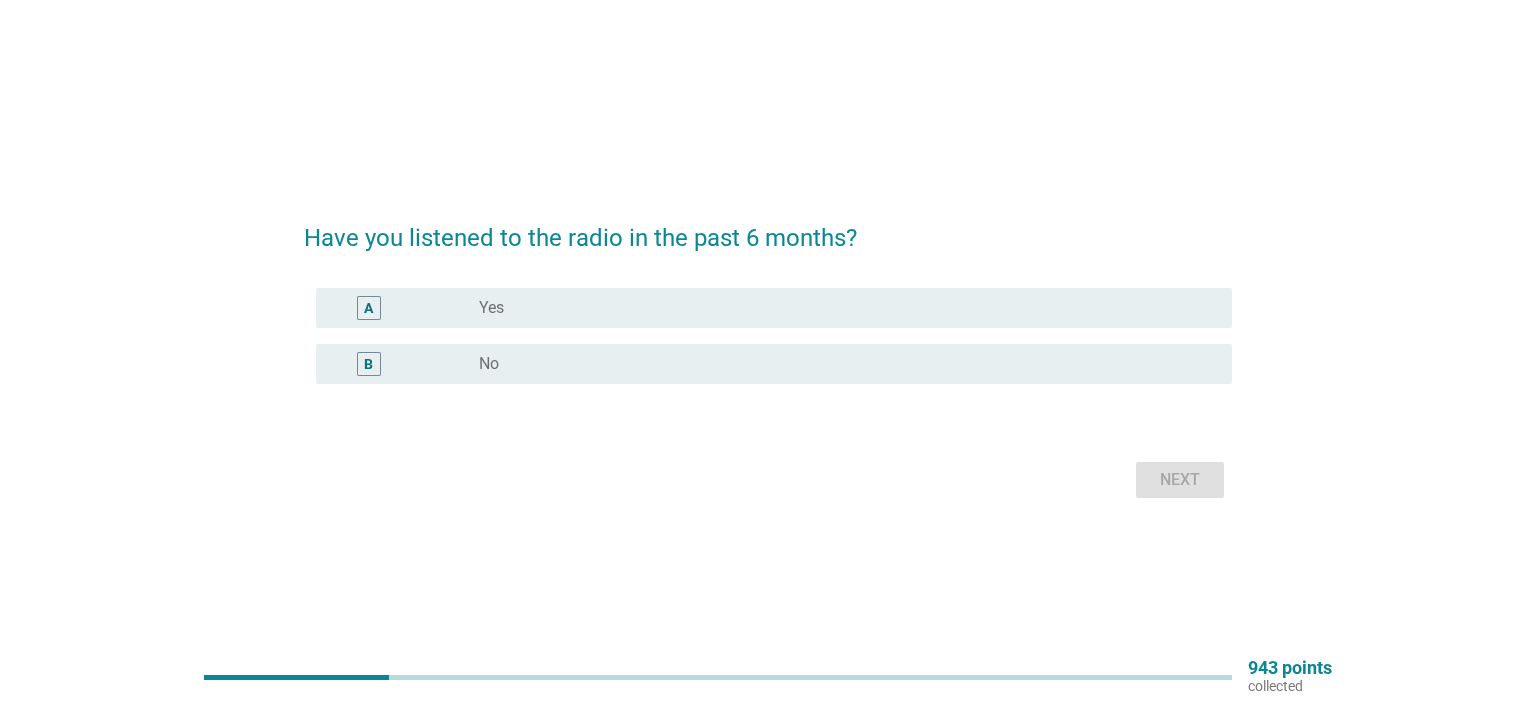 click on "radio_button_unchecked Yes" at bounding box center (839, 308) 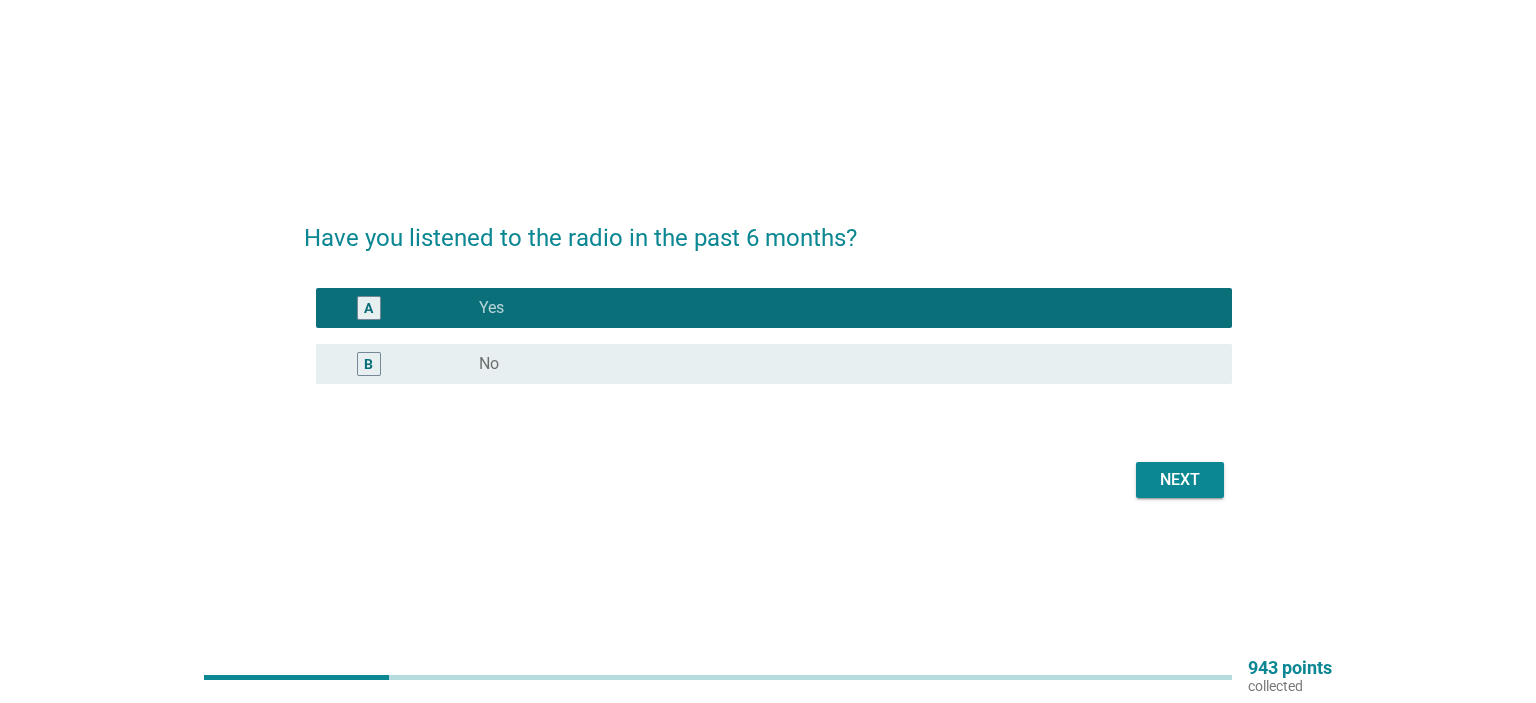 click on "Next" at bounding box center (1180, 480) 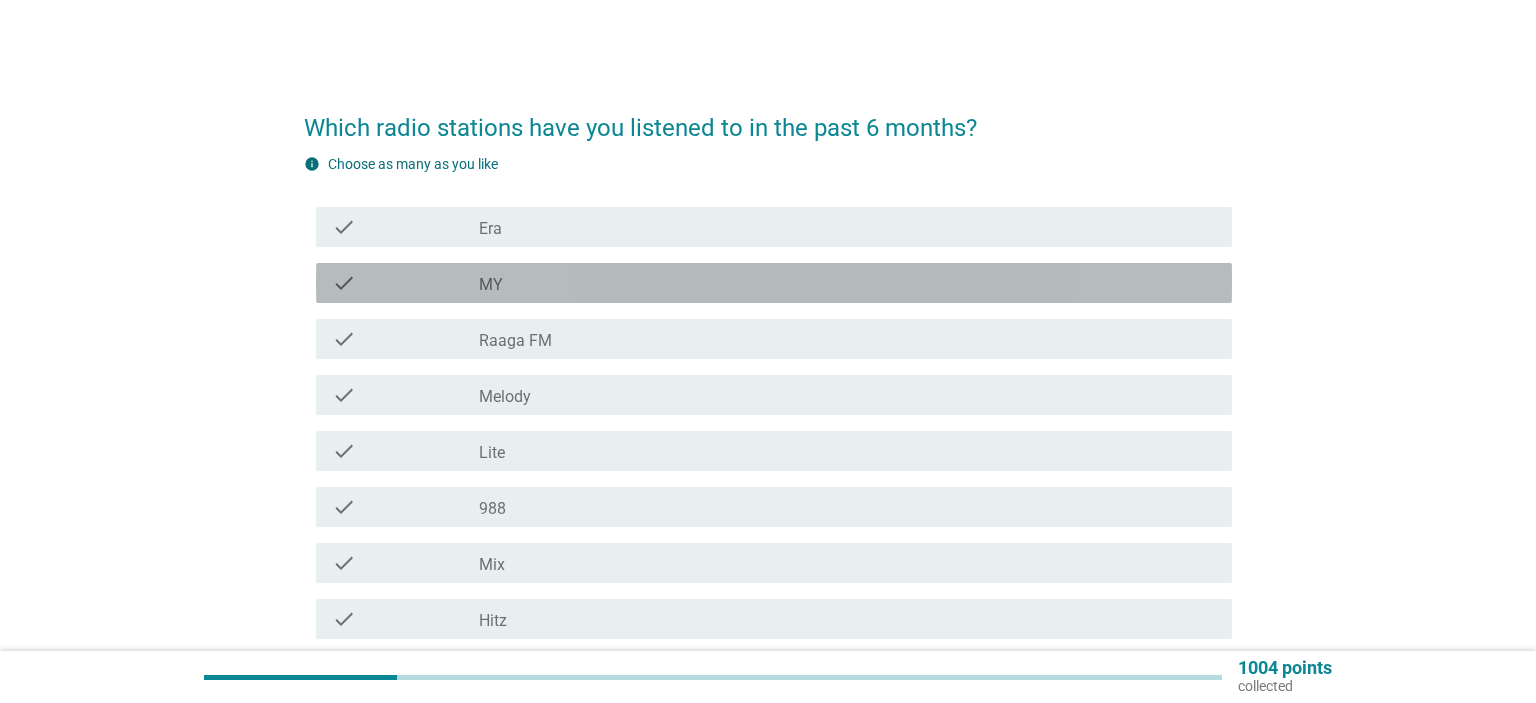 click on "check_box_outline_blank MY" at bounding box center (847, 283) 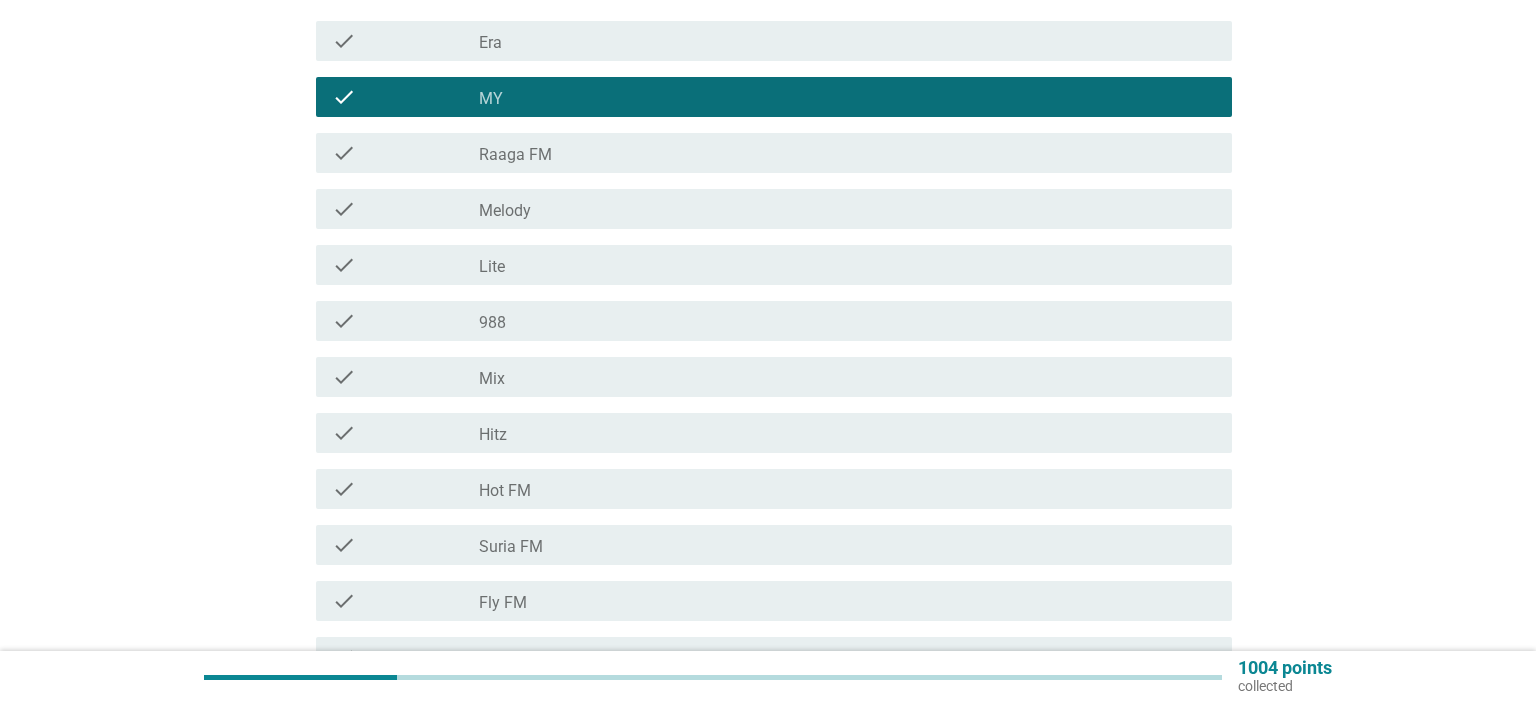 scroll, scrollTop: 211, scrollLeft: 0, axis: vertical 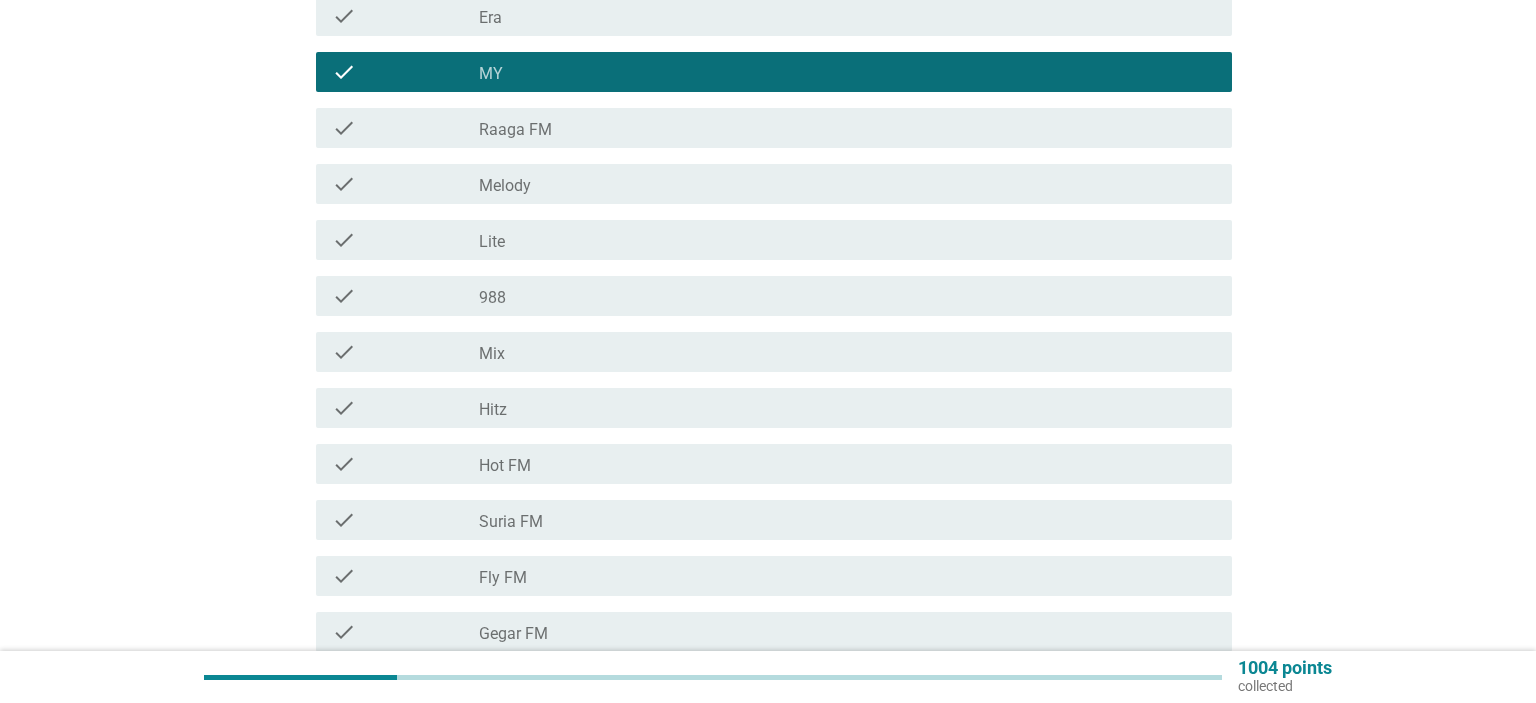 click on "check     check_box_outline_blank 988" at bounding box center (774, 296) 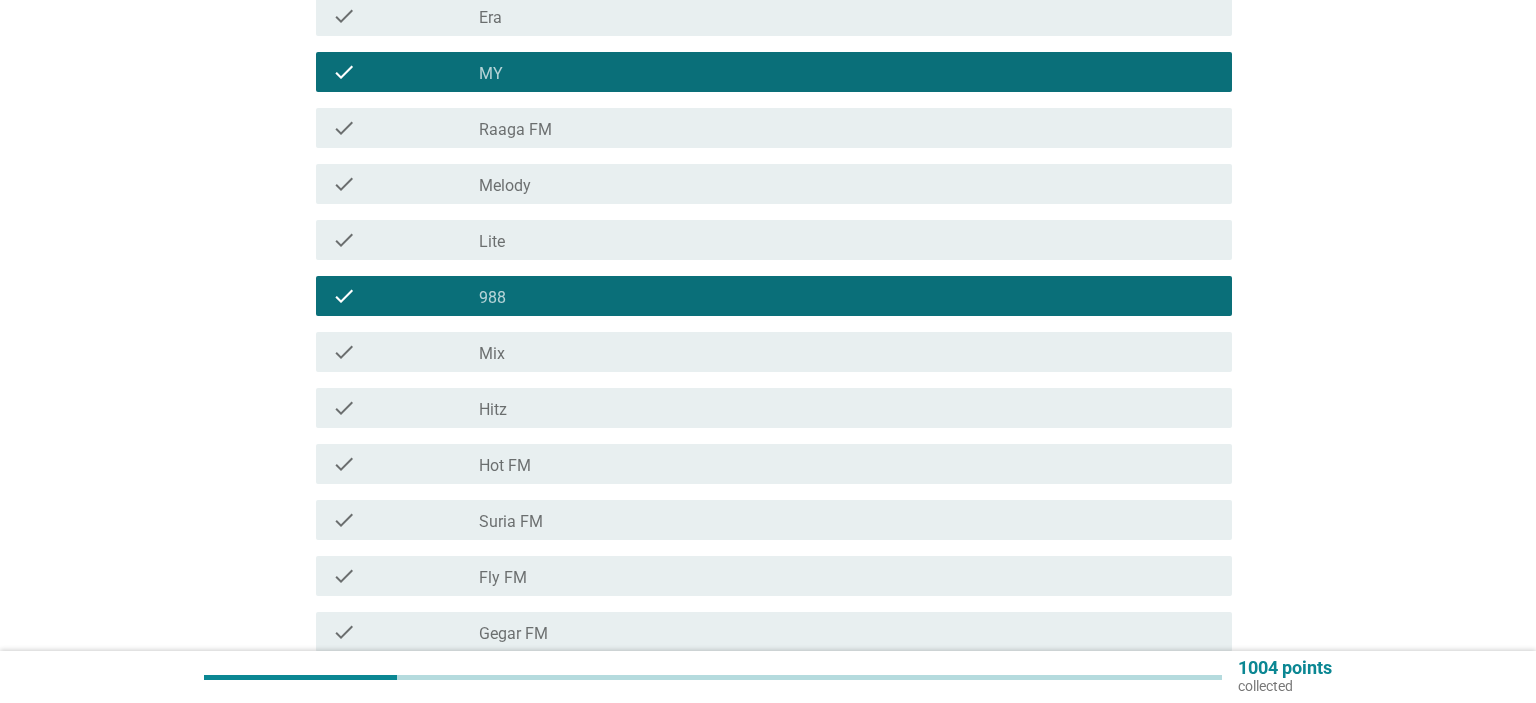 click on "check     check_box_outline_blank Melody" at bounding box center [768, 184] 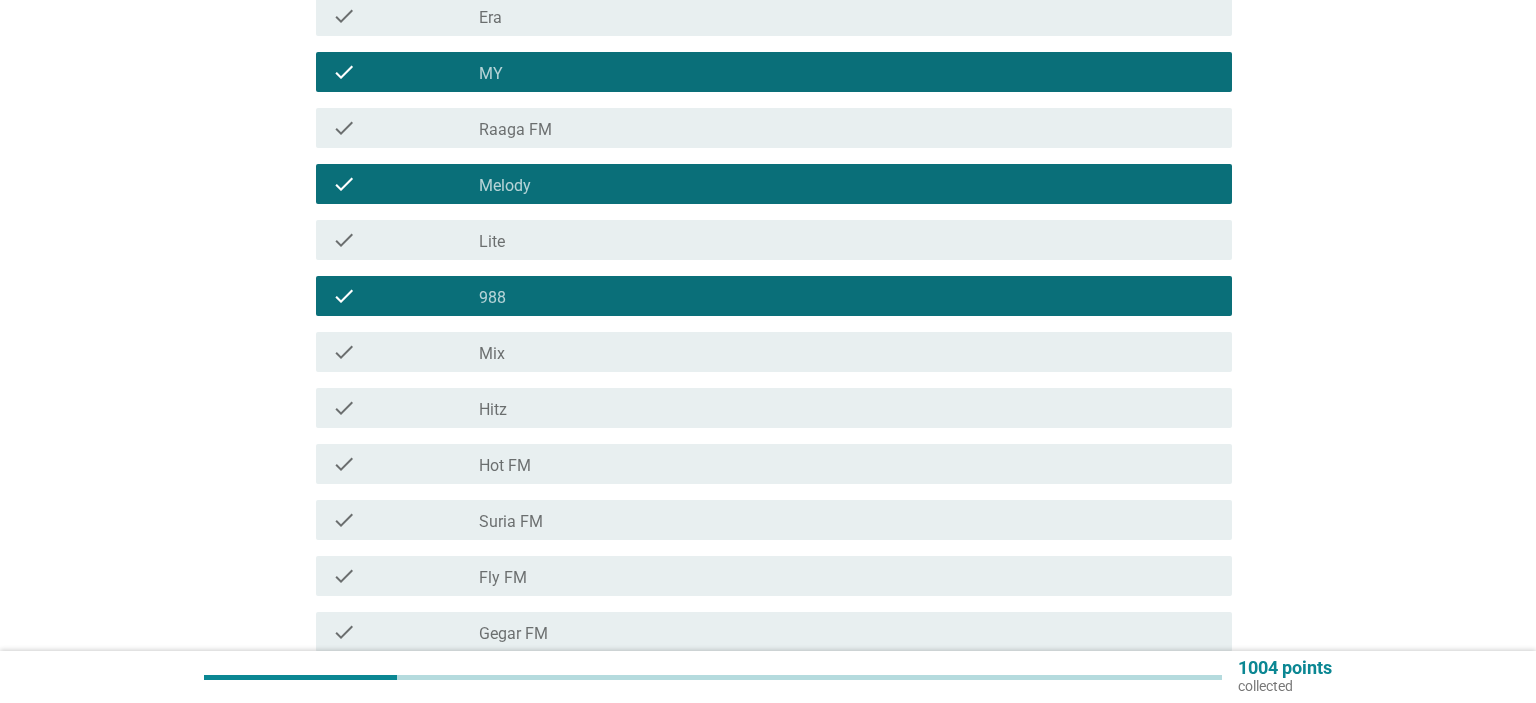 click on "check_box_outline_blank Hitz" at bounding box center (847, 408) 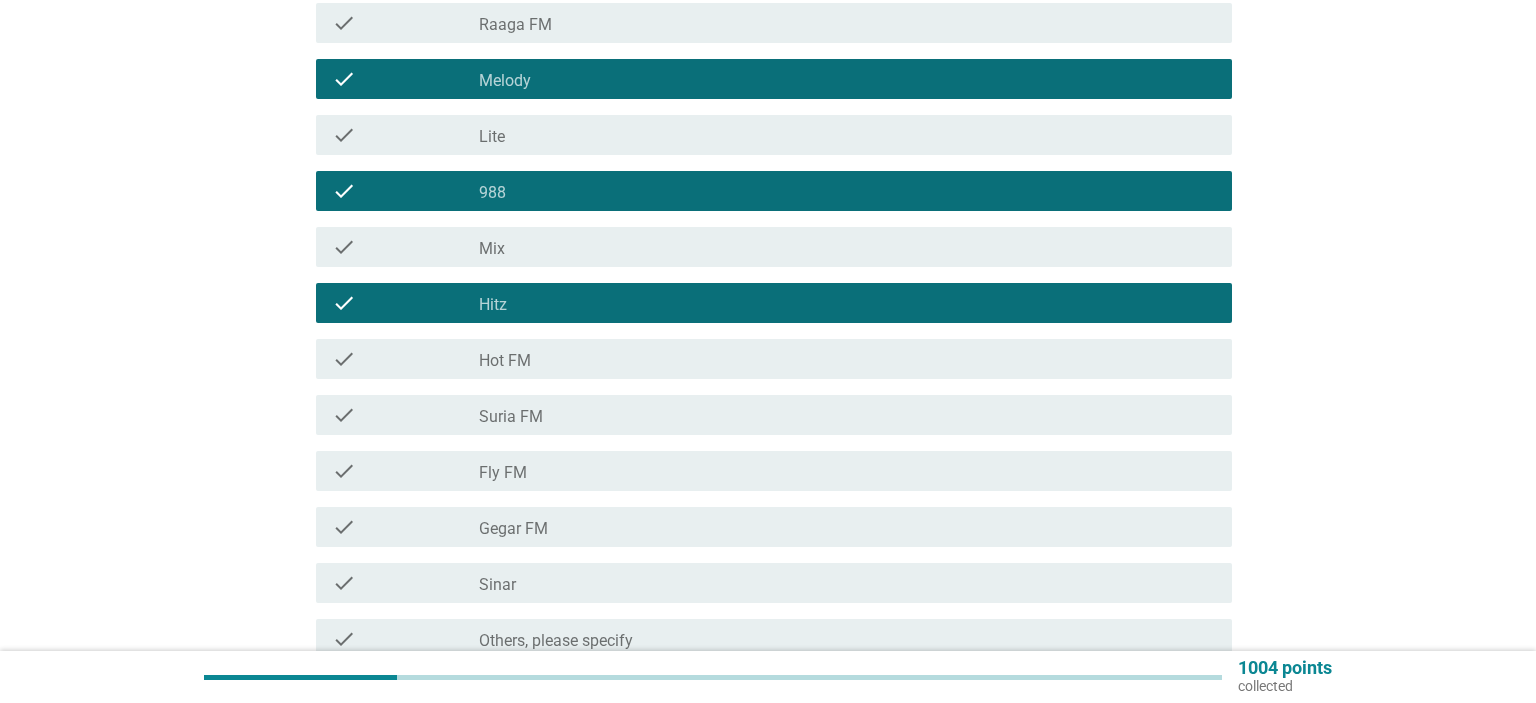 scroll, scrollTop: 509, scrollLeft: 0, axis: vertical 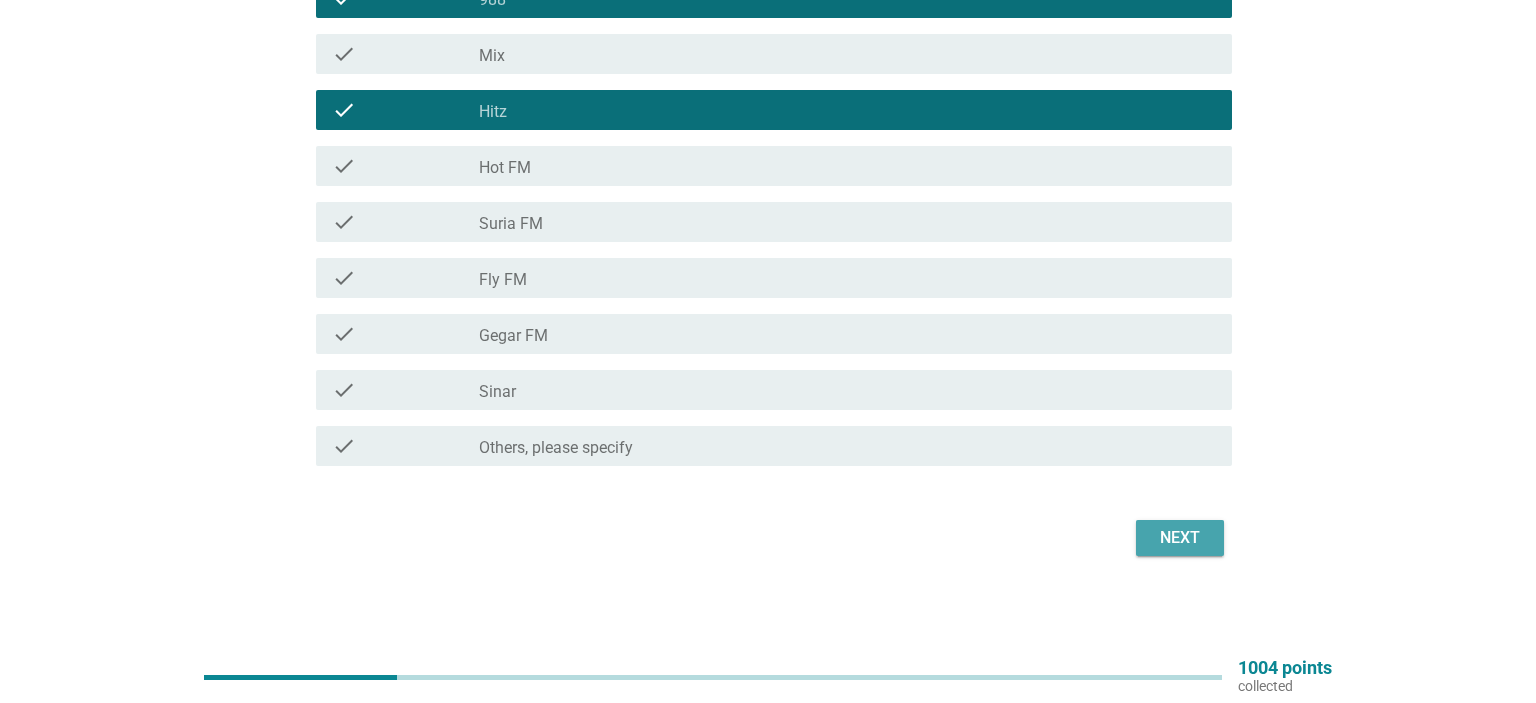 click on "Next" at bounding box center [1180, 538] 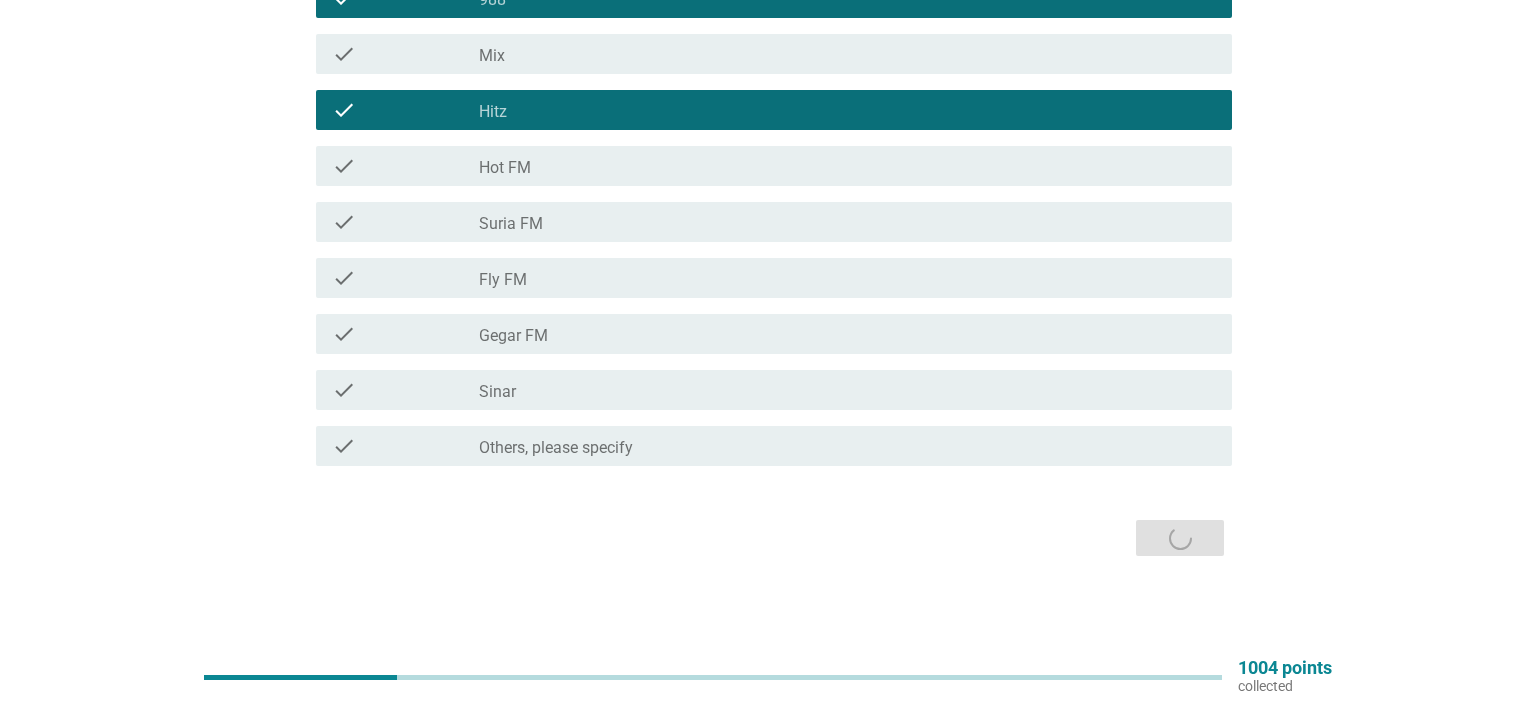 scroll, scrollTop: 0, scrollLeft: 0, axis: both 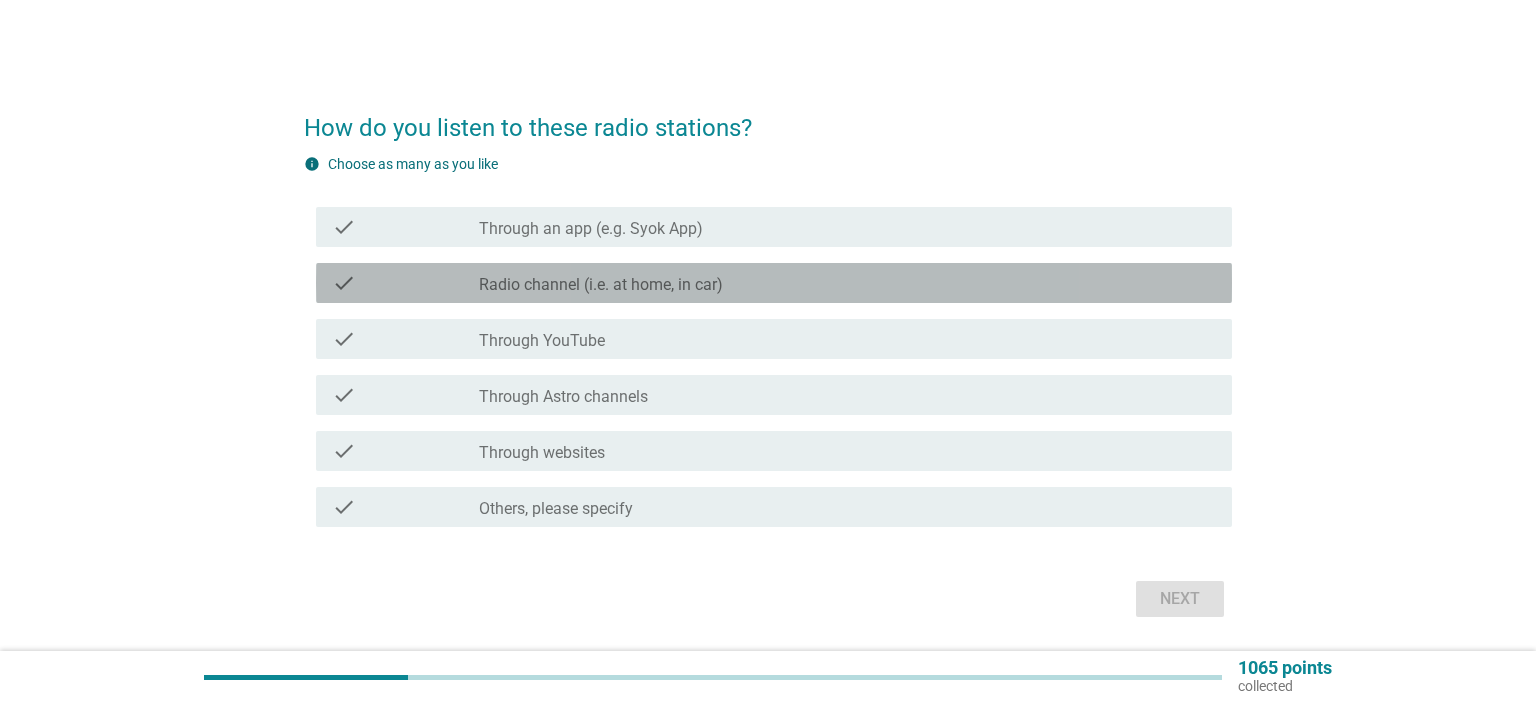 click on "check_box_outline_blank Radio channel (i.e. at home, in car)" at bounding box center [847, 283] 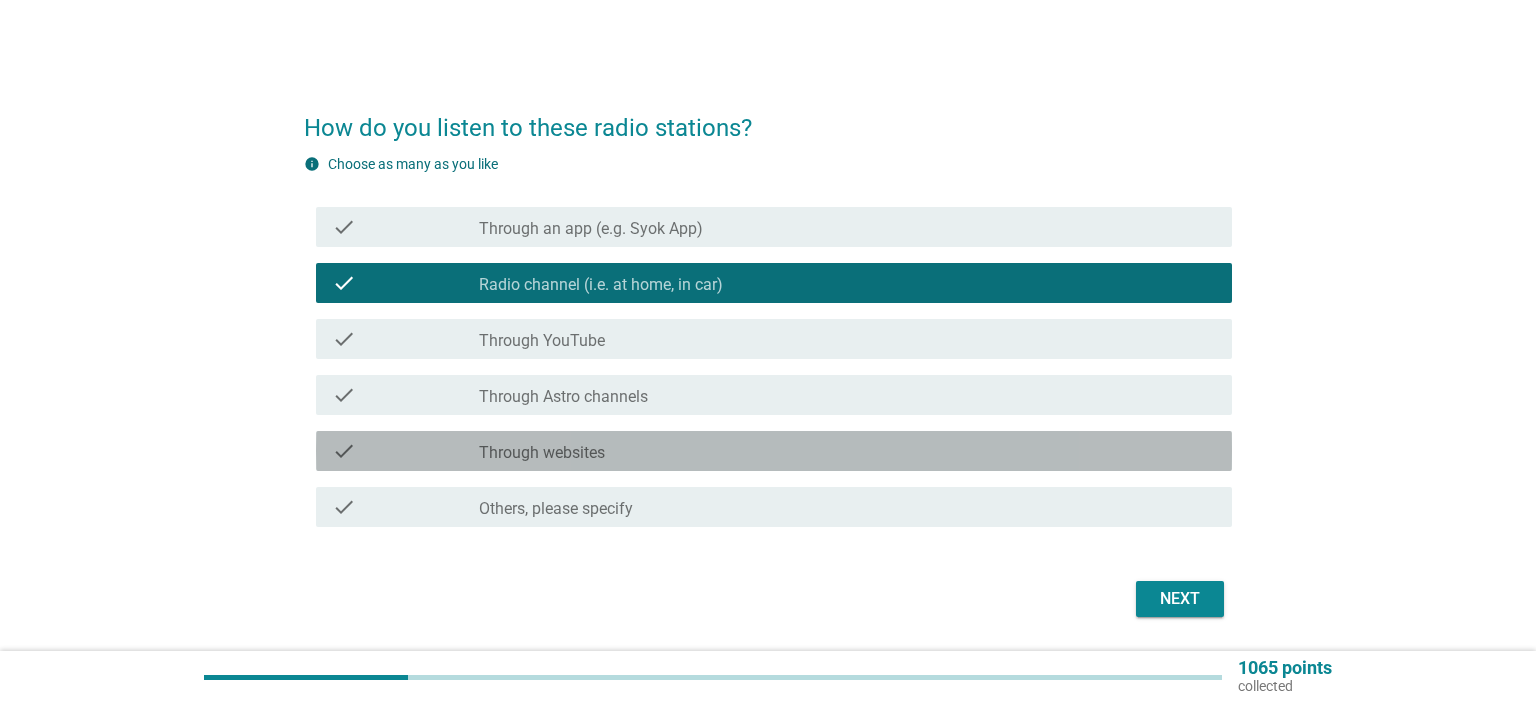 click on "check_box_outline_blank Through websites" at bounding box center (847, 451) 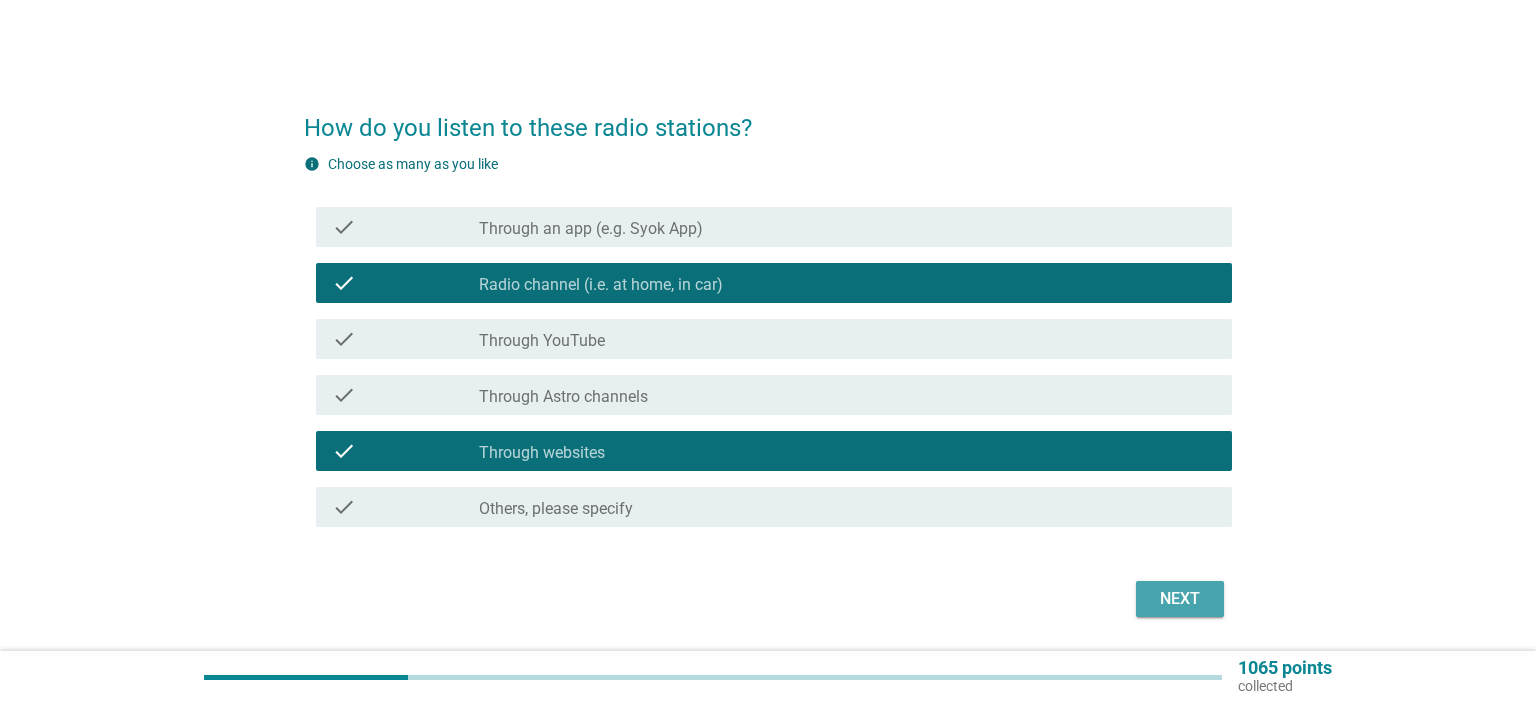 click on "Next" at bounding box center [1180, 599] 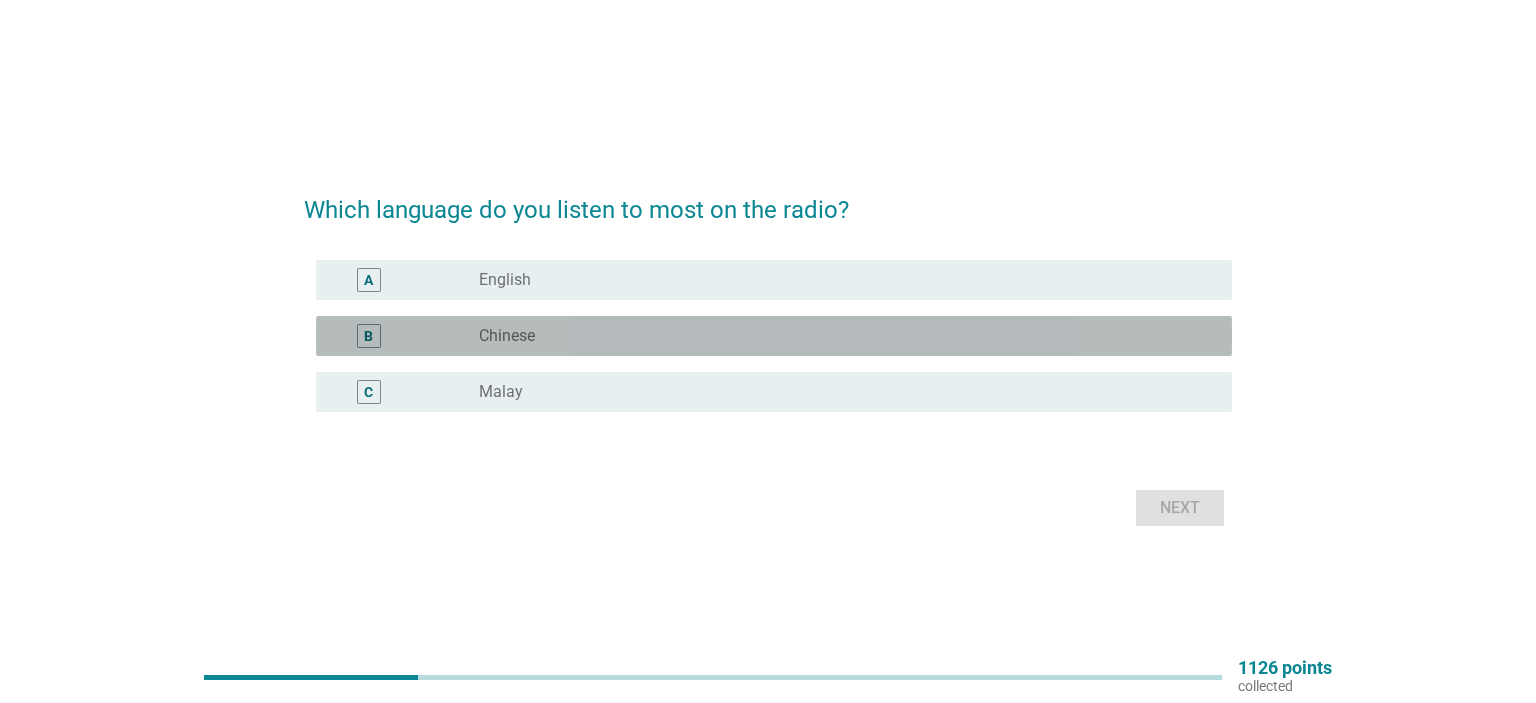 click on "radio_button_unchecked Chinese" at bounding box center [839, 336] 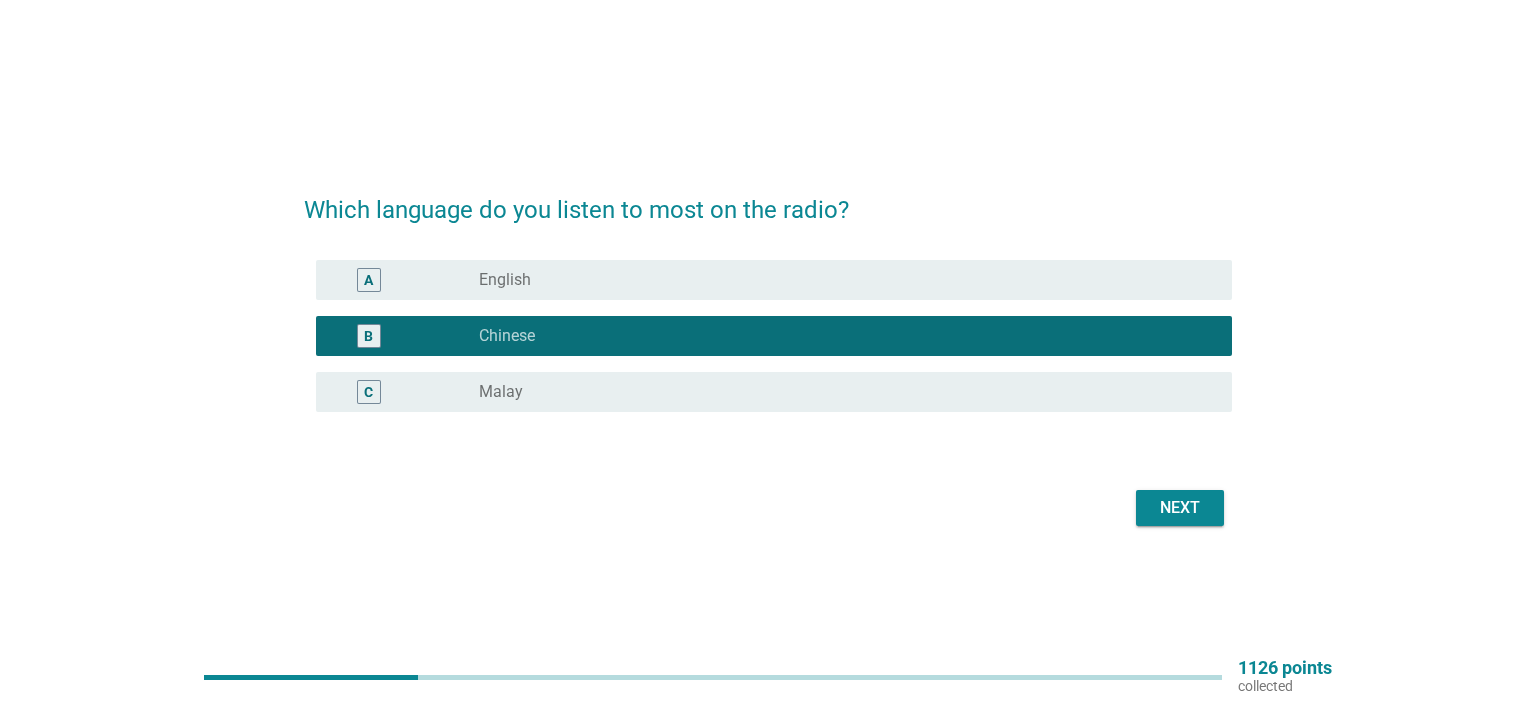 click on "radio_button_unchecked English" at bounding box center (839, 280) 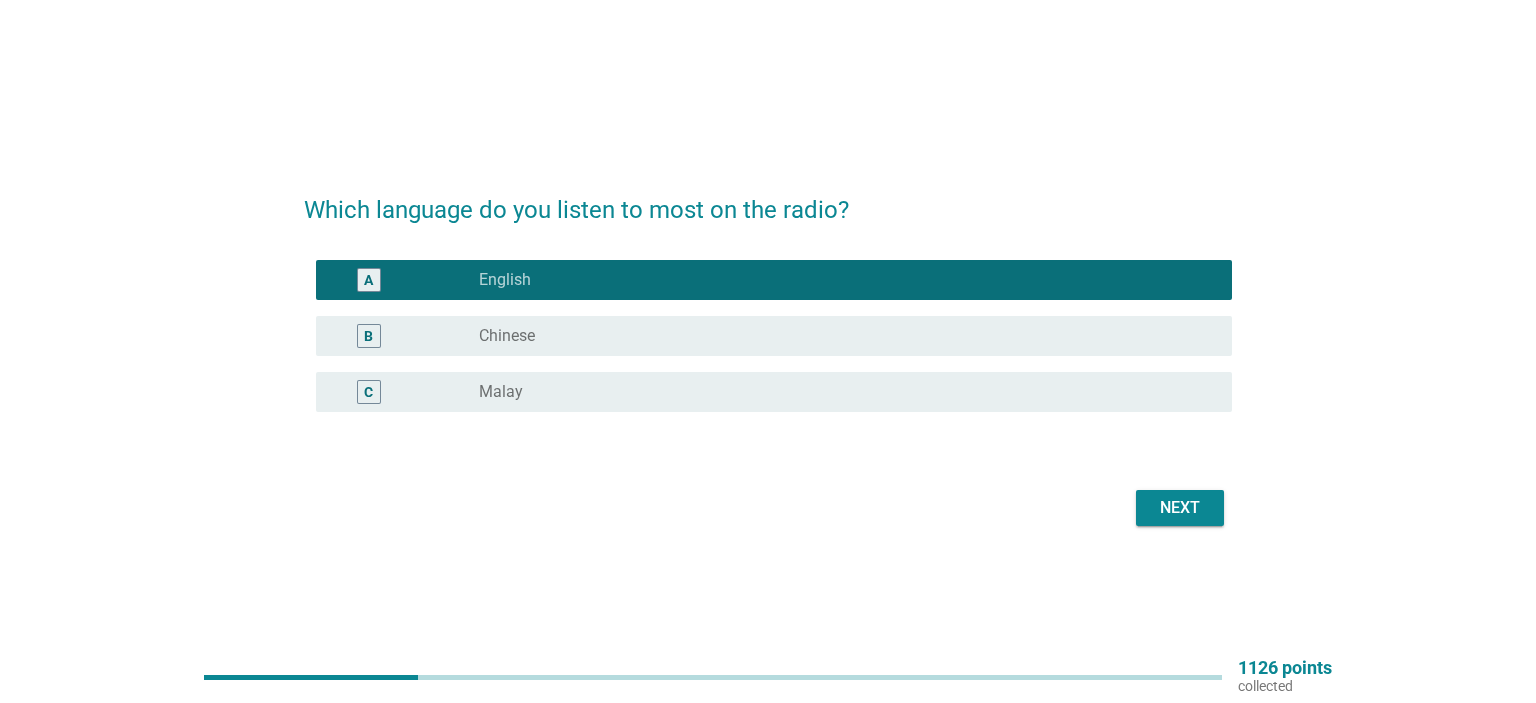 click on "A     radio_button_checked English" at bounding box center [768, 280] 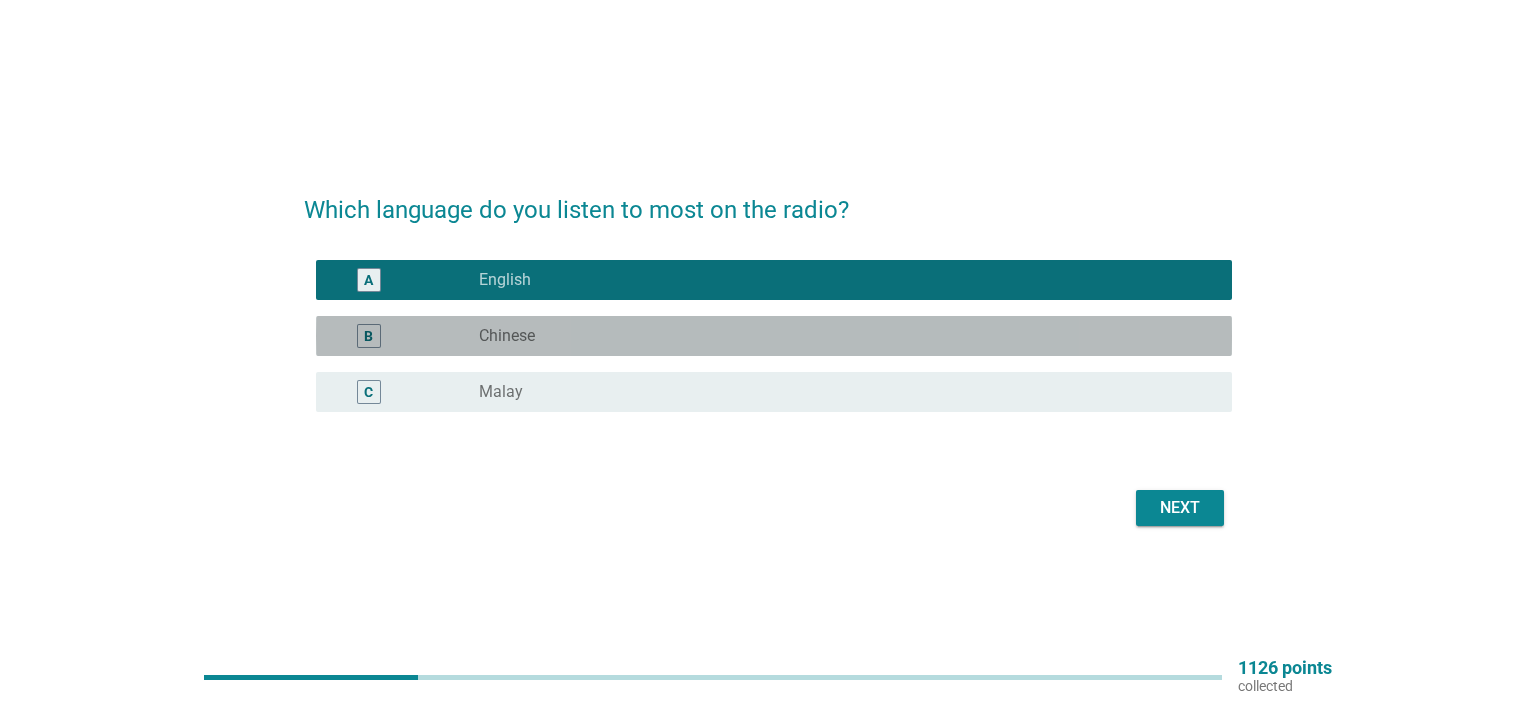 click on "B     radio_button_unchecked Chinese" at bounding box center (774, 336) 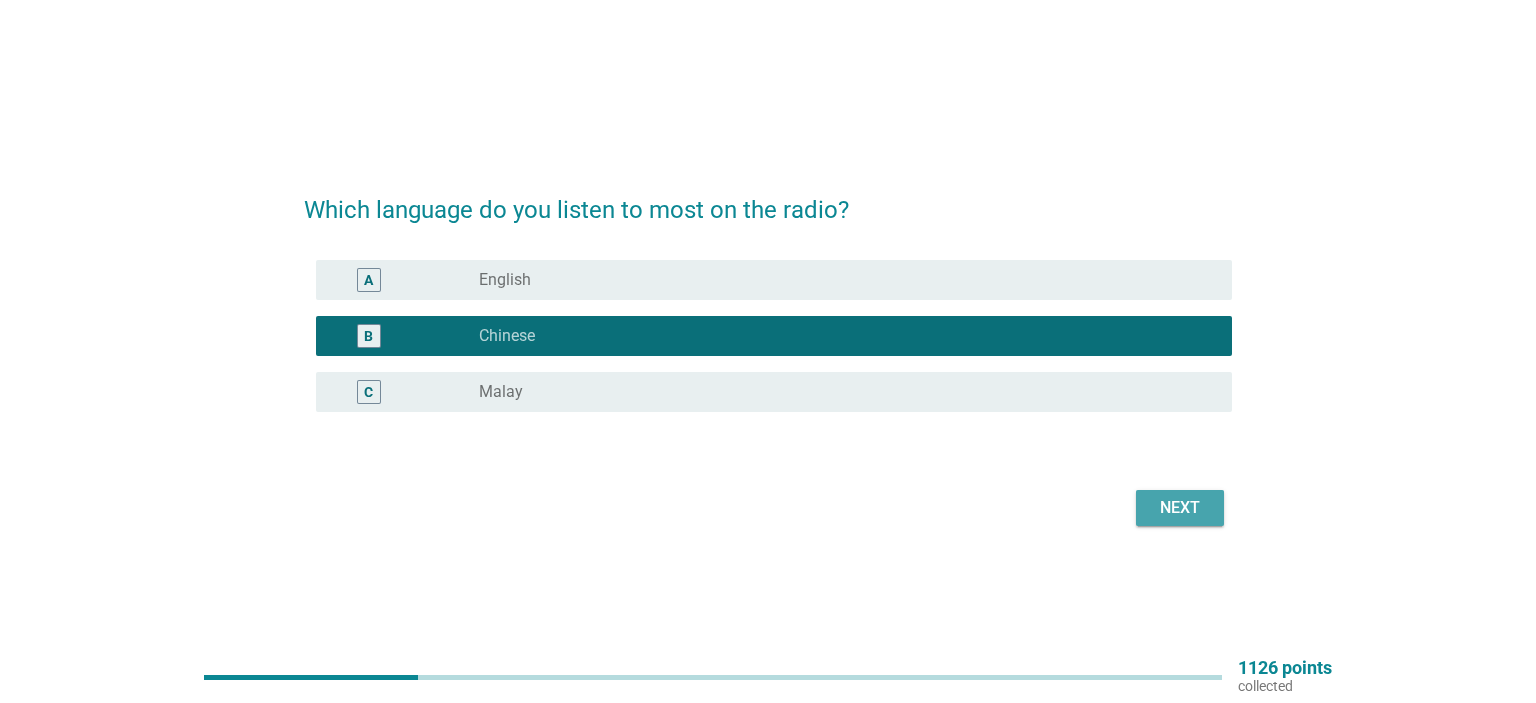 click on "Next" at bounding box center (1180, 508) 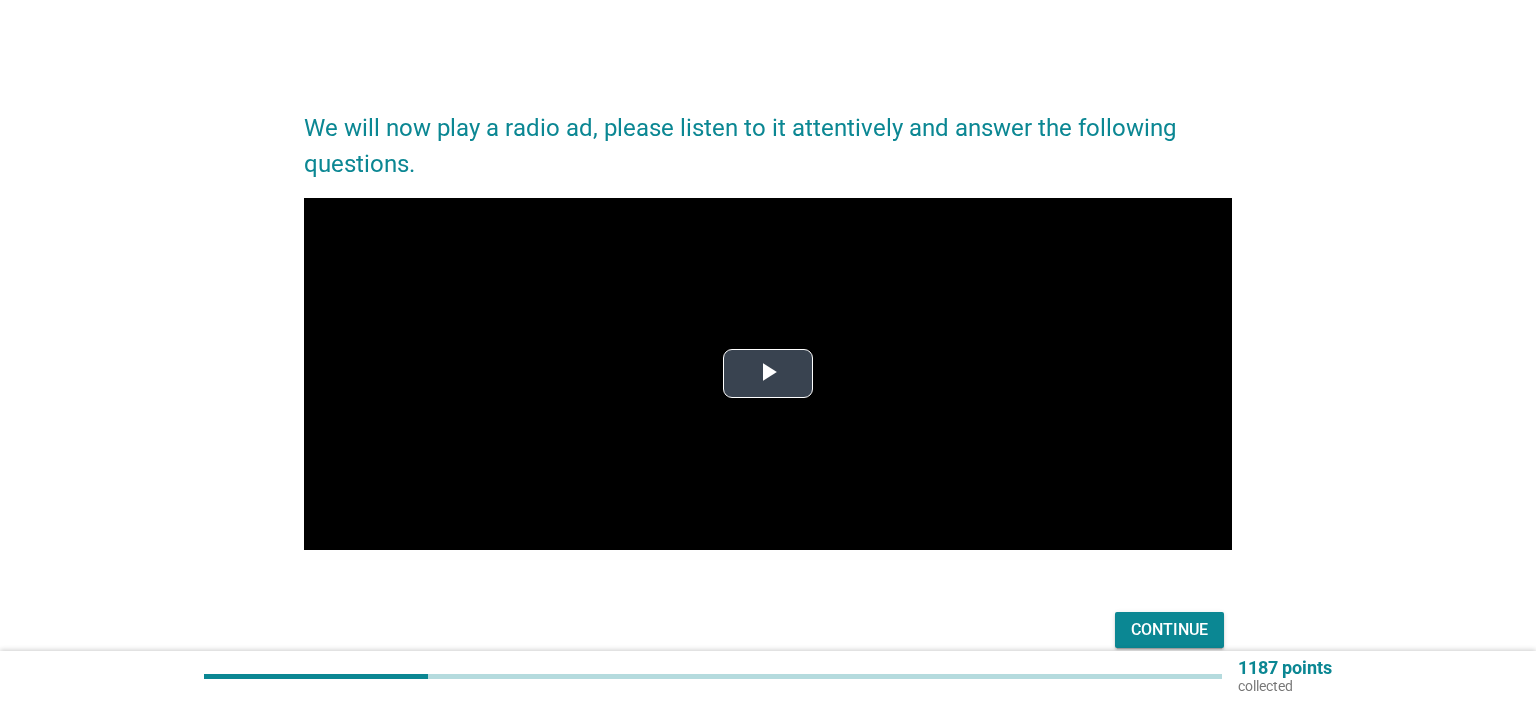 click at bounding box center [768, 374] 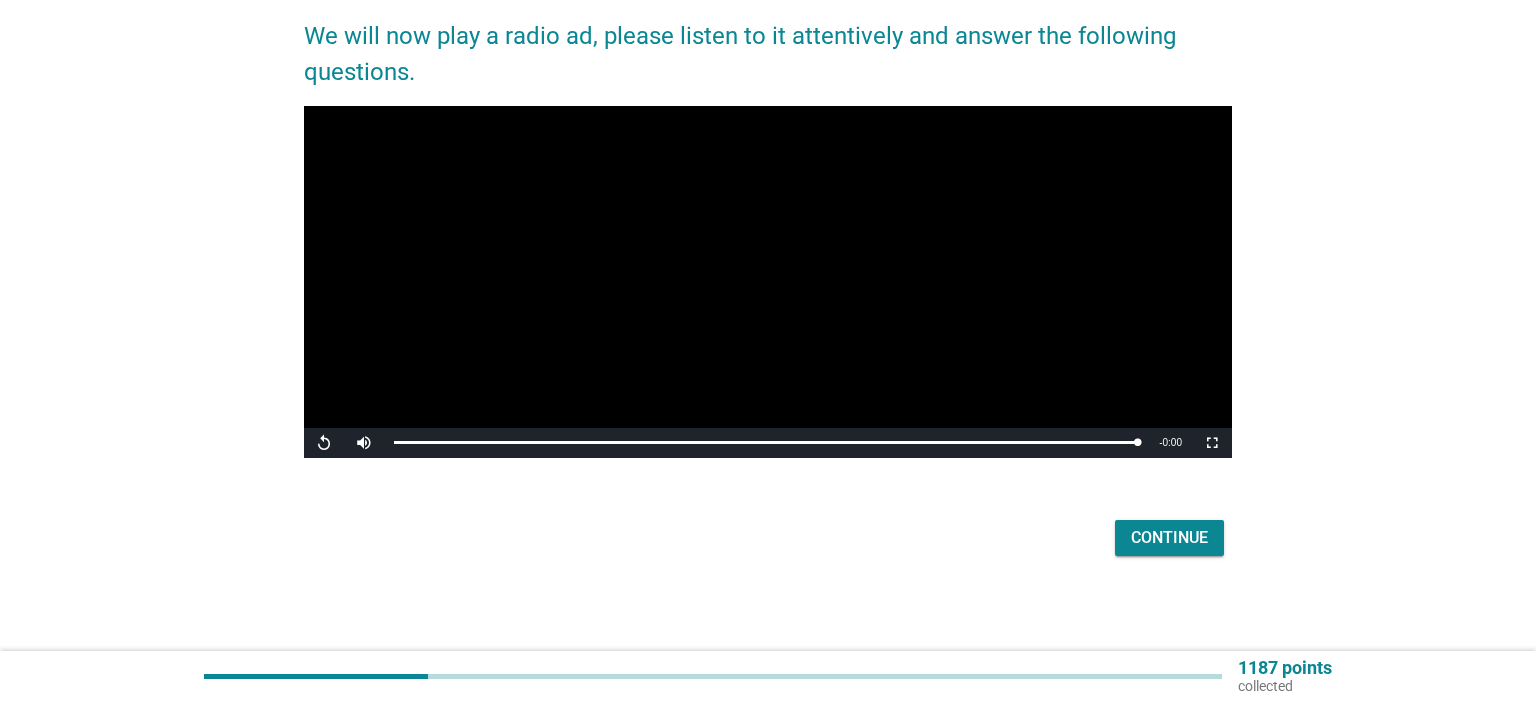 scroll, scrollTop: 92, scrollLeft: 0, axis: vertical 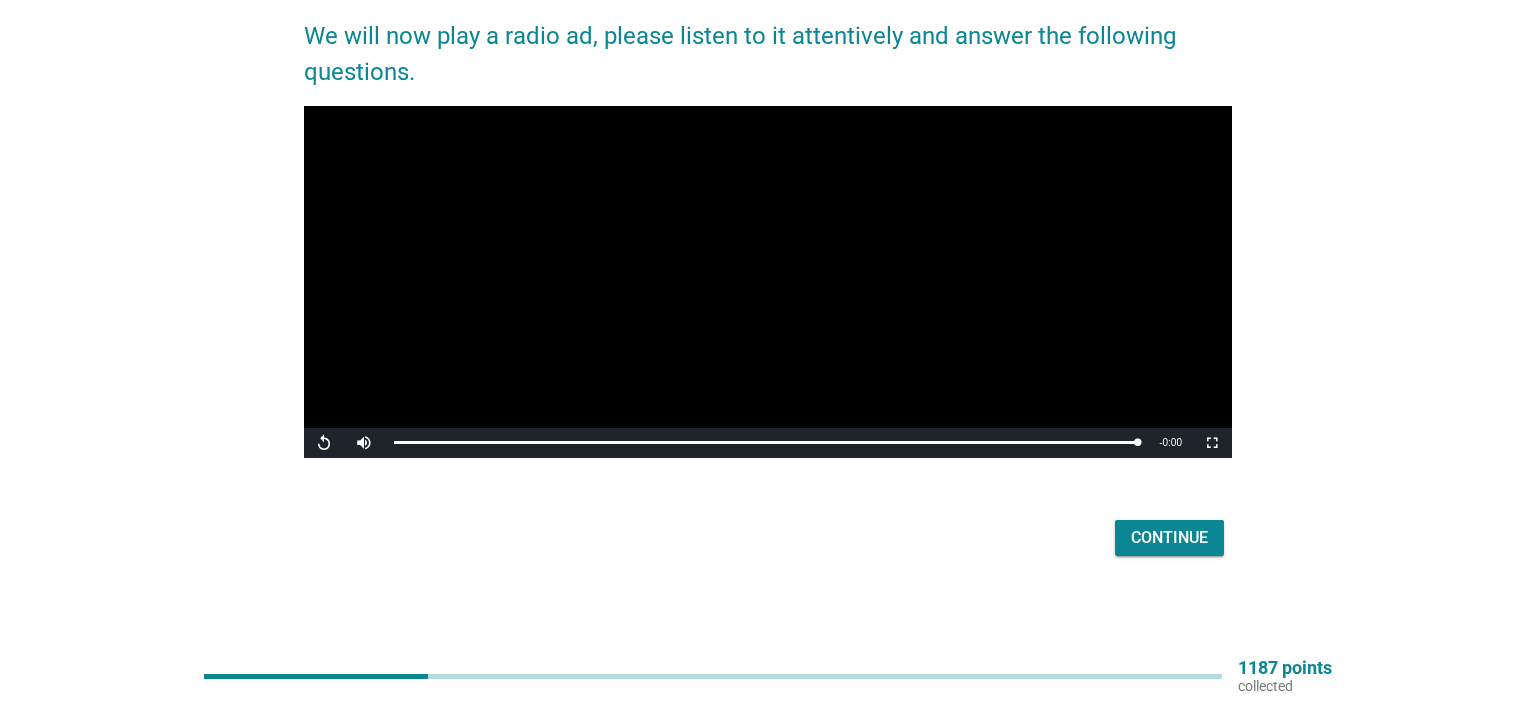 click on "Continue" at bounding box center (1169, 538) 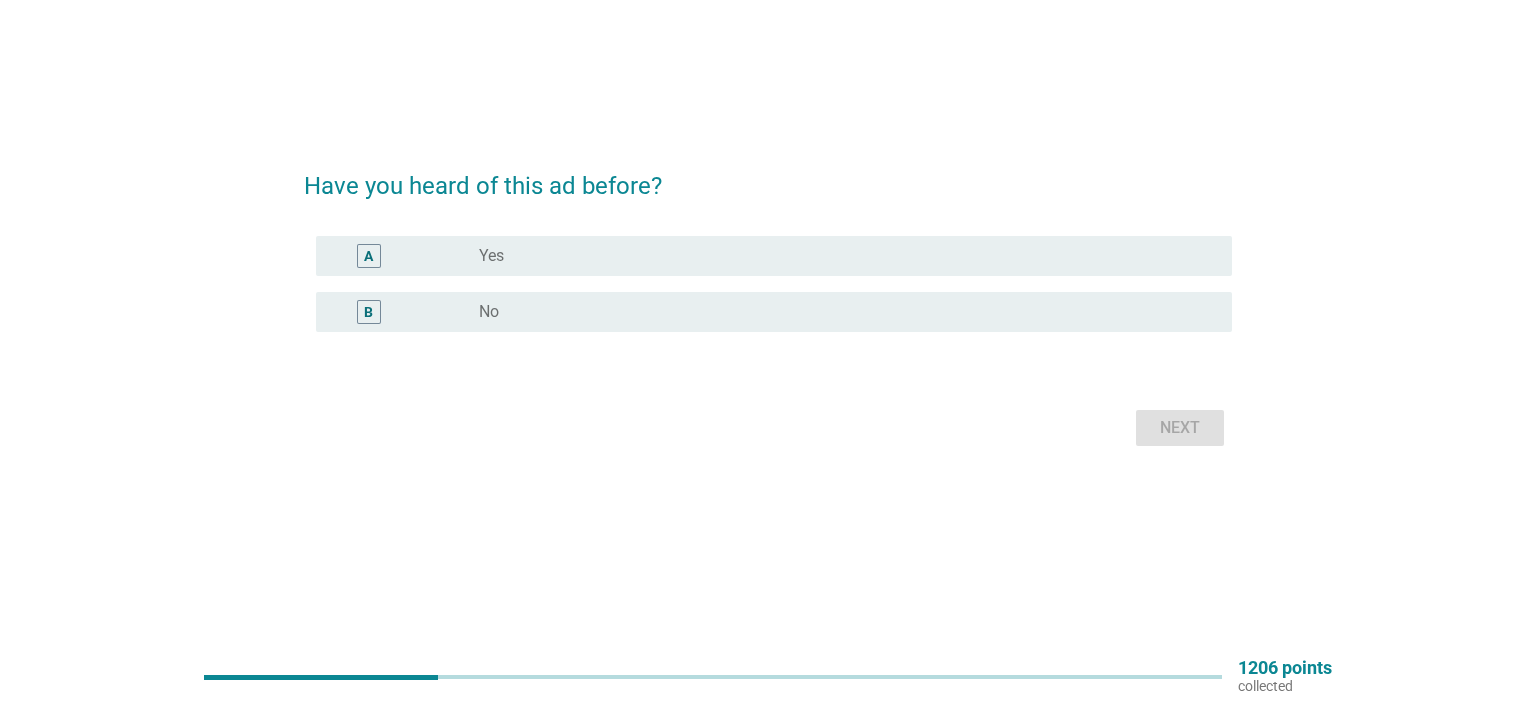 scroll, scrollTop: 0, scrollLeft: 0, axis: both 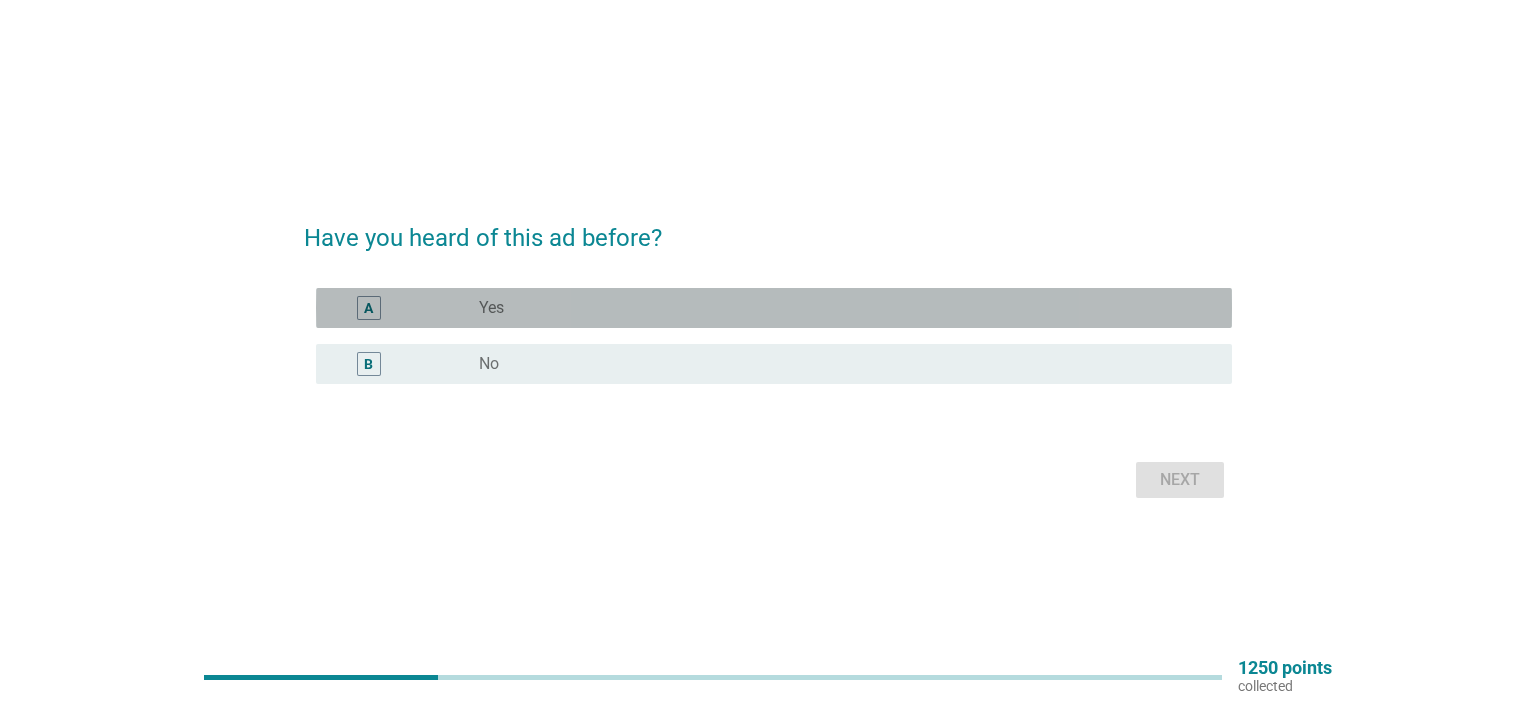 click on "radio_button_unchecked Yes" at bounding box center (847, 308) 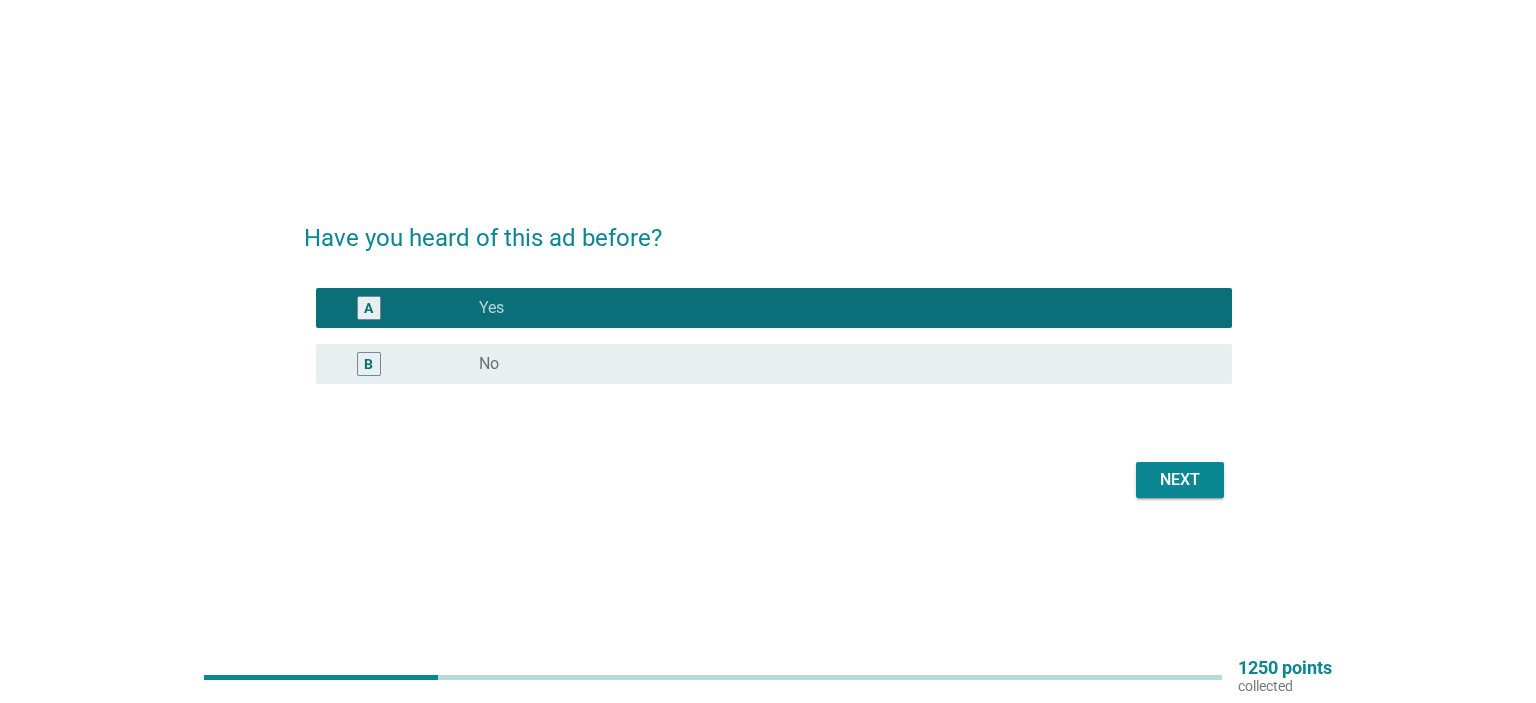 click on "Next" at bounding box center [1180, 480] 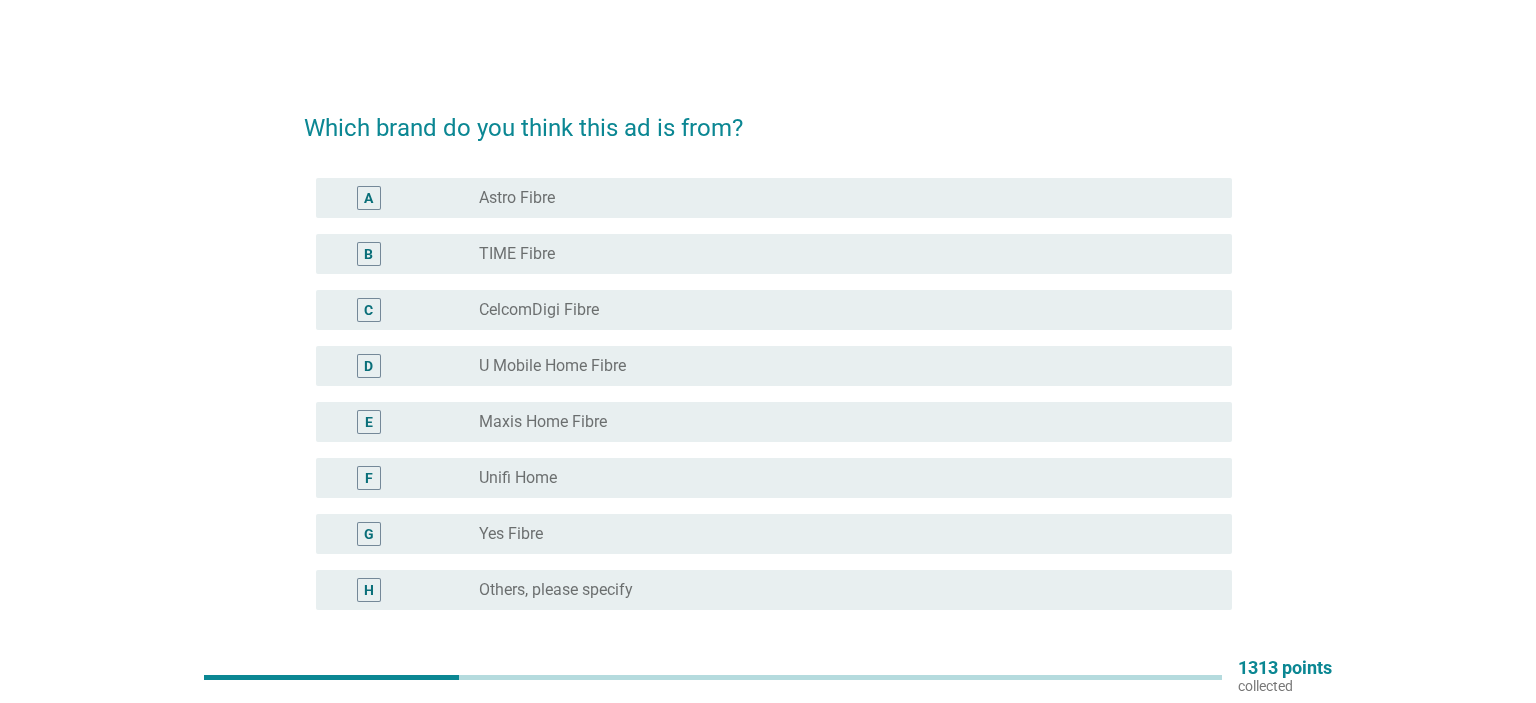 click on "C     radio_button_unchecked CelcomDigi Fibre" at bounding box center [774, 310] 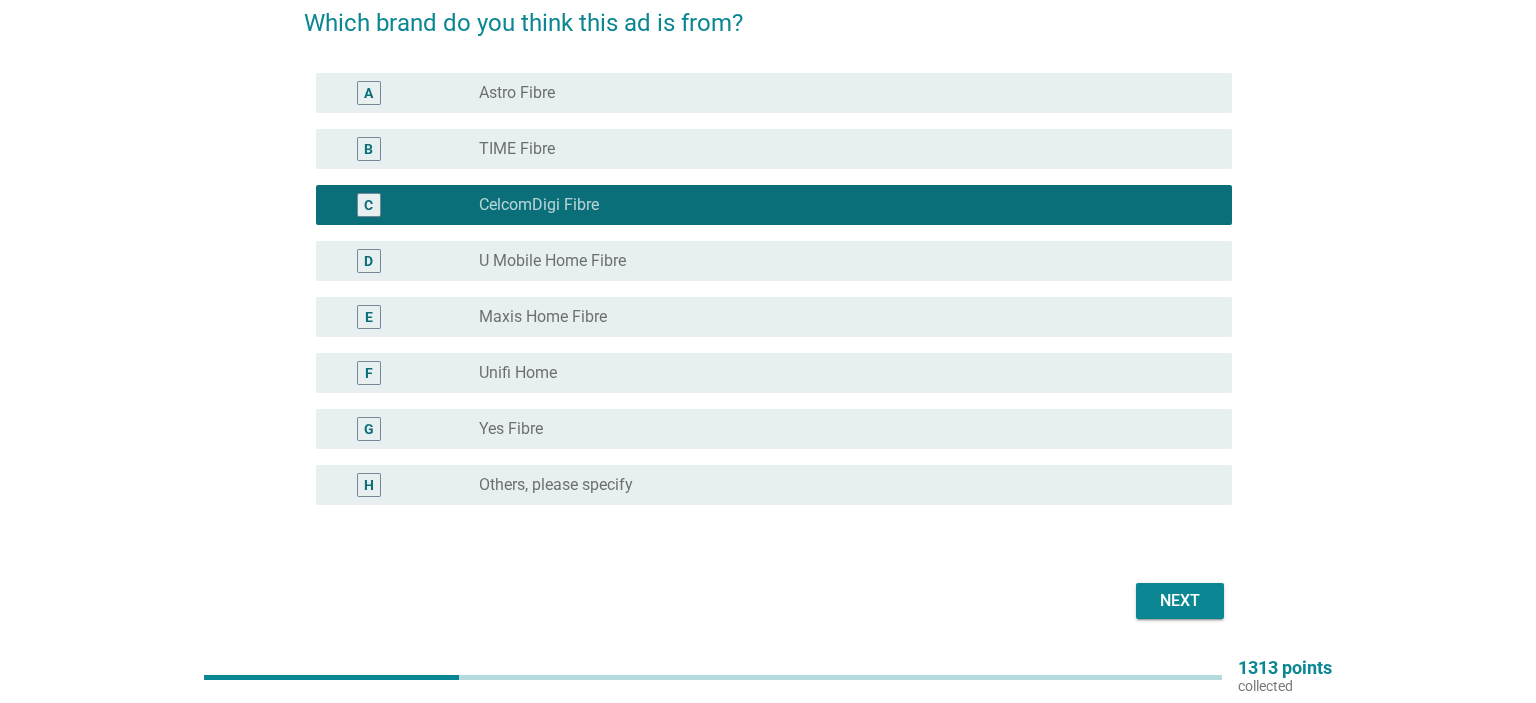 scroll, scrollTop: 168, scrollLeft: 0, axis: vertical 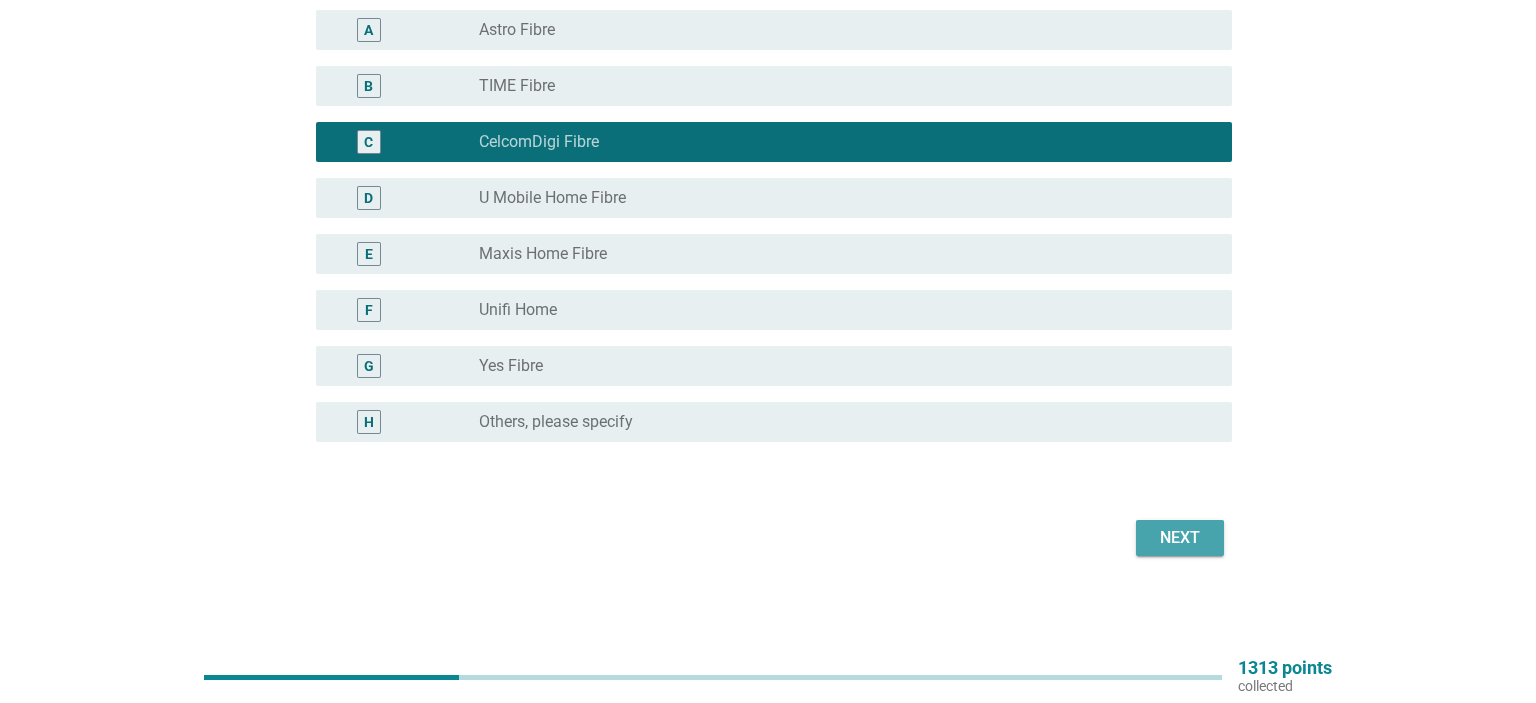 click on "Next" at bounding box center [1180, 538] 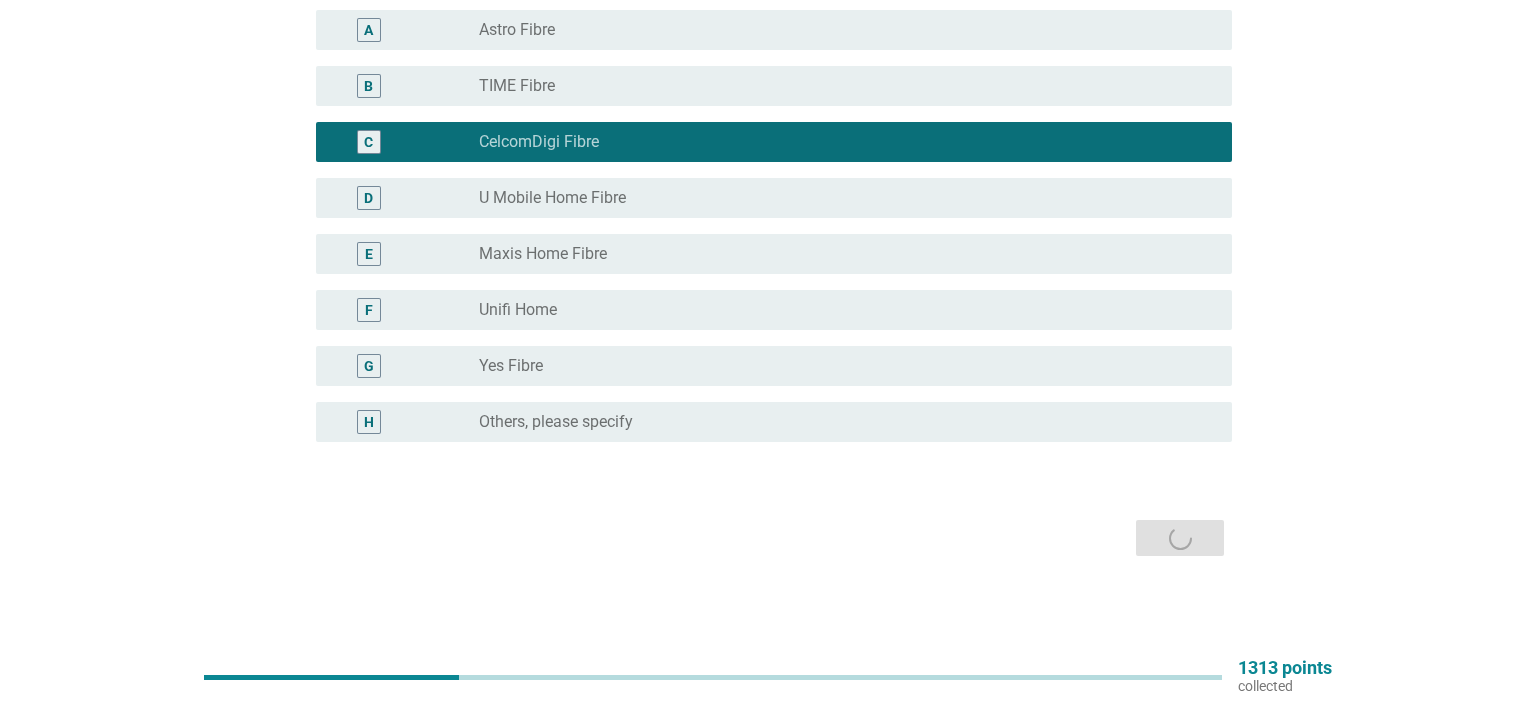 scroll, scrollTop: 0, scrollLeft: 0, axis: both 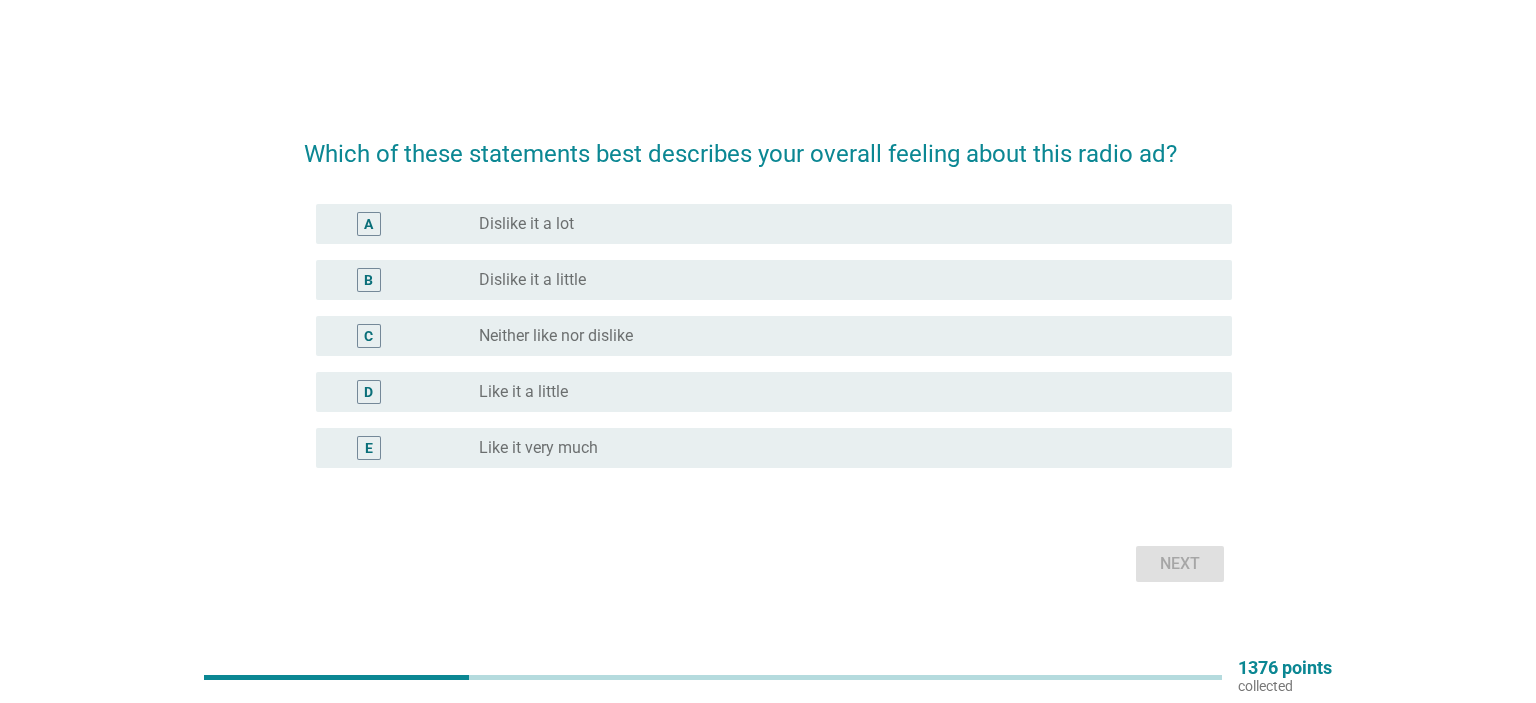click on "radio_button_unchecked Neither like nor dislike" at bounding box center [839, 336] 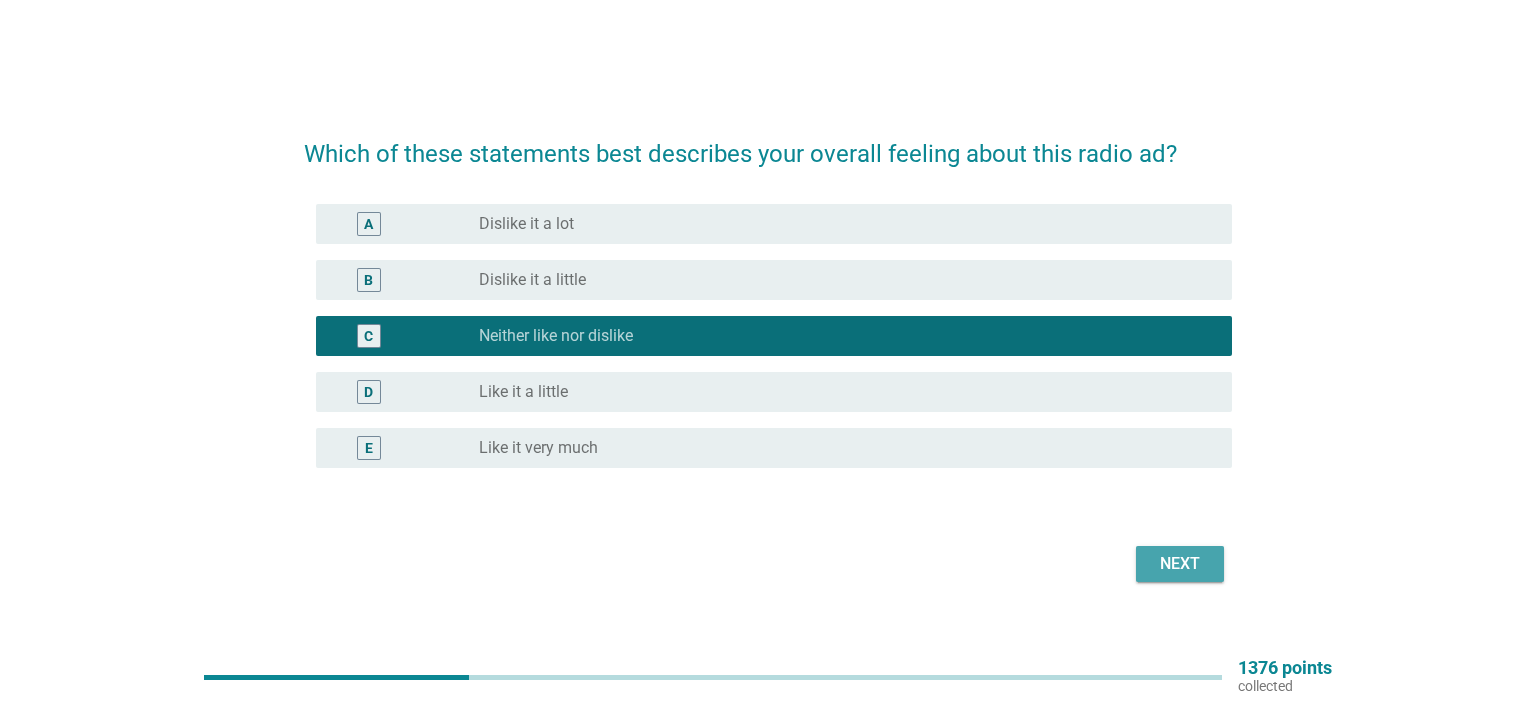 click on "Next" at bounding box center [1180, 564] 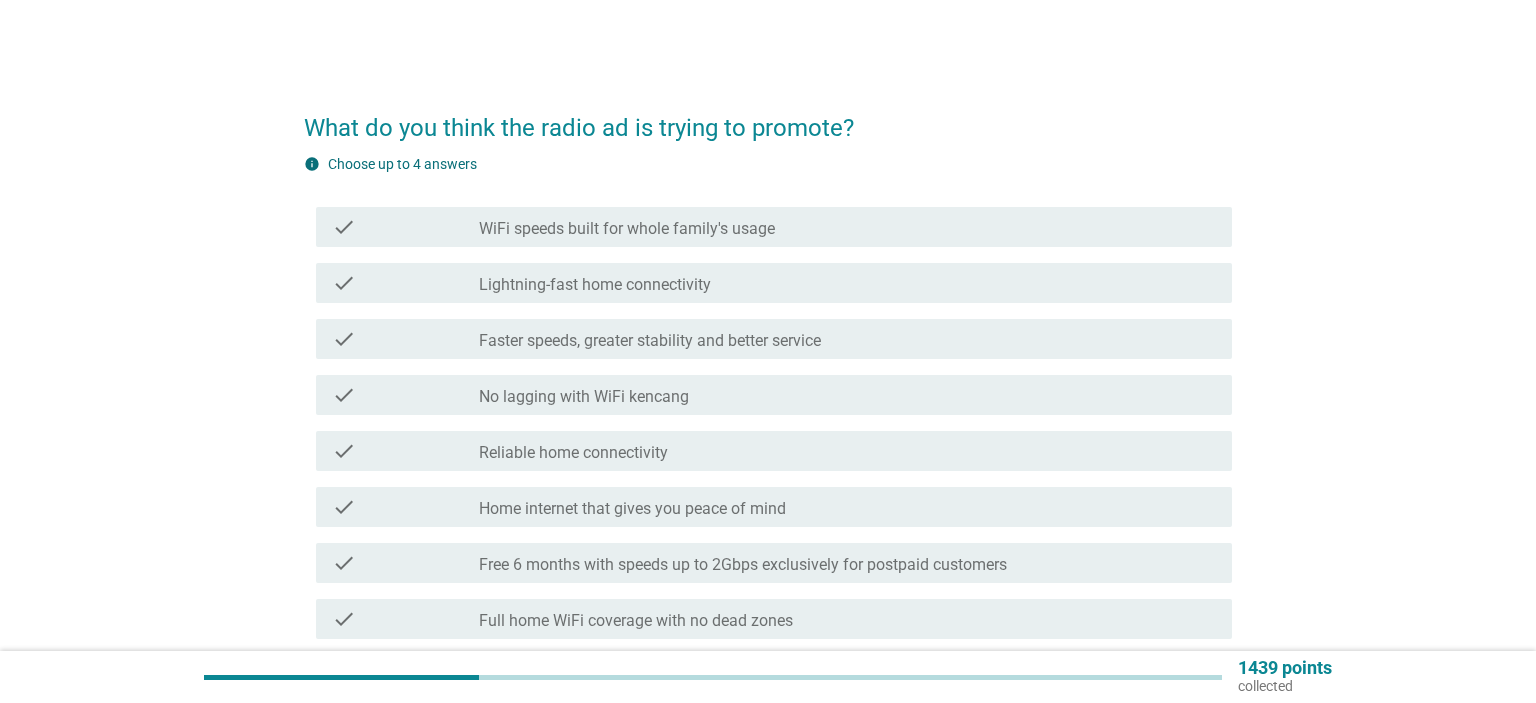 click on "WiFi speeds built for whole family's usage" at bounding box center [627, 229] 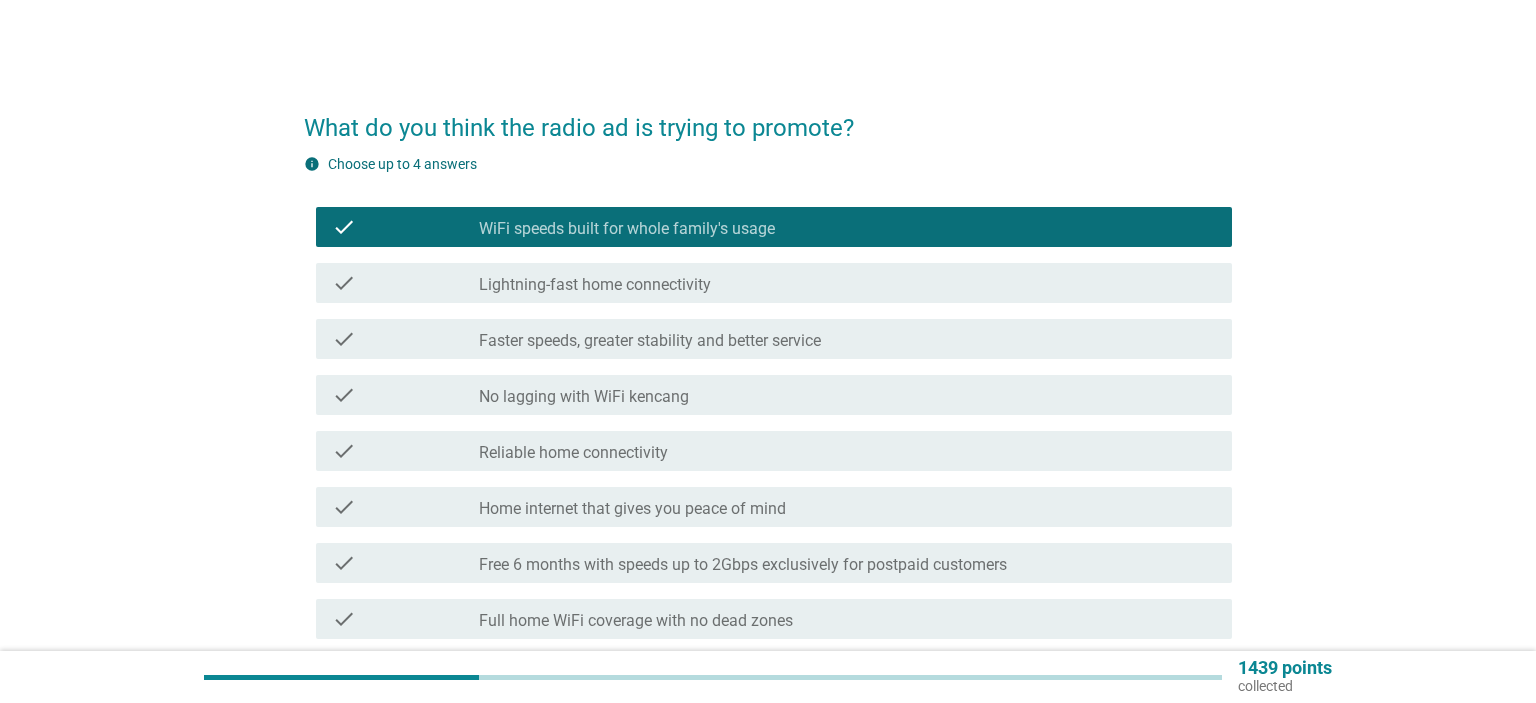 scroll, scrollTop: 105, scrollLeft: 0, axis: vertical 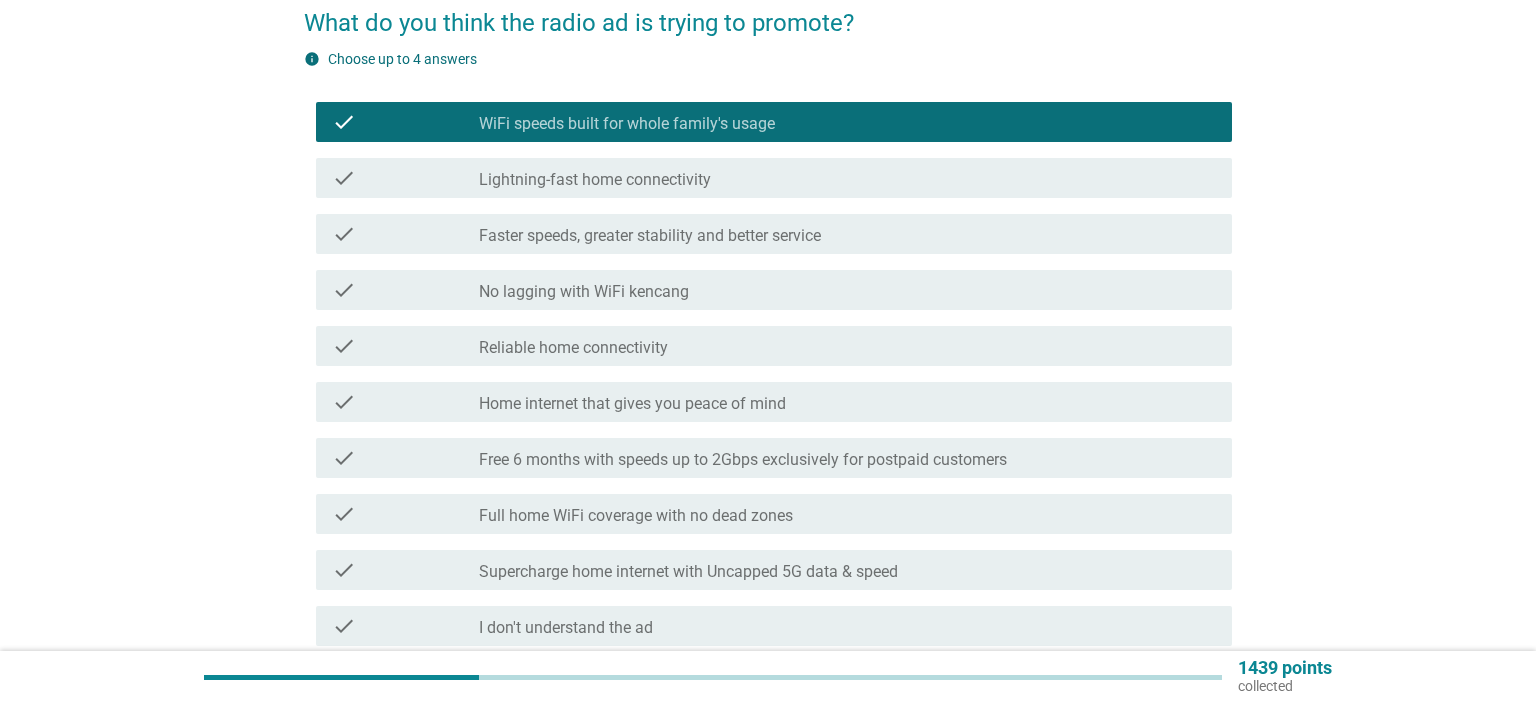 click on "check_box_outline_blank Full home WiFi coverage with no dead zones" at bounding box center (847, 514) 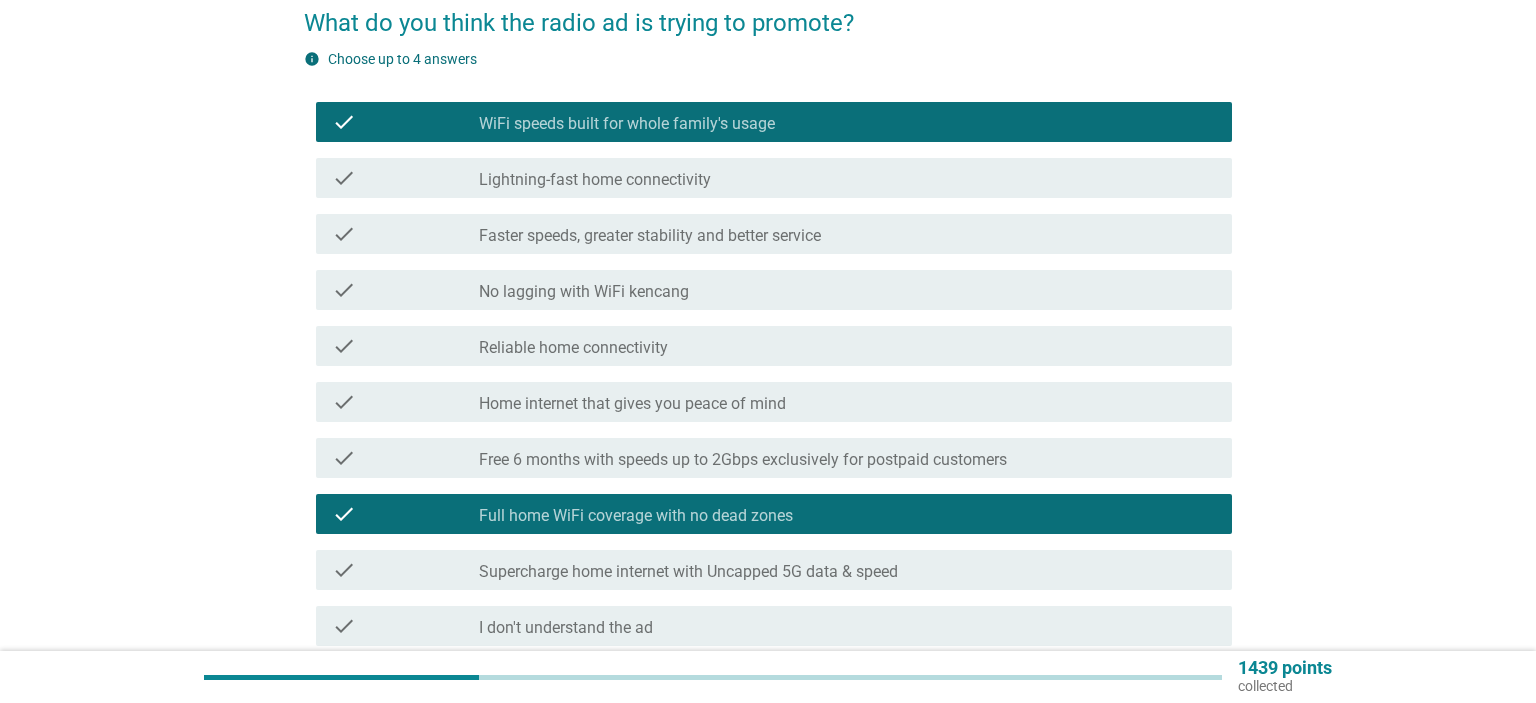 scroll, scrollTop: 315, scrollLeft: 0, axis: vertical 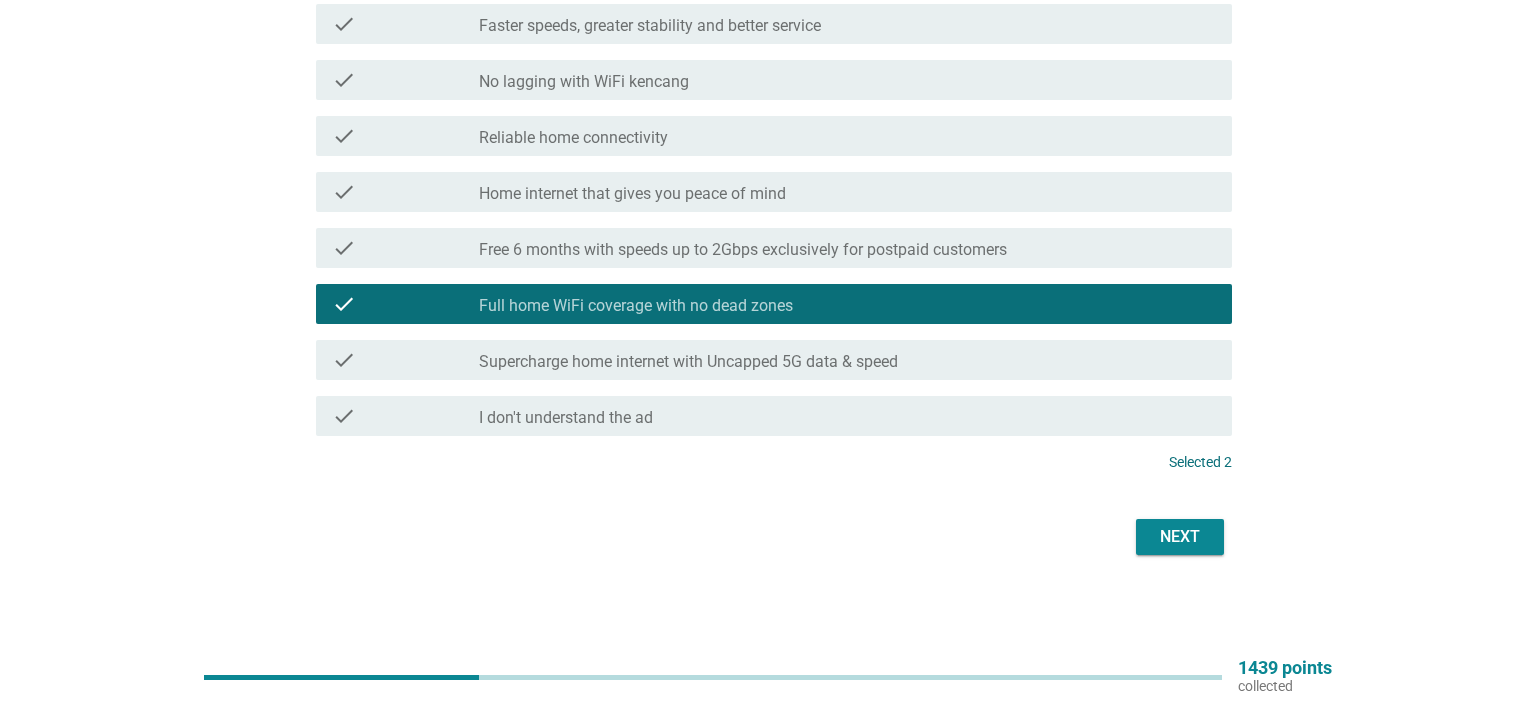 click on "Next" at bounding box center (1180, 537) 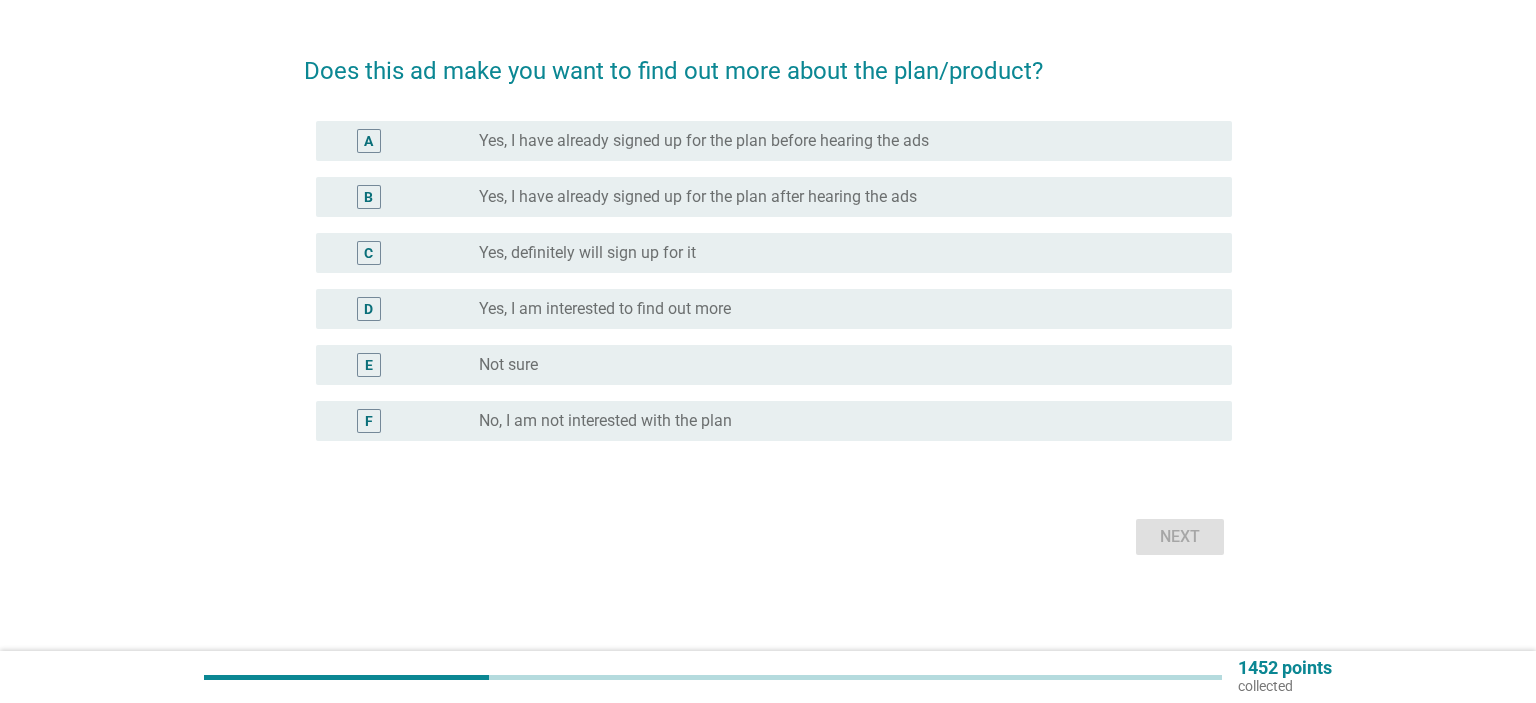 scroll, scrollTop: 0, scrollLeft: 0, axis: both 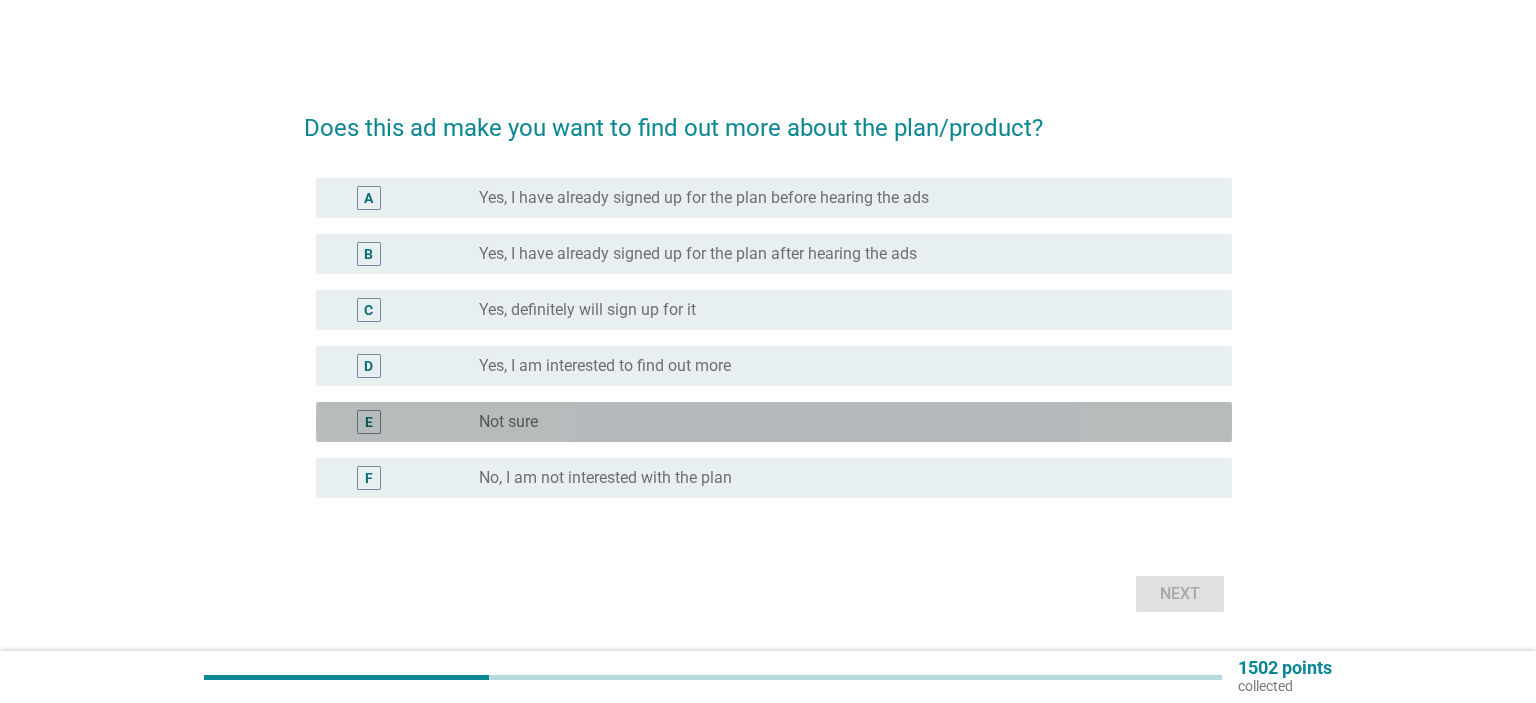click on "radio_button_unchecked Not sure" at bounding box center (847, 422) 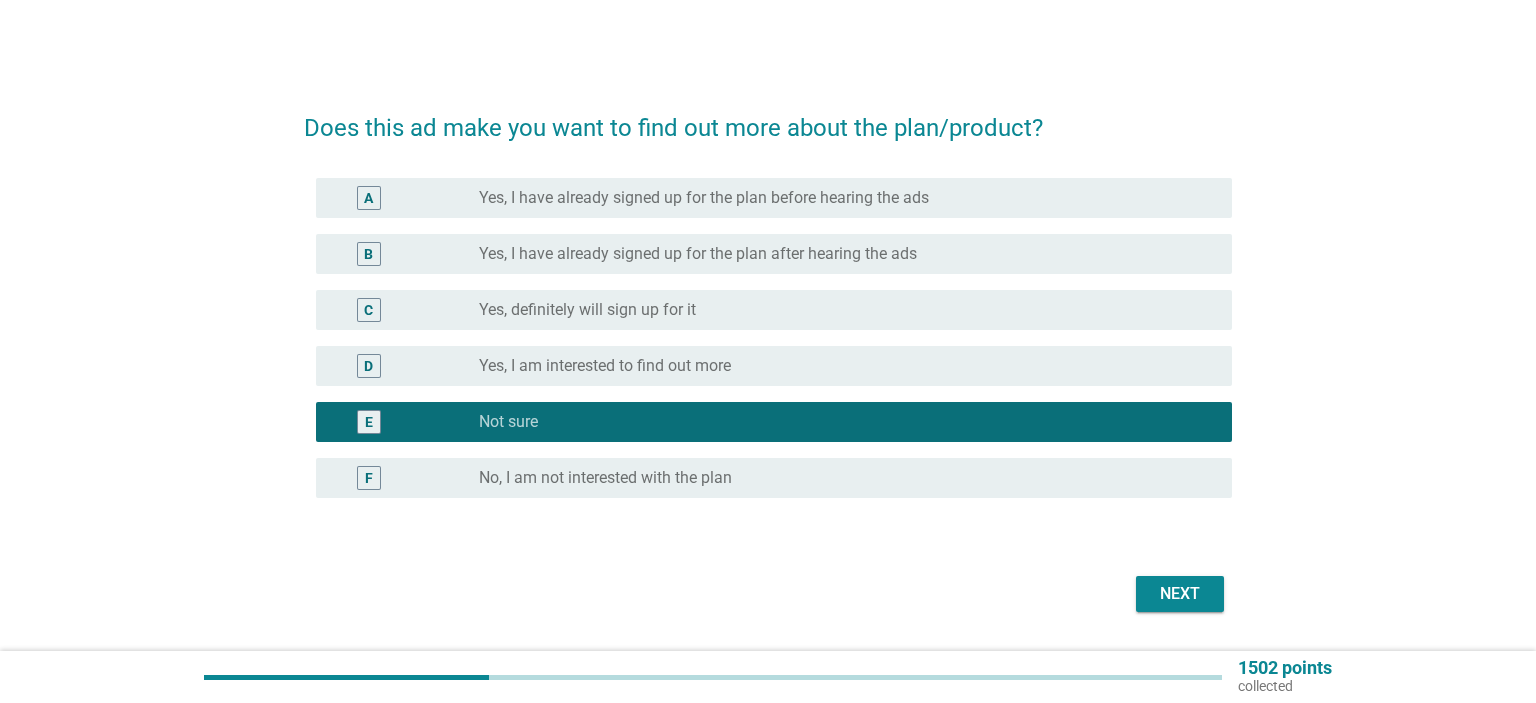 click on "Next" at bounding box center (1180, 594) 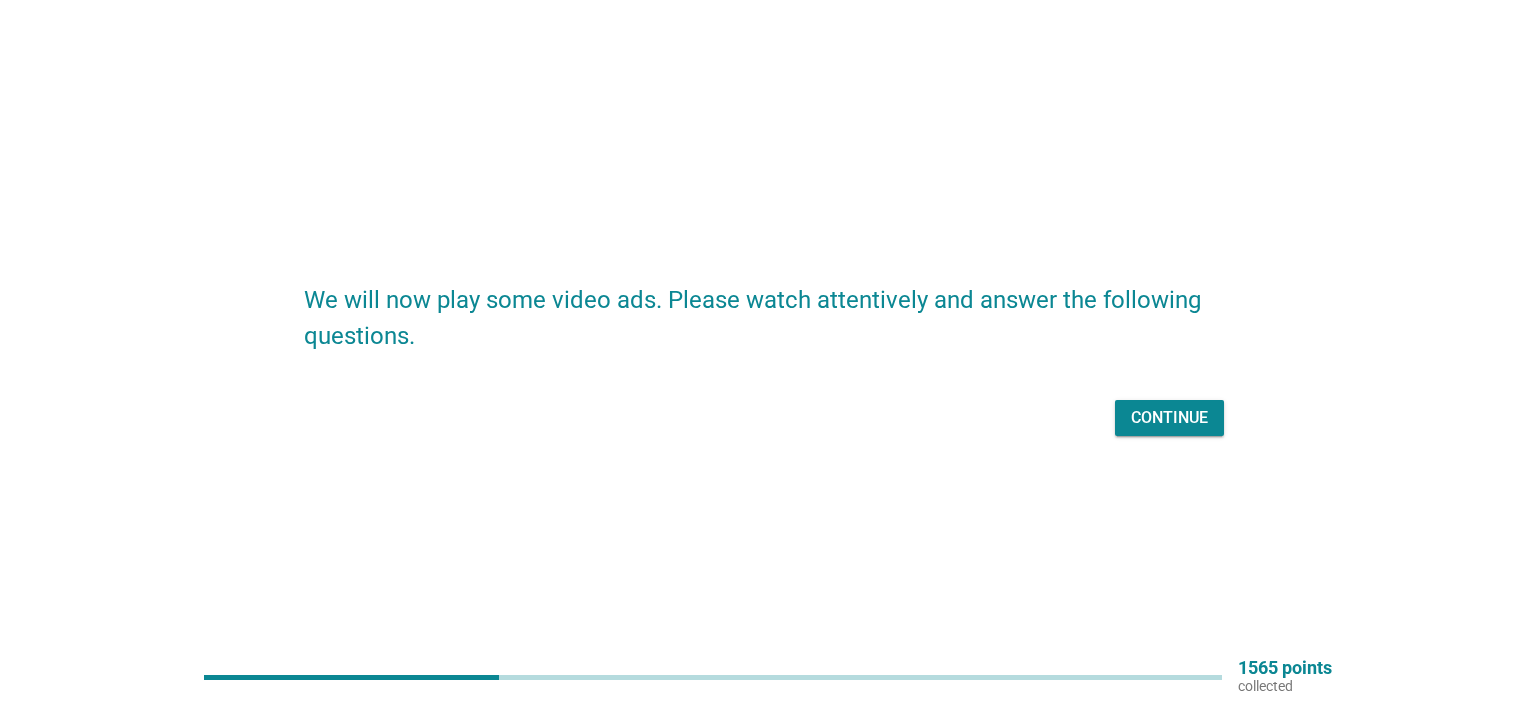 click on "Continue" at bounding box center [1169, 418] 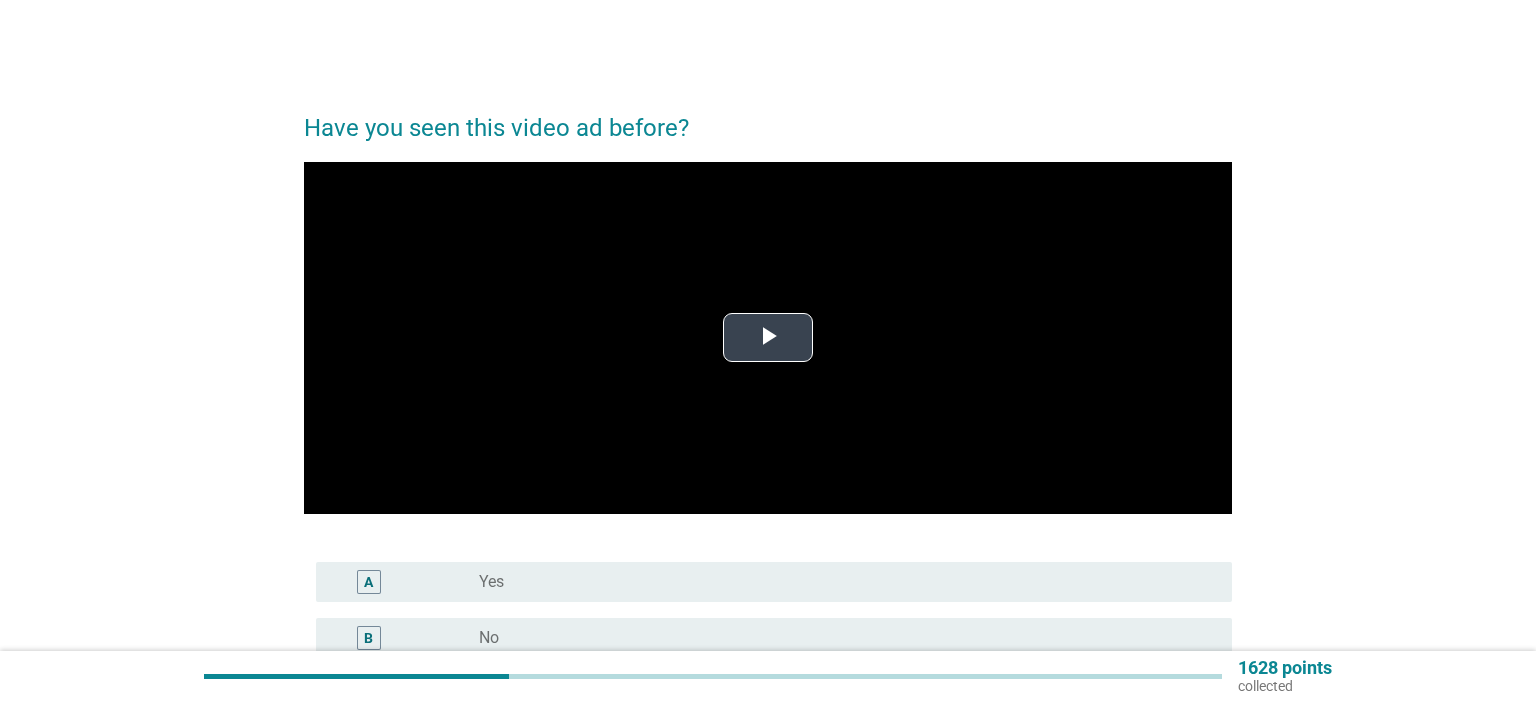 click at bounding box center [768, 338] 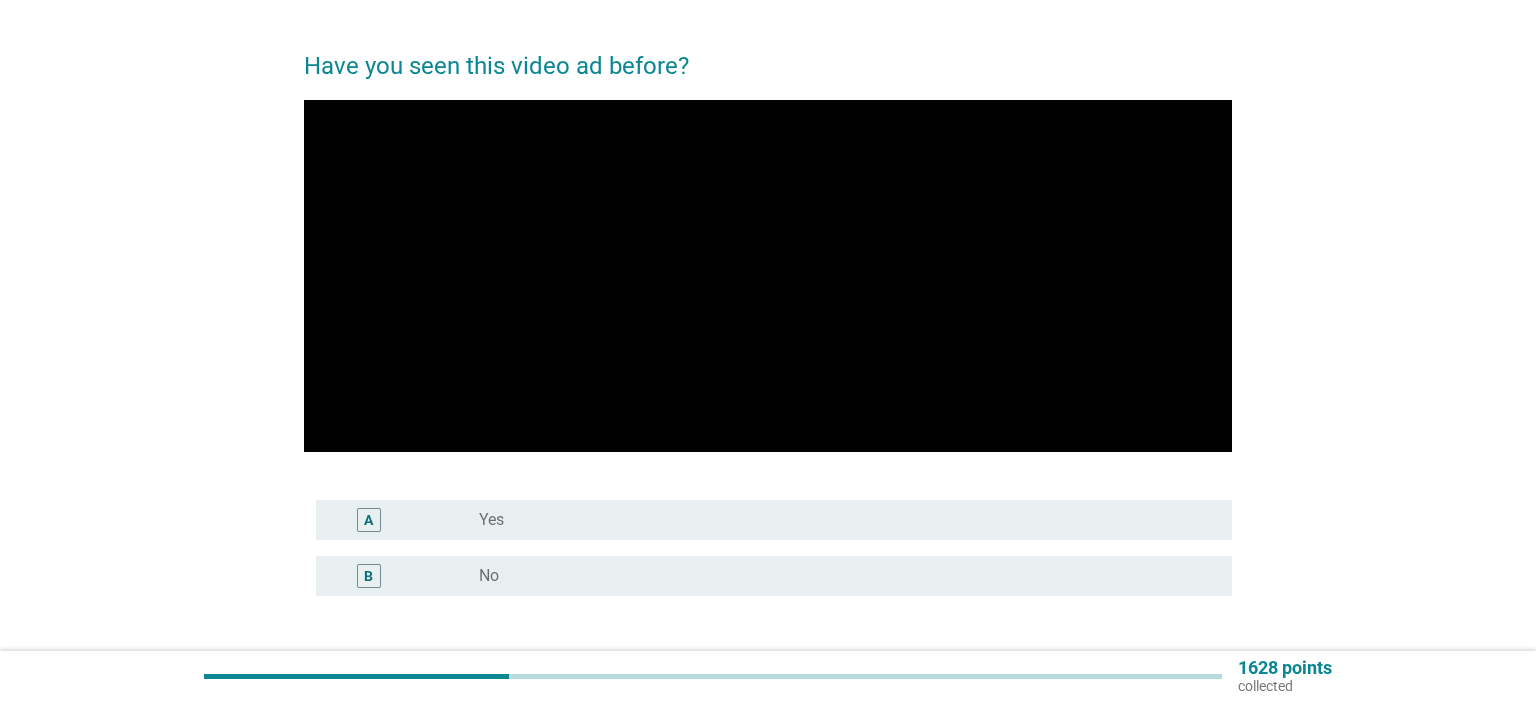 scroll, scrollTop: 105, scrollLeft: 0, axis: vertical 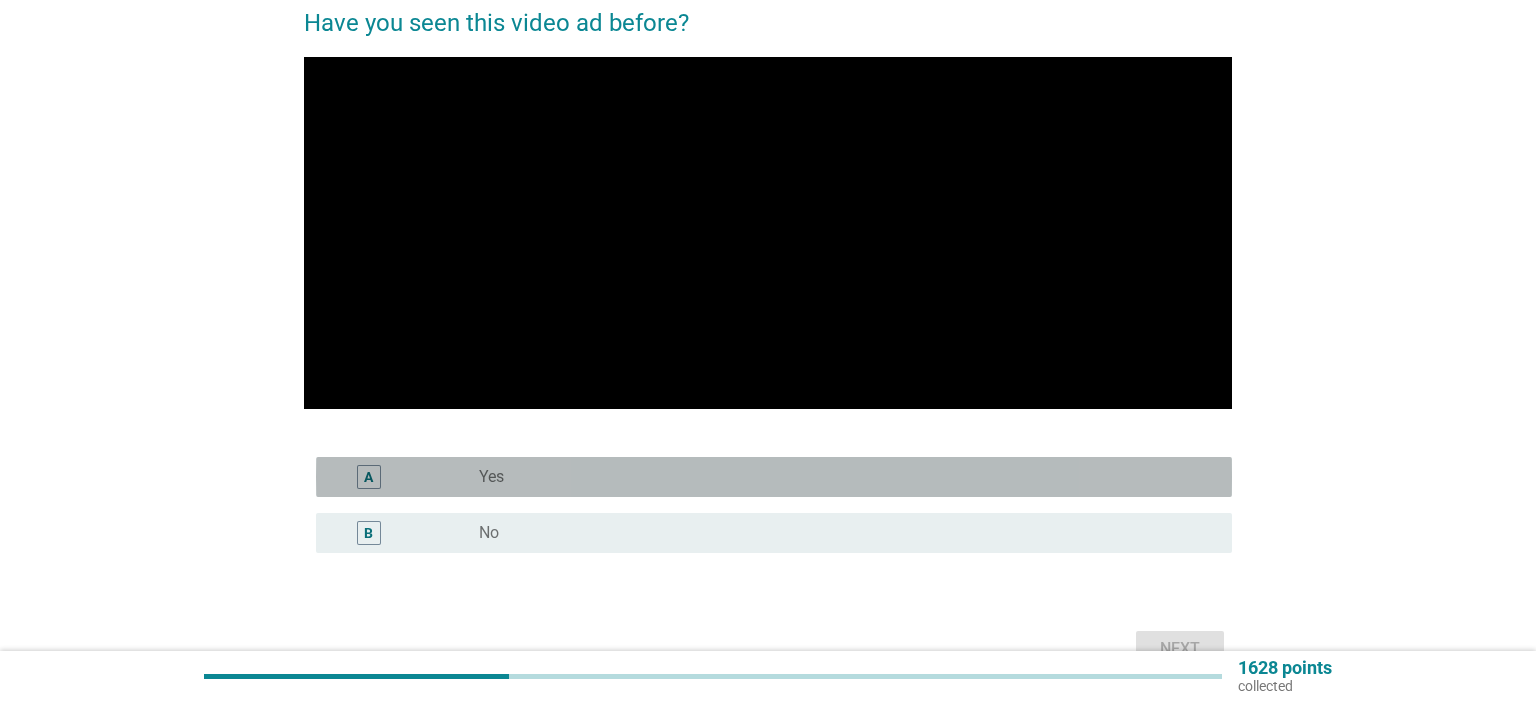 click on "radio_button_unchecked Yes" at bounding box center [839, 477] 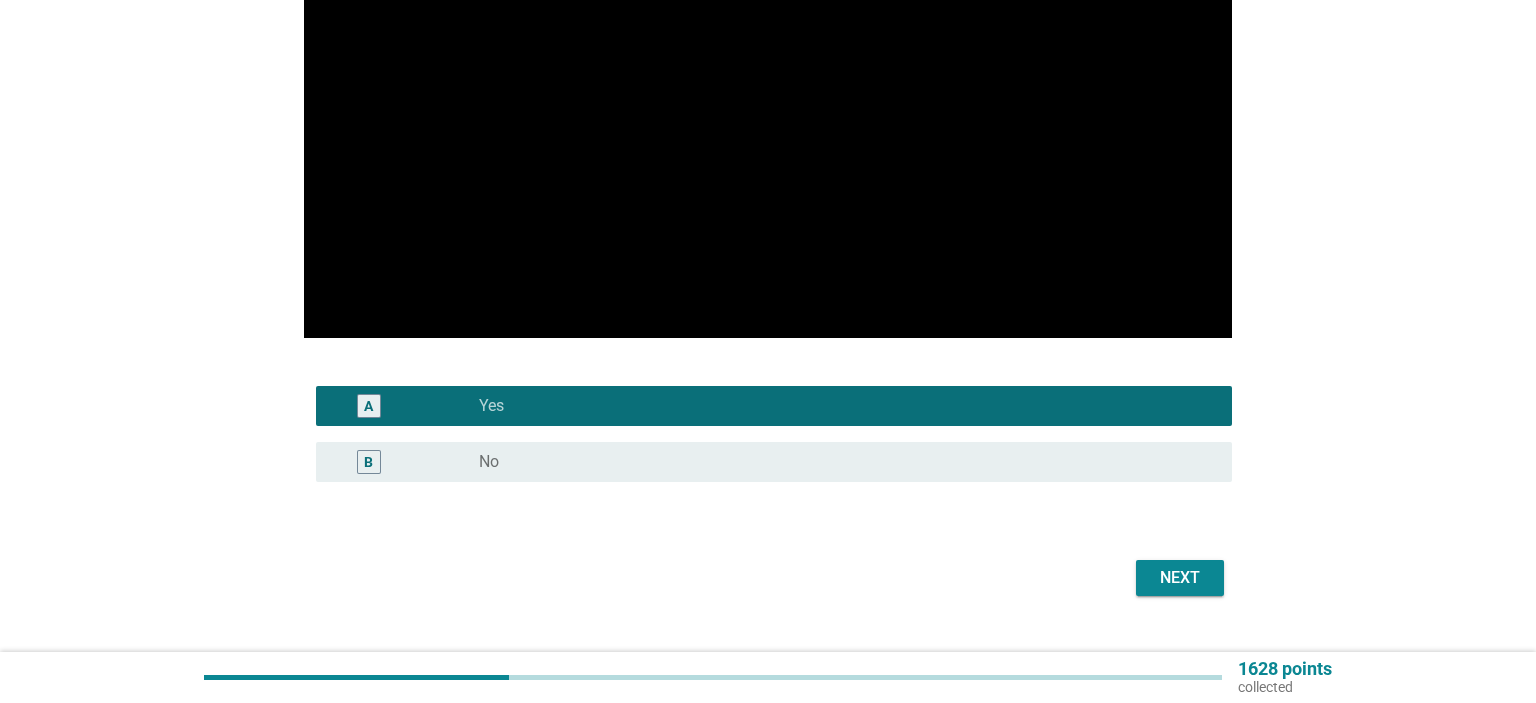 scroll, scrollTop: 211, scrollLeft: 0, axis: vertical 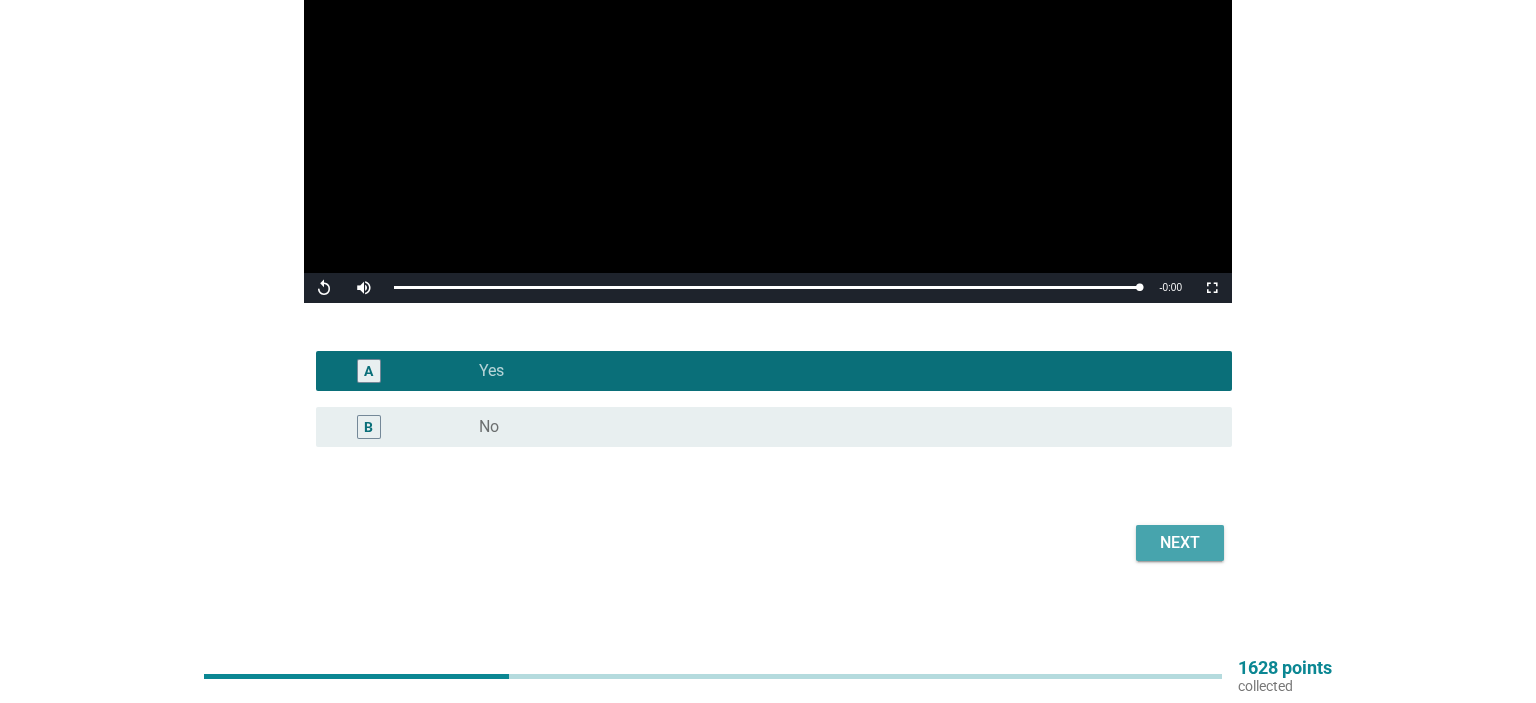 click on "Next" at bounding box center [1180, 543] 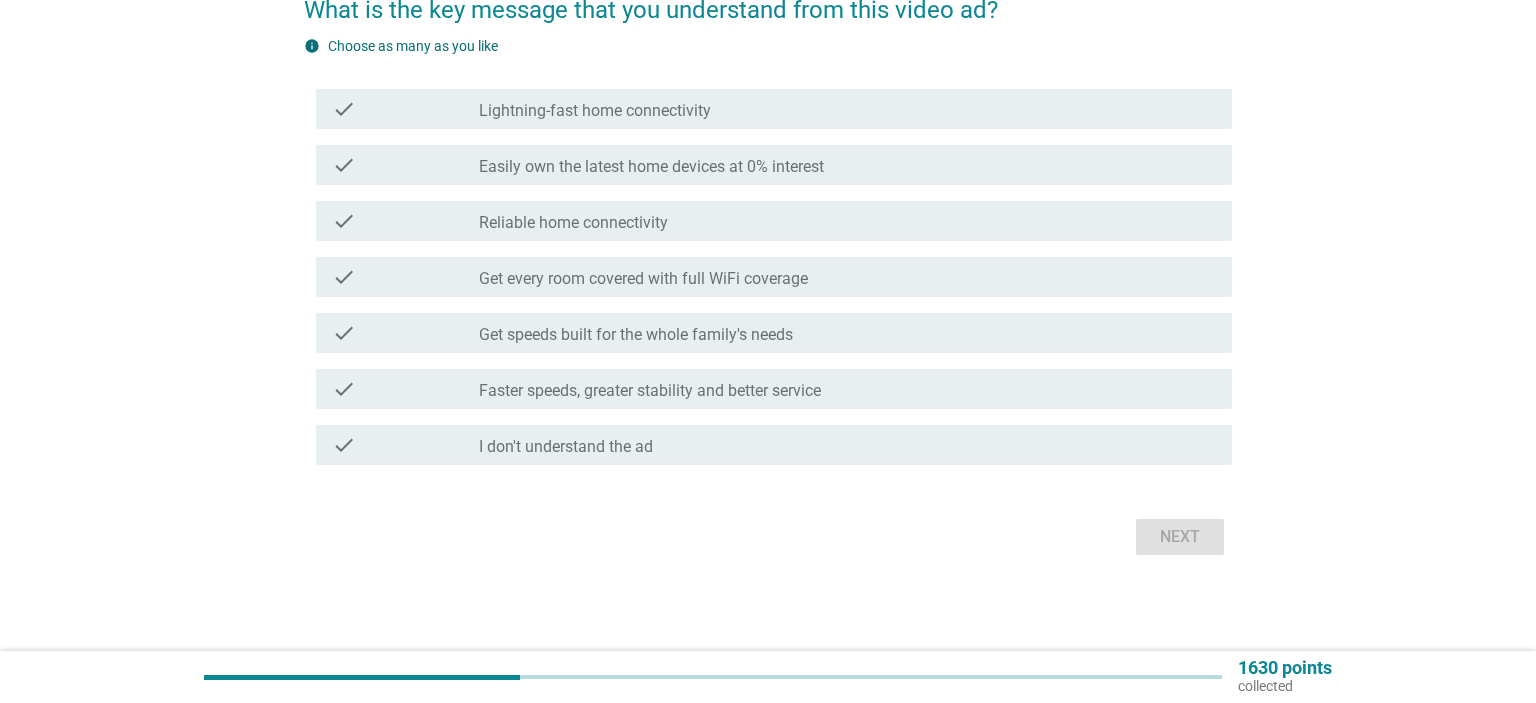 scroll, scrollTop: 0, scrollLeft: 0, axis: both 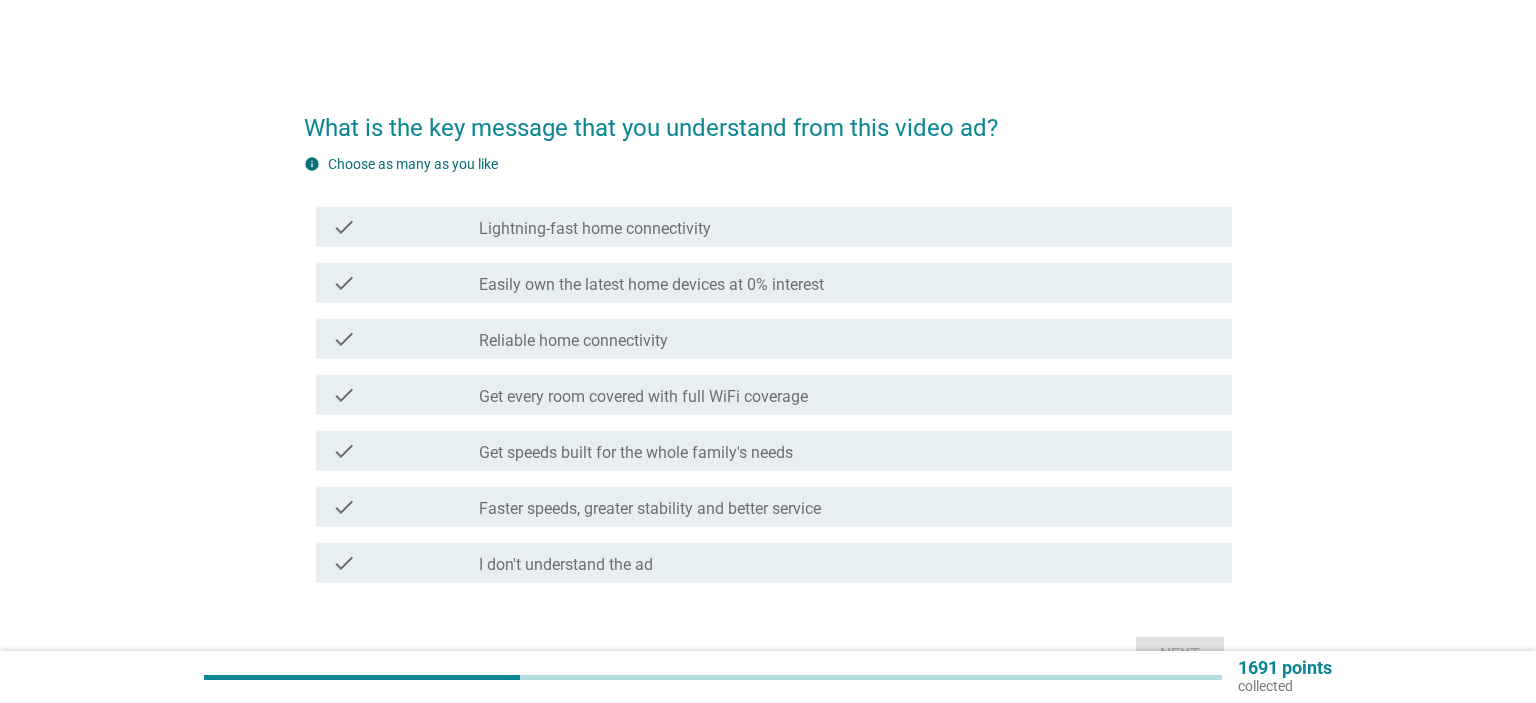 click on "check_box_outline_blank Reliable home connectivity" at bounding box center (847, 339) 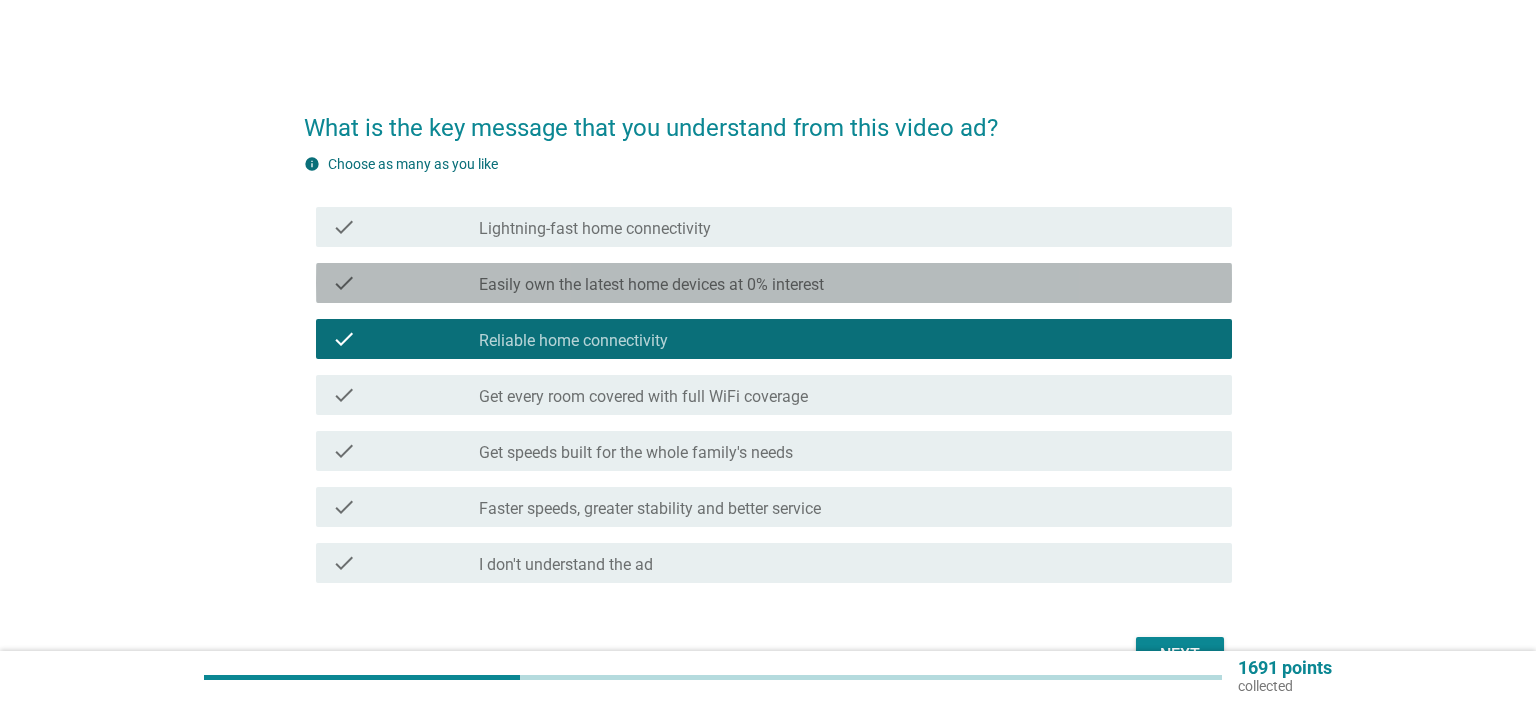 click on "check_box_outline_blank Easily own the latest home devices at 0% interest" at bounding box center (847, 283) 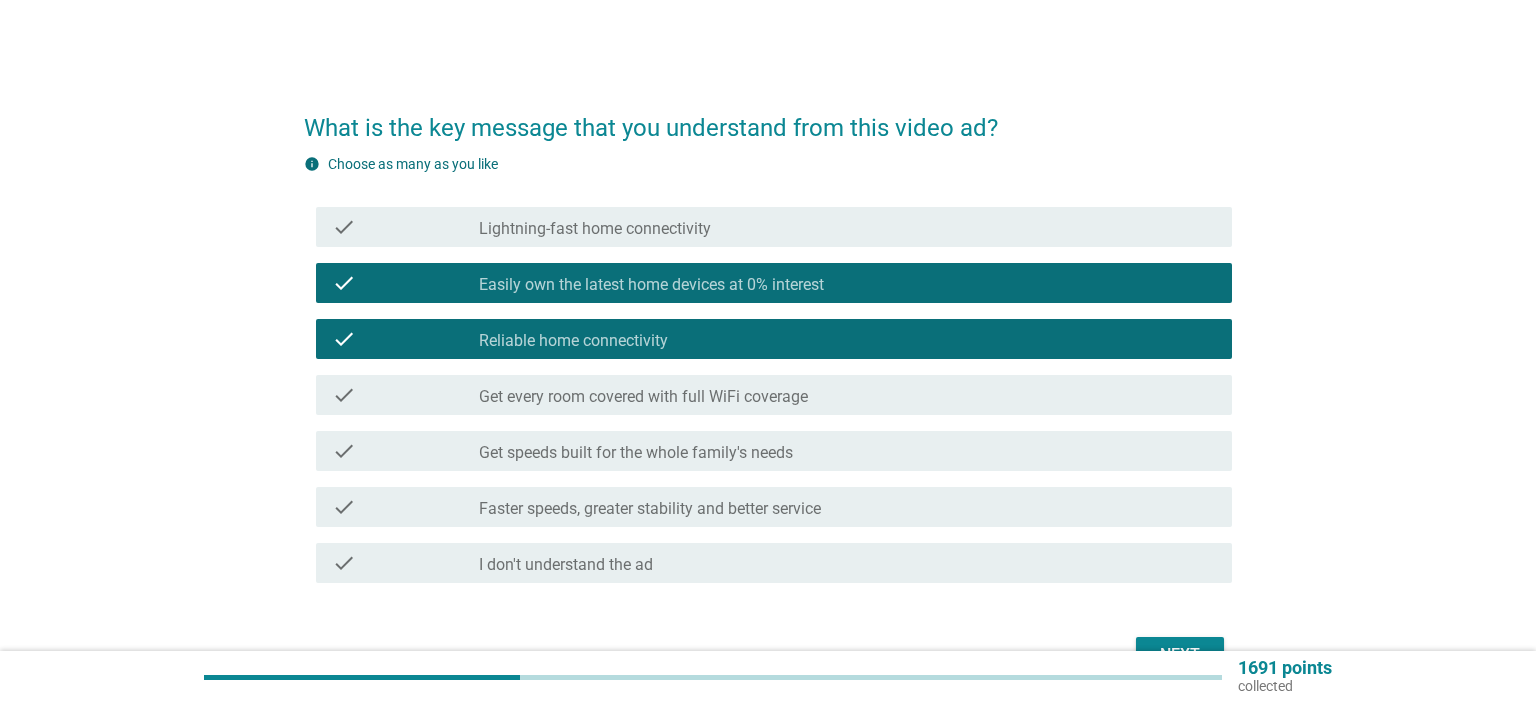 click on "Next" at bounding box center [1180, 655] 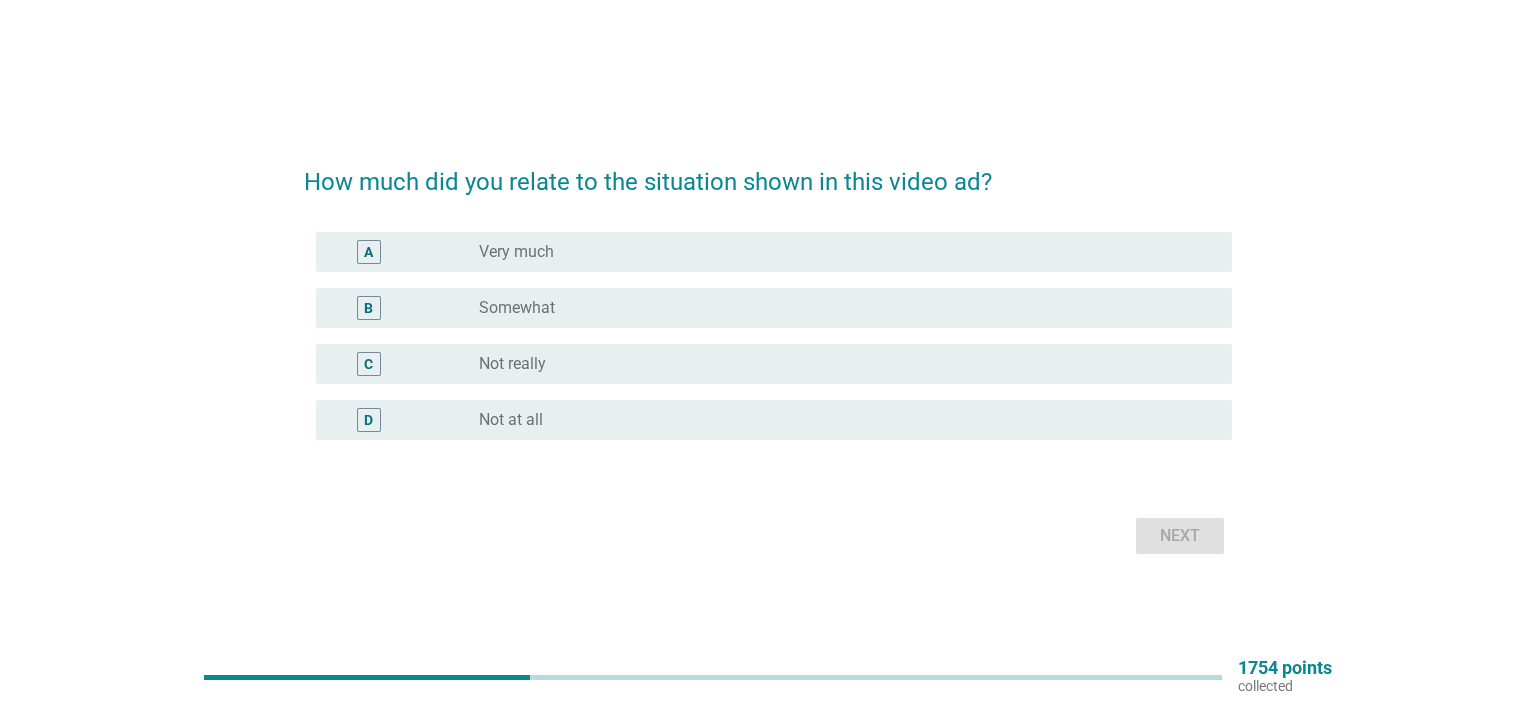 click on "radio_button_unchecked Somewhat" at bounding box center (847, 308) 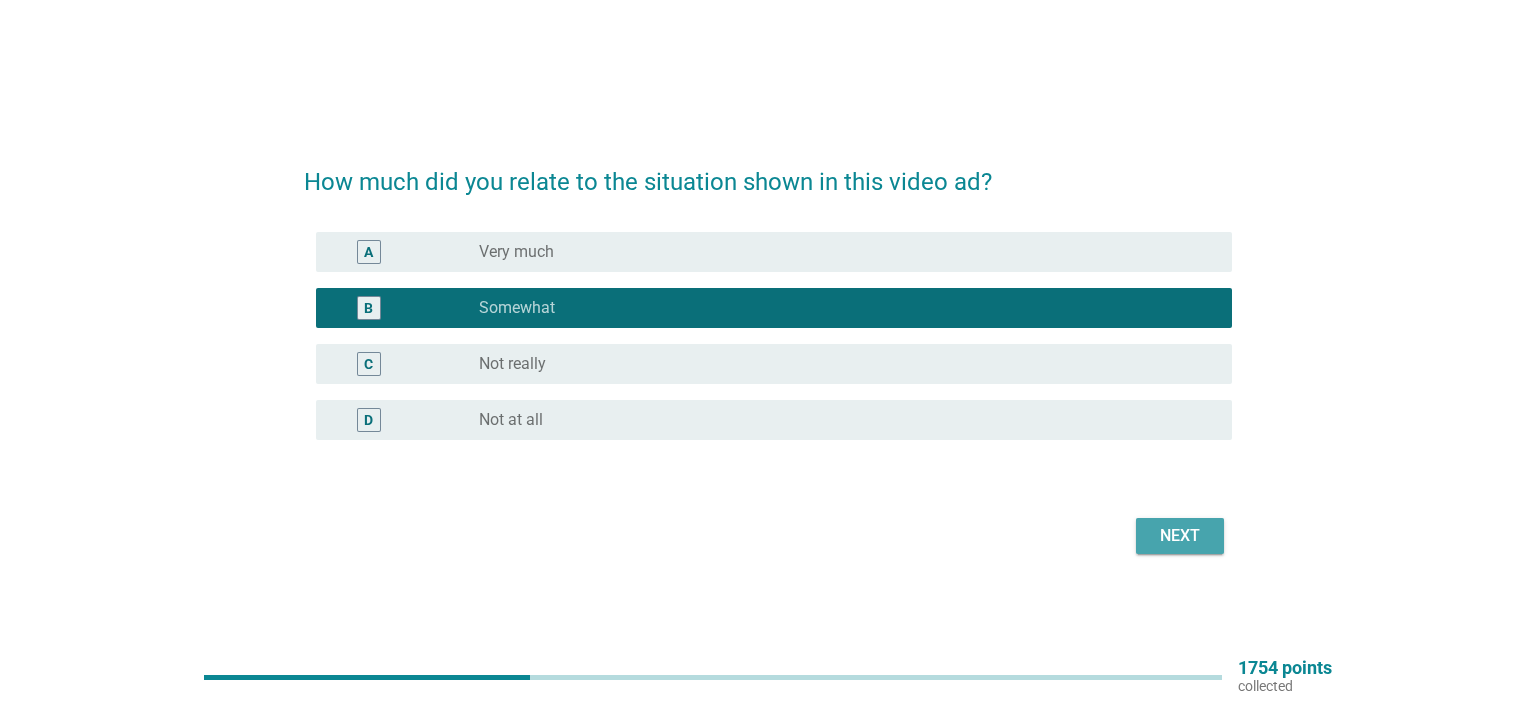click on "Next" at bounding box center (1180, 536) 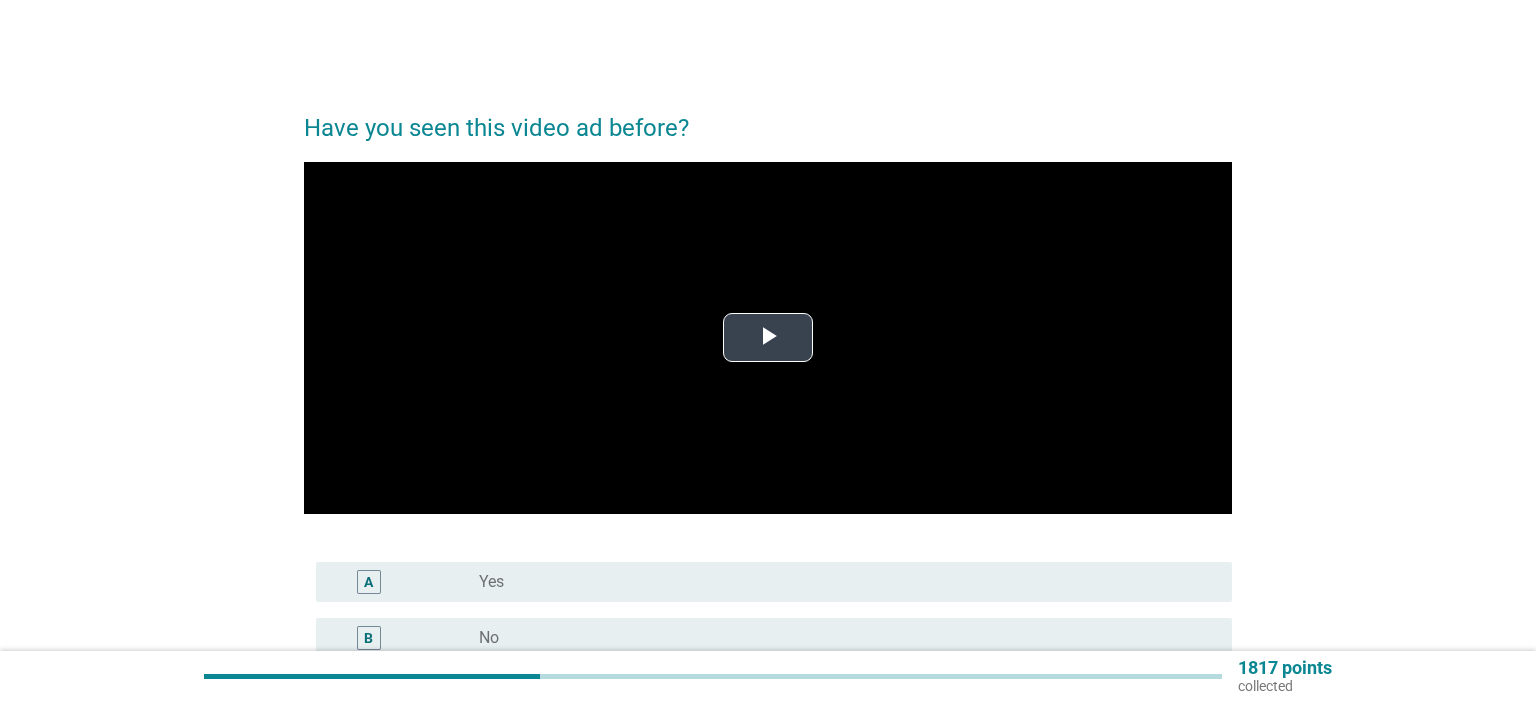 click at bounding box center (768, 338) 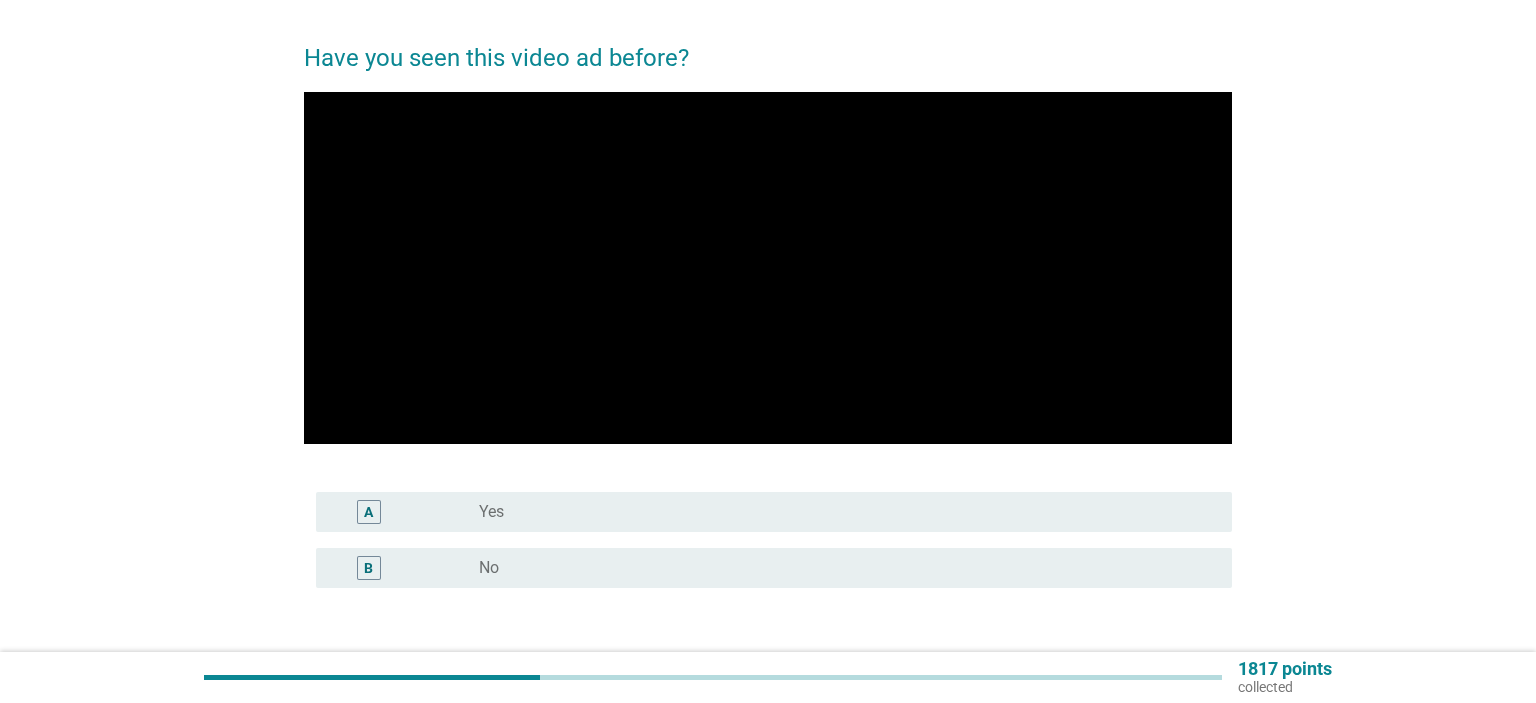 scroll, scrollTop: 105, scrollLeft: 0, axis: vertical 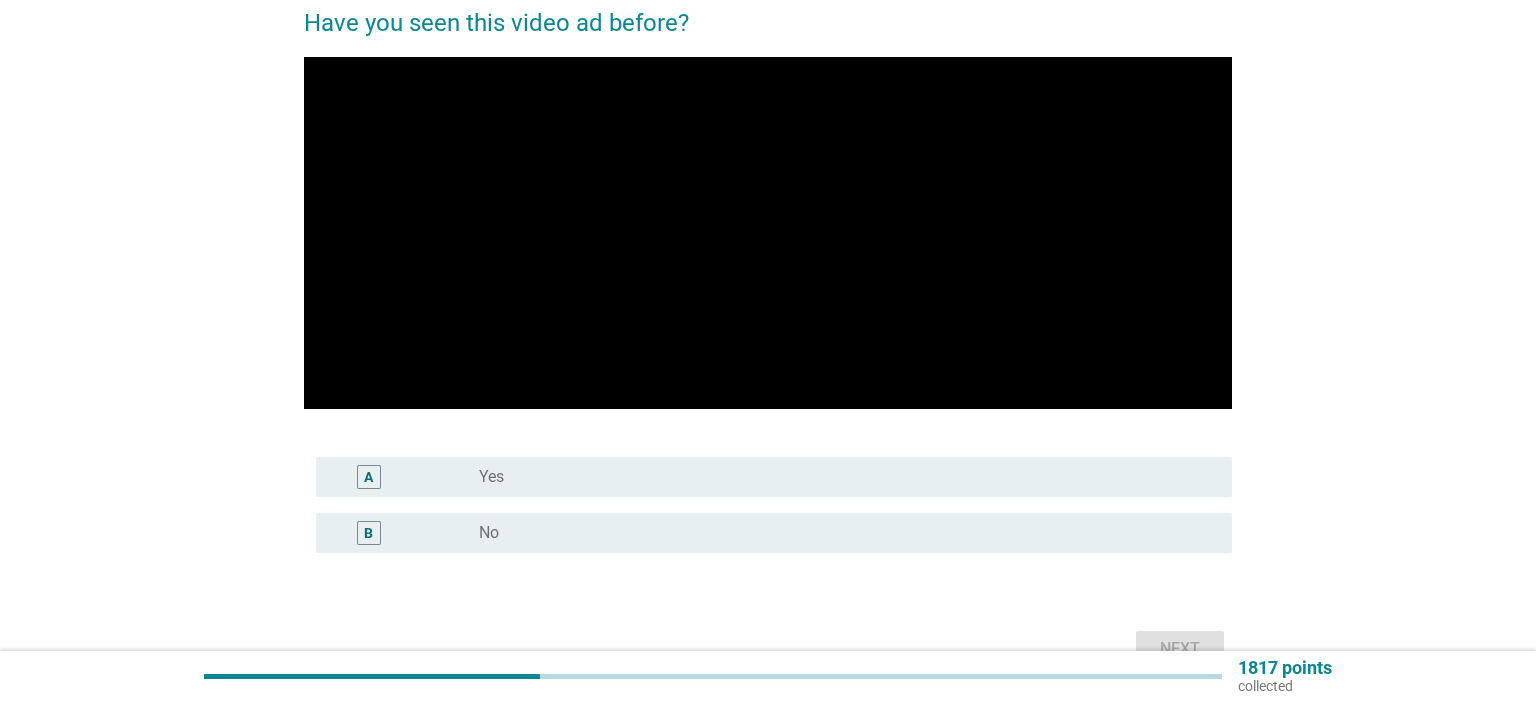 click on "radio_button_unchecked Yes" at bounding box center [839, 477] 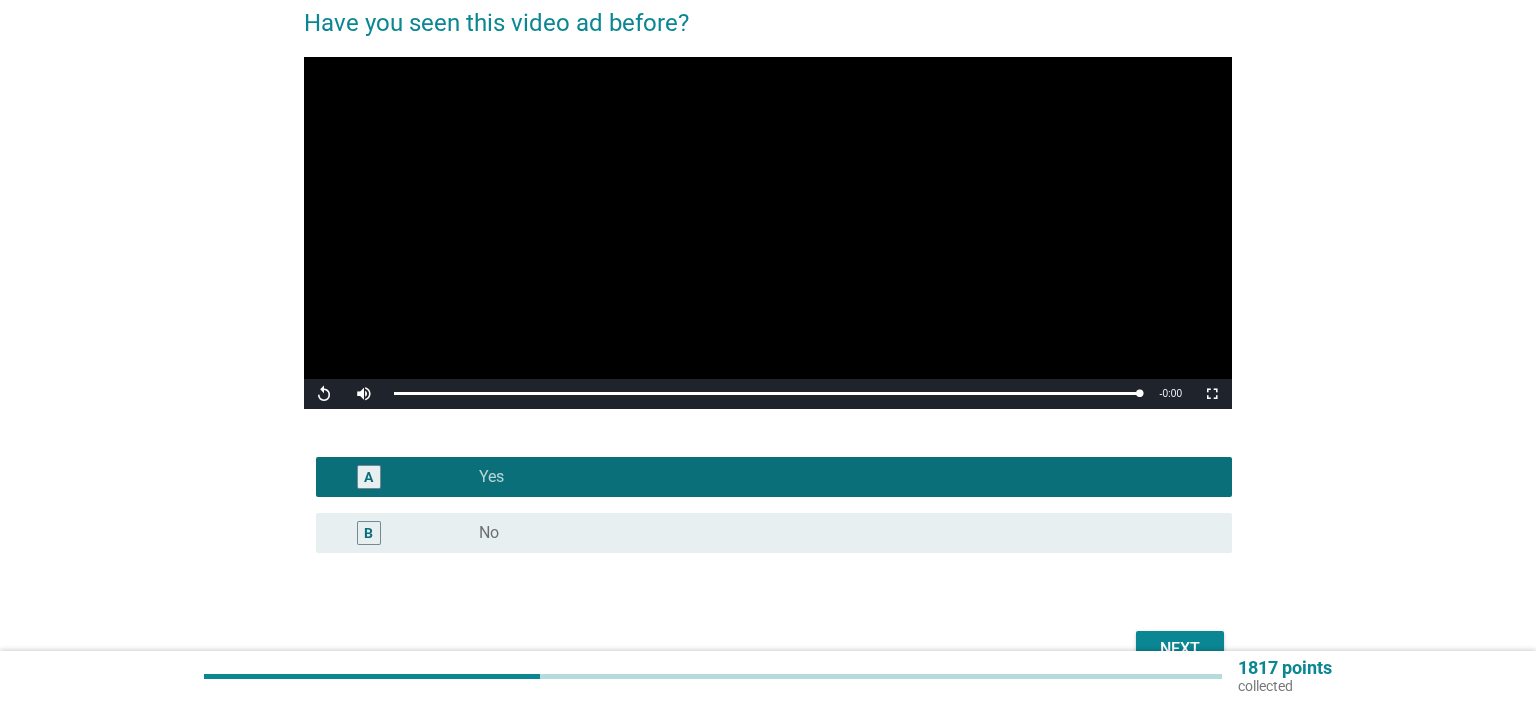 click on "Next" at bounding box center [1180, 649] 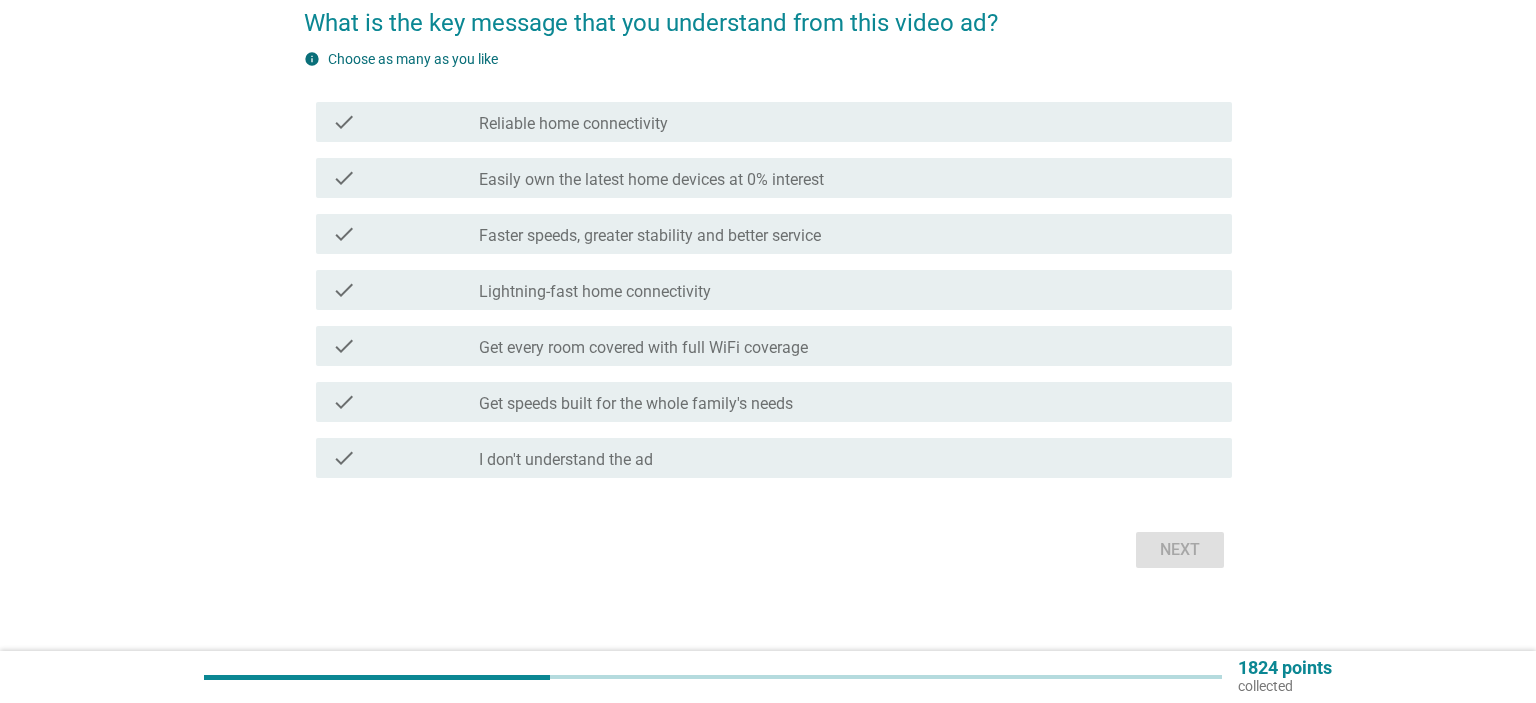 scroll, scrollTop: 0, scrollLeft: 0, axis: both 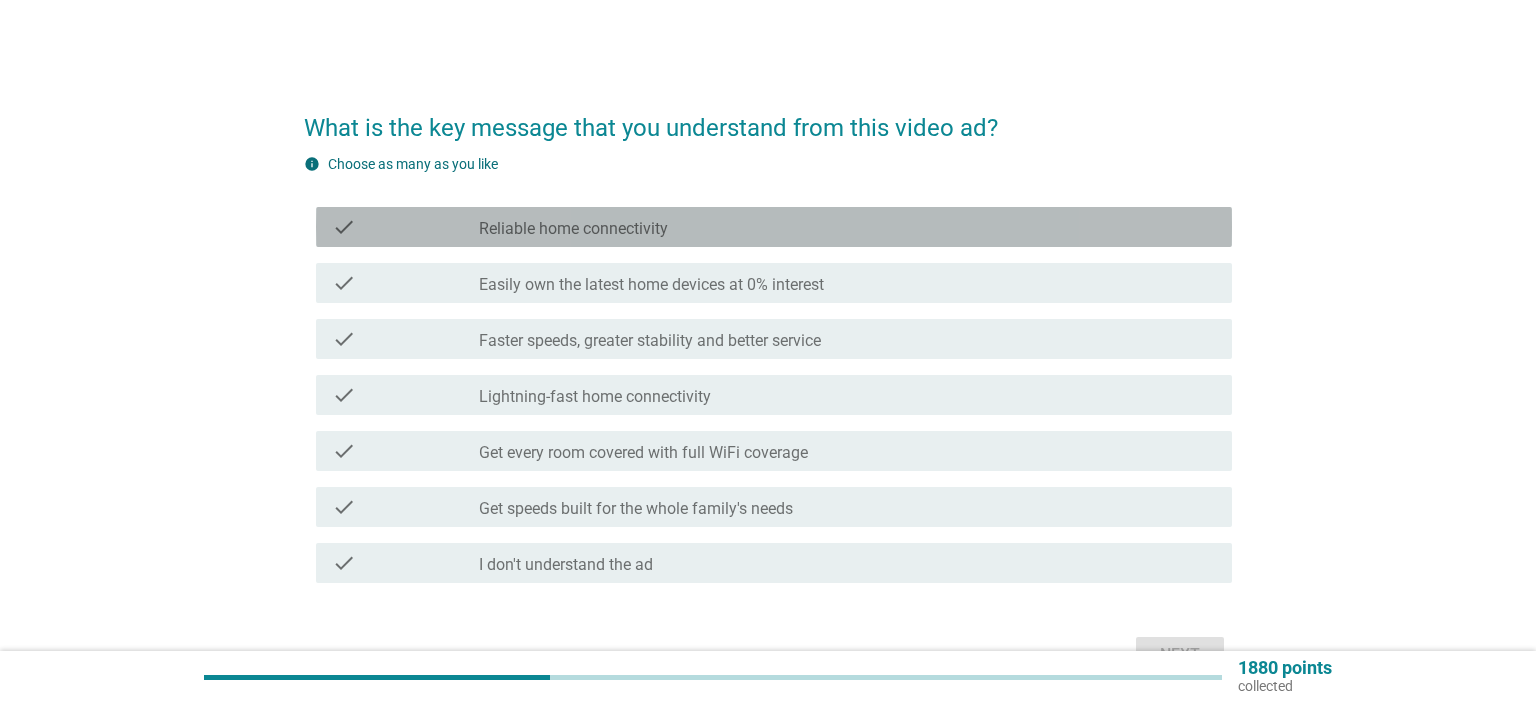 click on "check_box_outline_blank Reliable home connectivity" at bounding box center (847, 227) 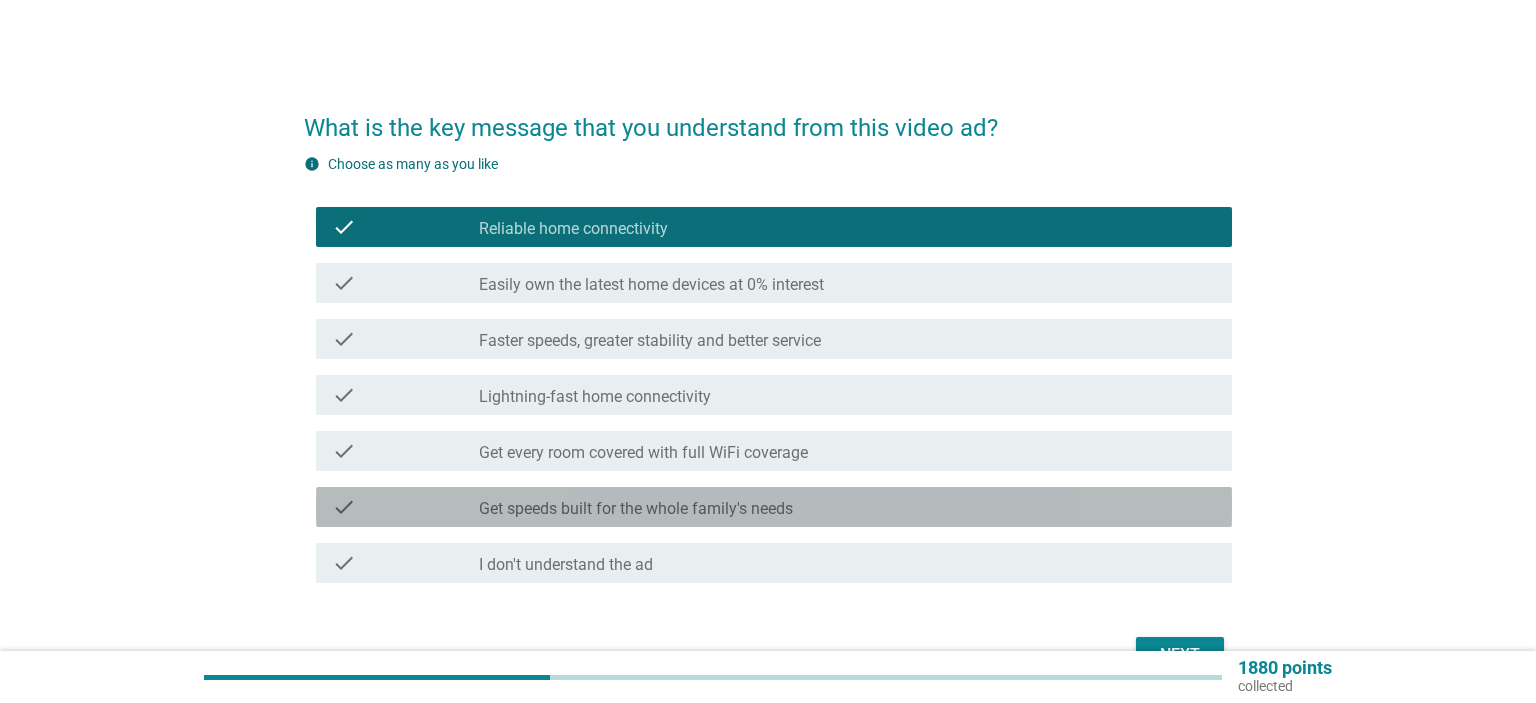 click on "check_box_outline_blank Get speeds built for the whole family's needs" at bounding box center [847, 507] 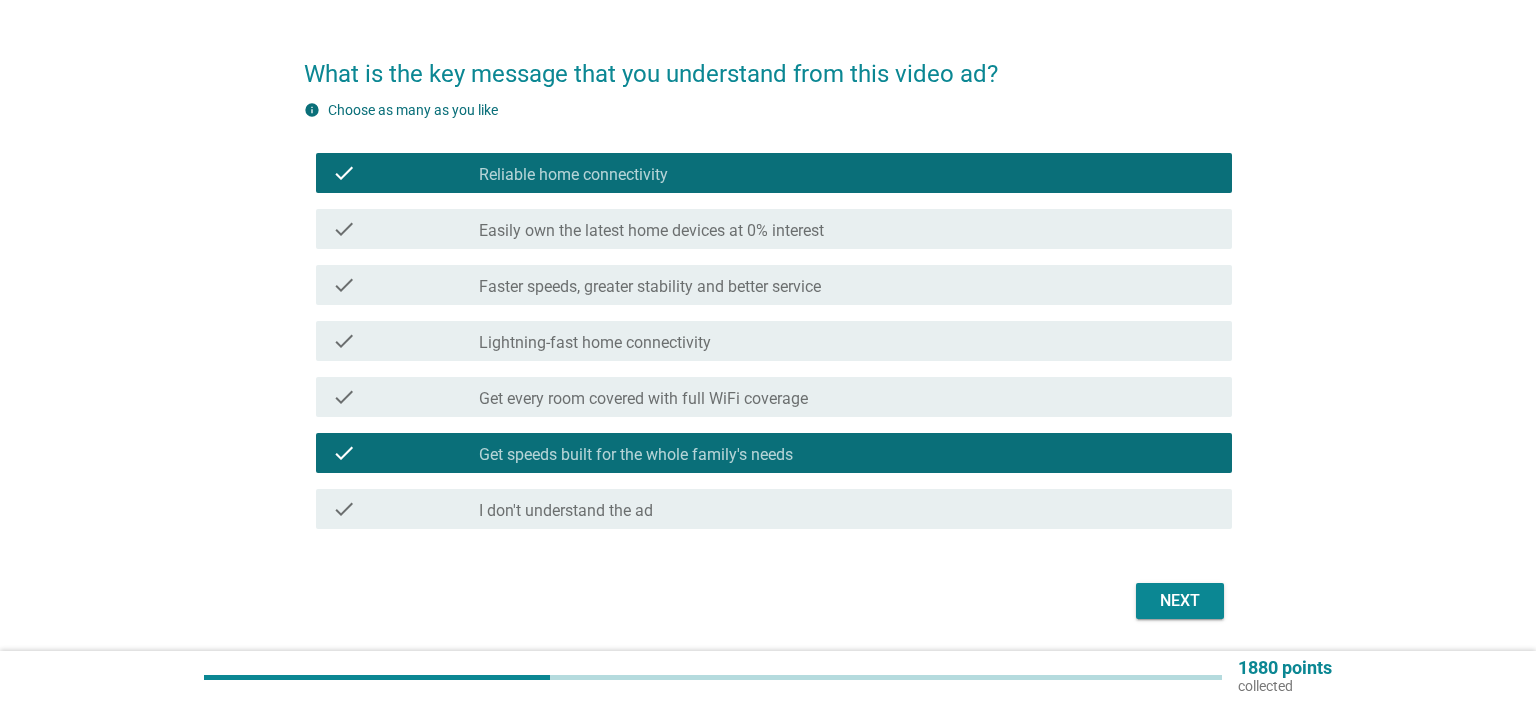 scroll, scrollTop: 105, scrollLeft: 0, axis: vertical 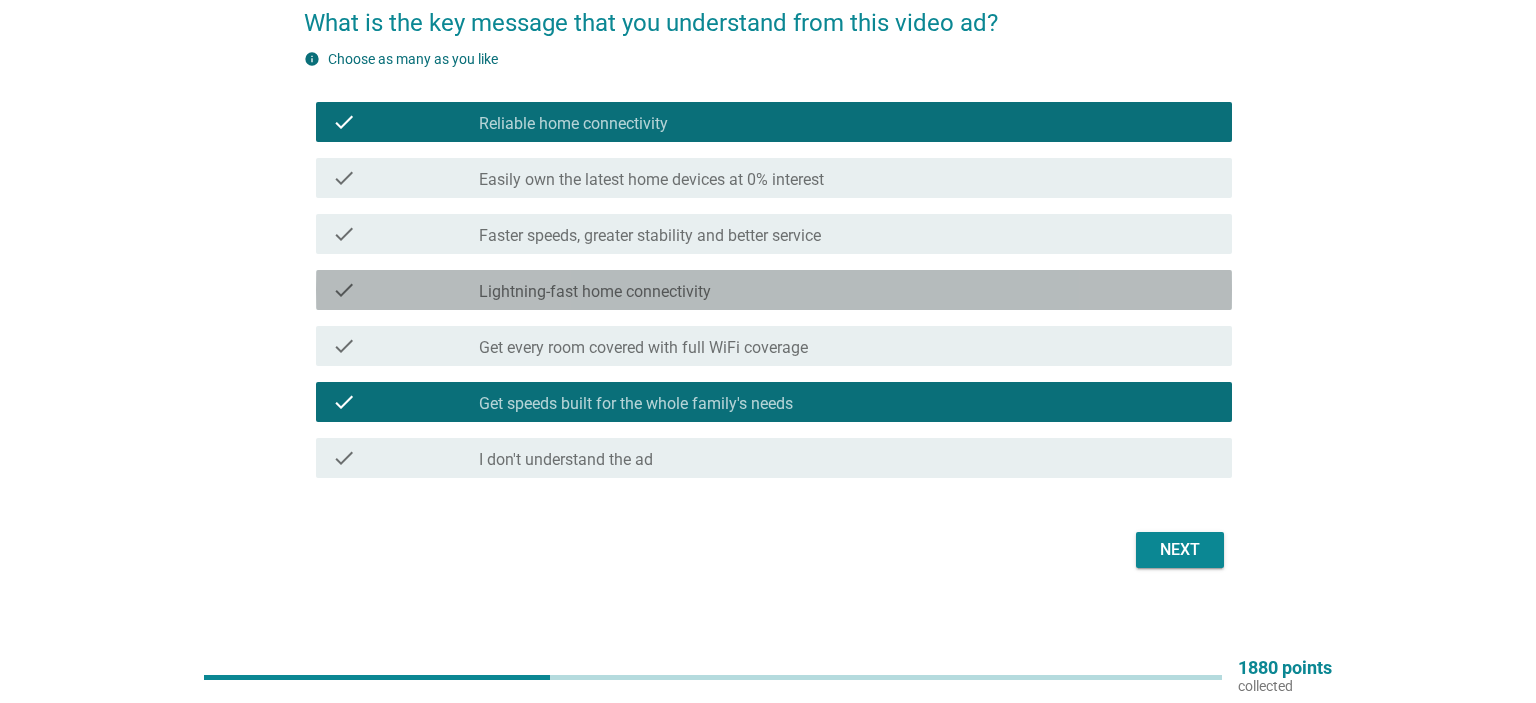 click on "check_box_outline_blank Lightning-fast home connectivity" at bounding box center [847, 290] 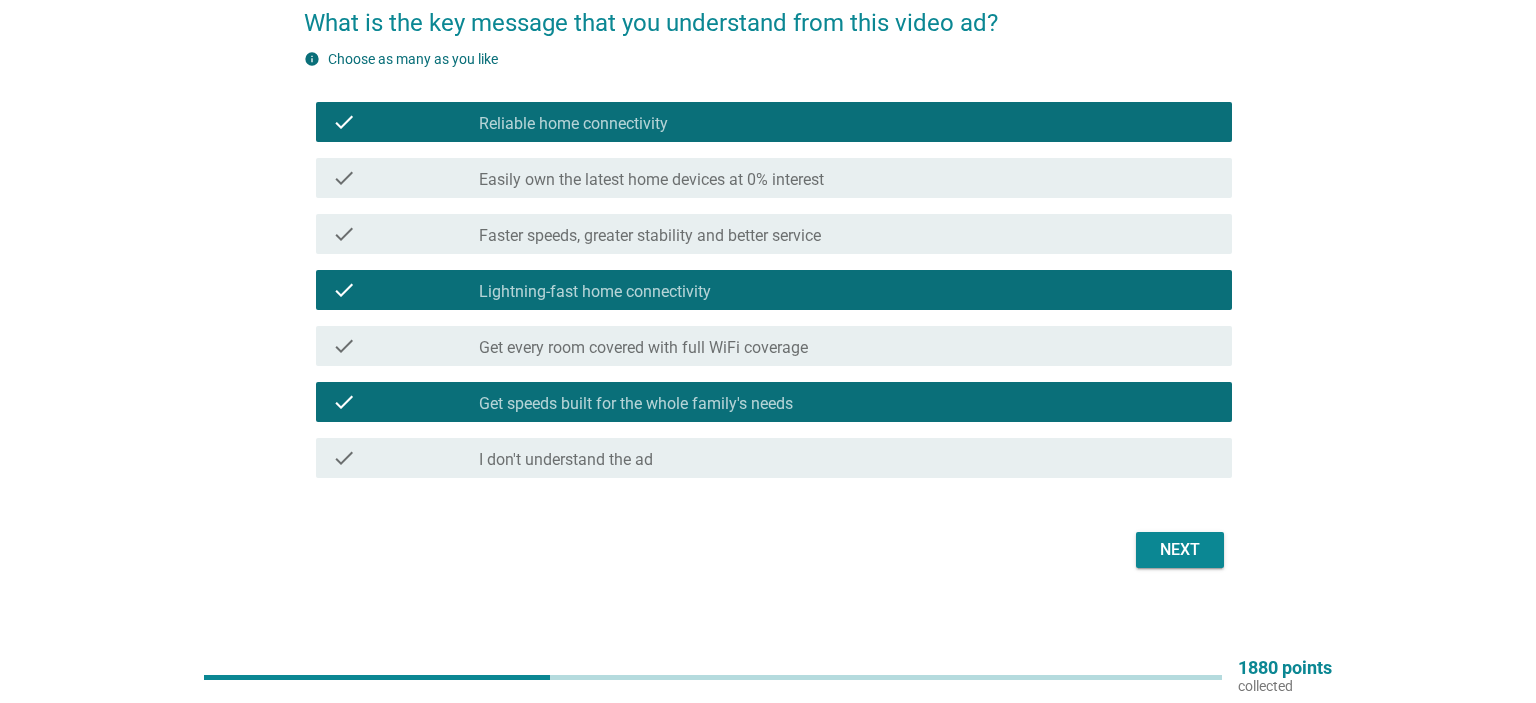 click on "Next" at bounding box center (1180, 550) 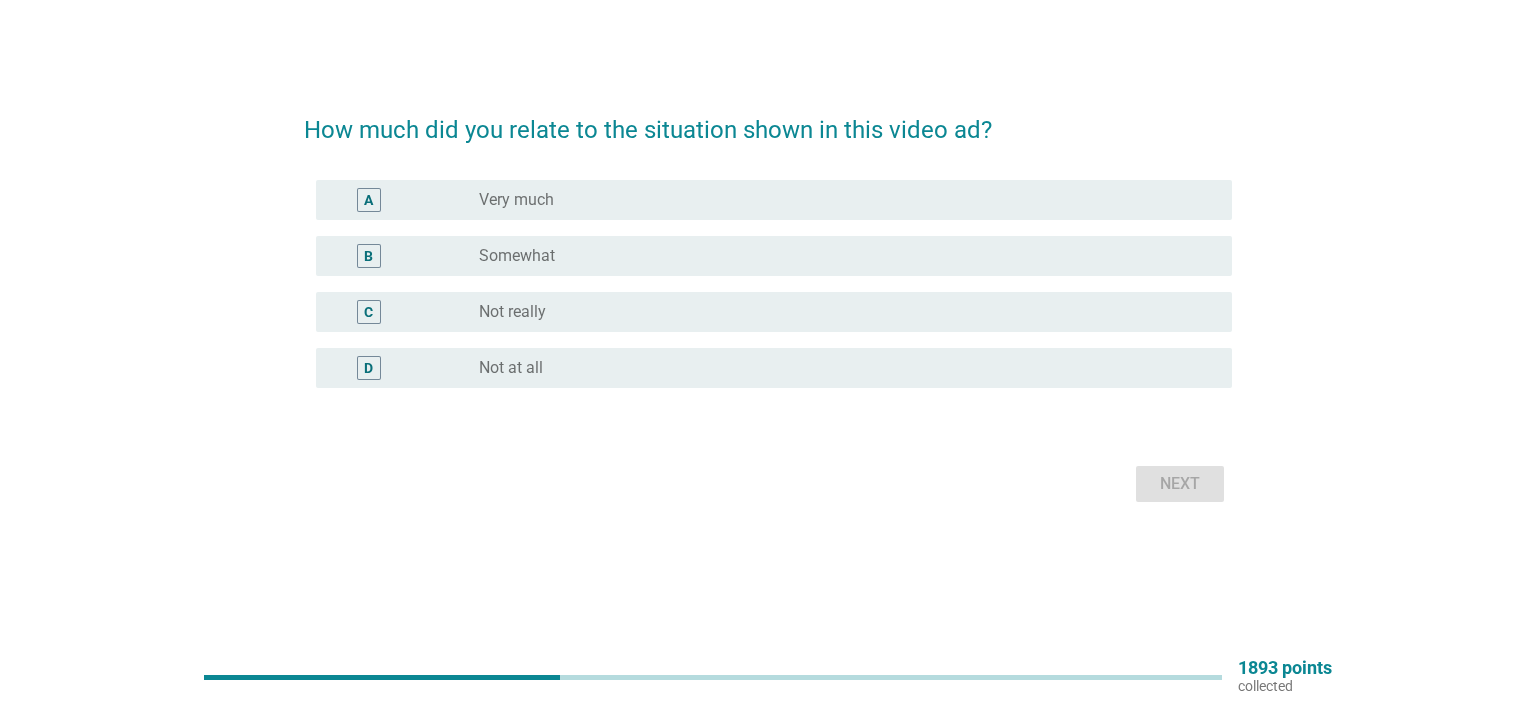 scroll, scrollTop: 0, scrollLeft: 0, axis: both 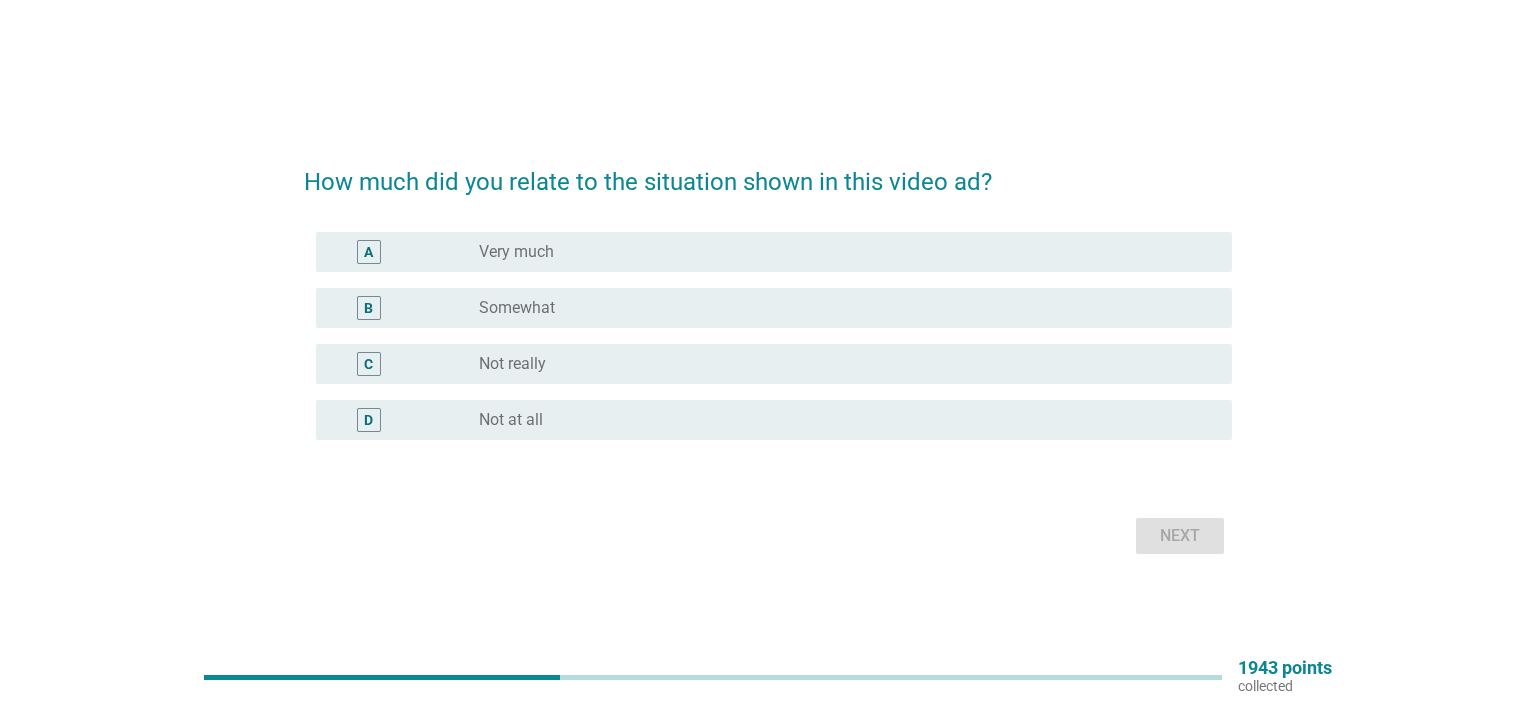 click on "radio_button_unchecked Somewhat" at bounding box center (847, 308) 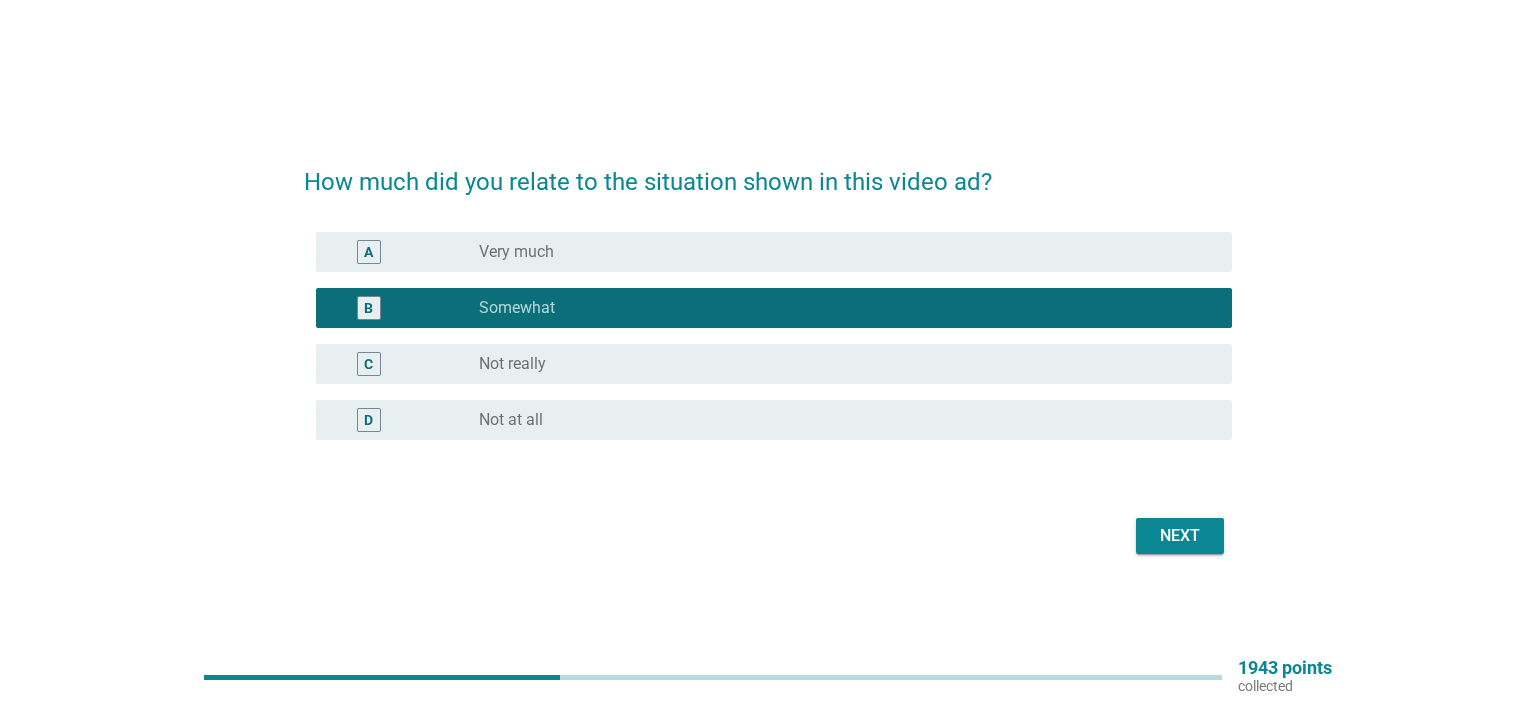 click on "Next" at bounding box center [1180, 536] 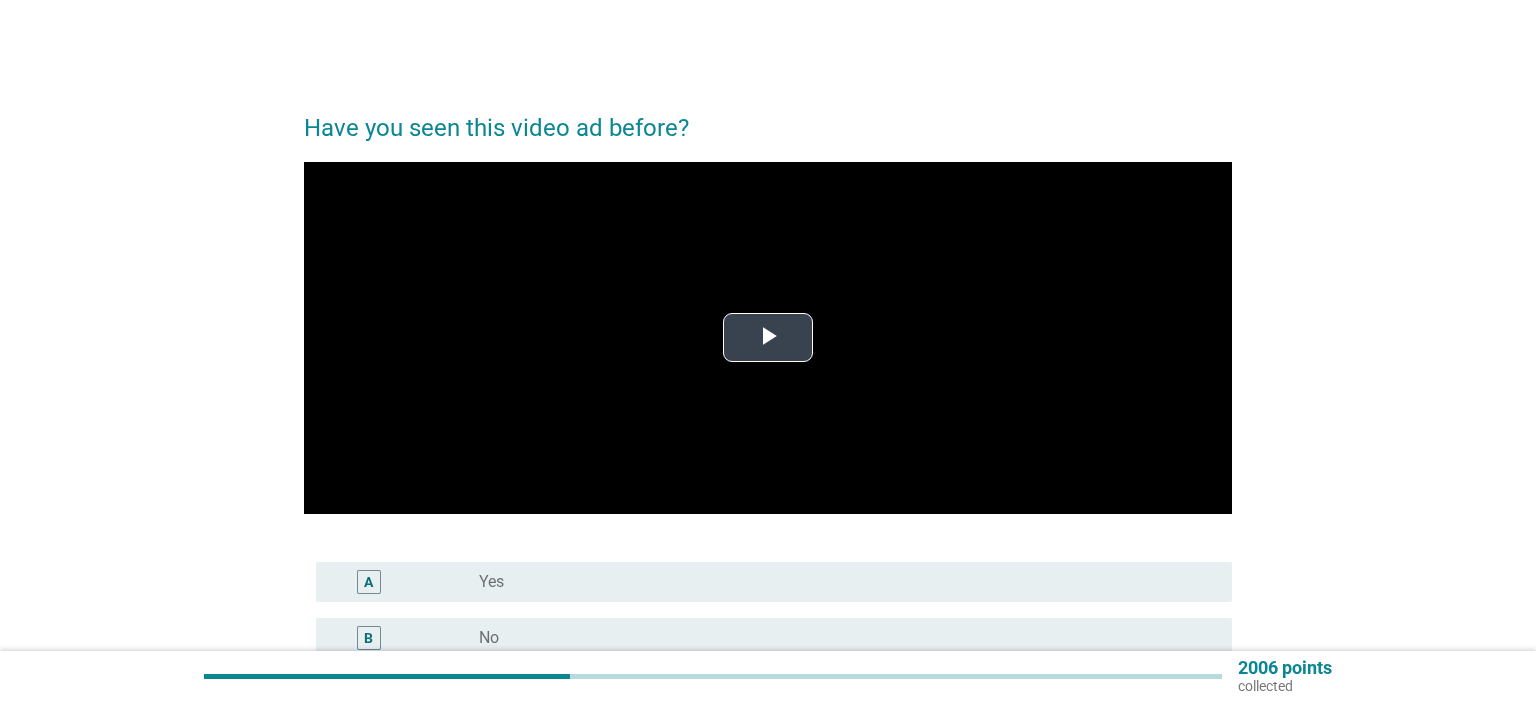 click at bounding box center [768, 338] 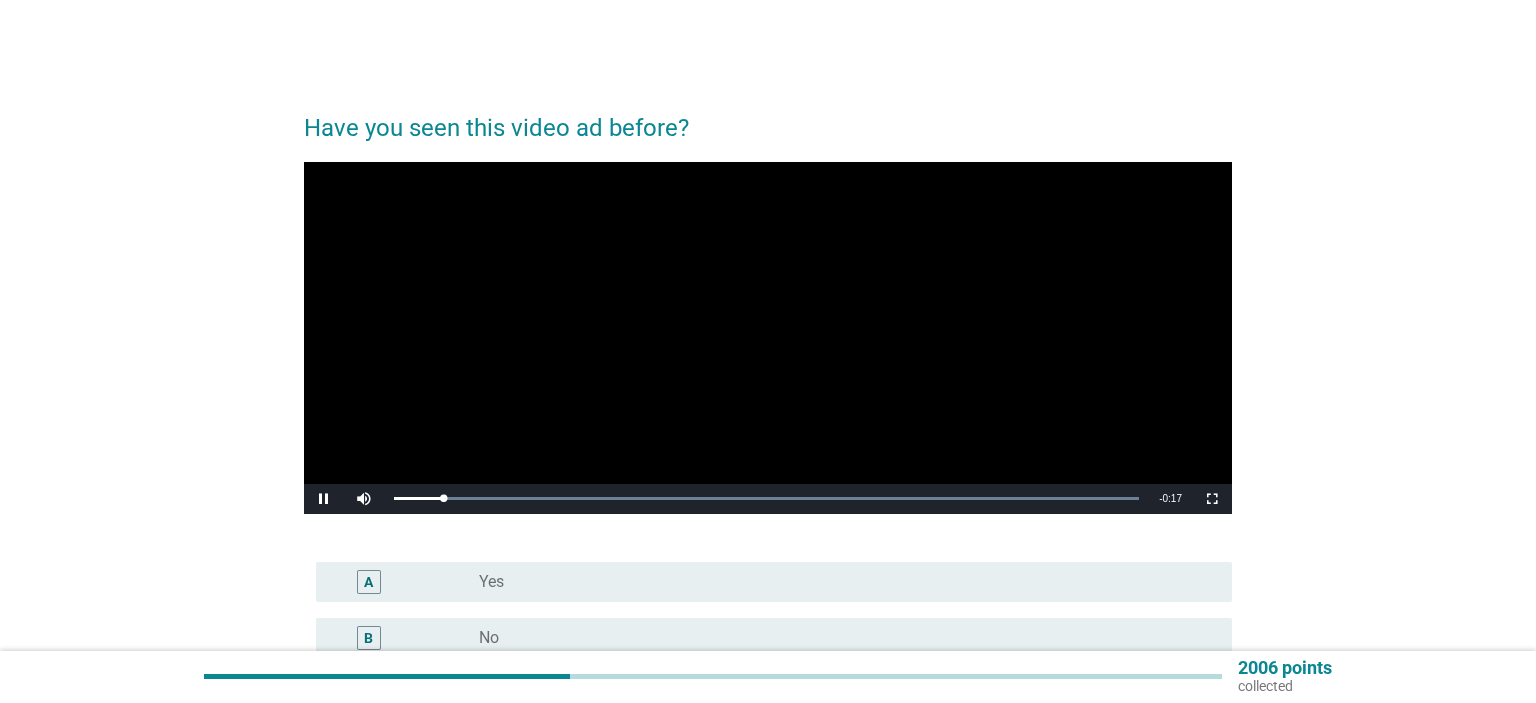click on "A     radio_button_unchecked Yes" at bounding box center (774, 582) 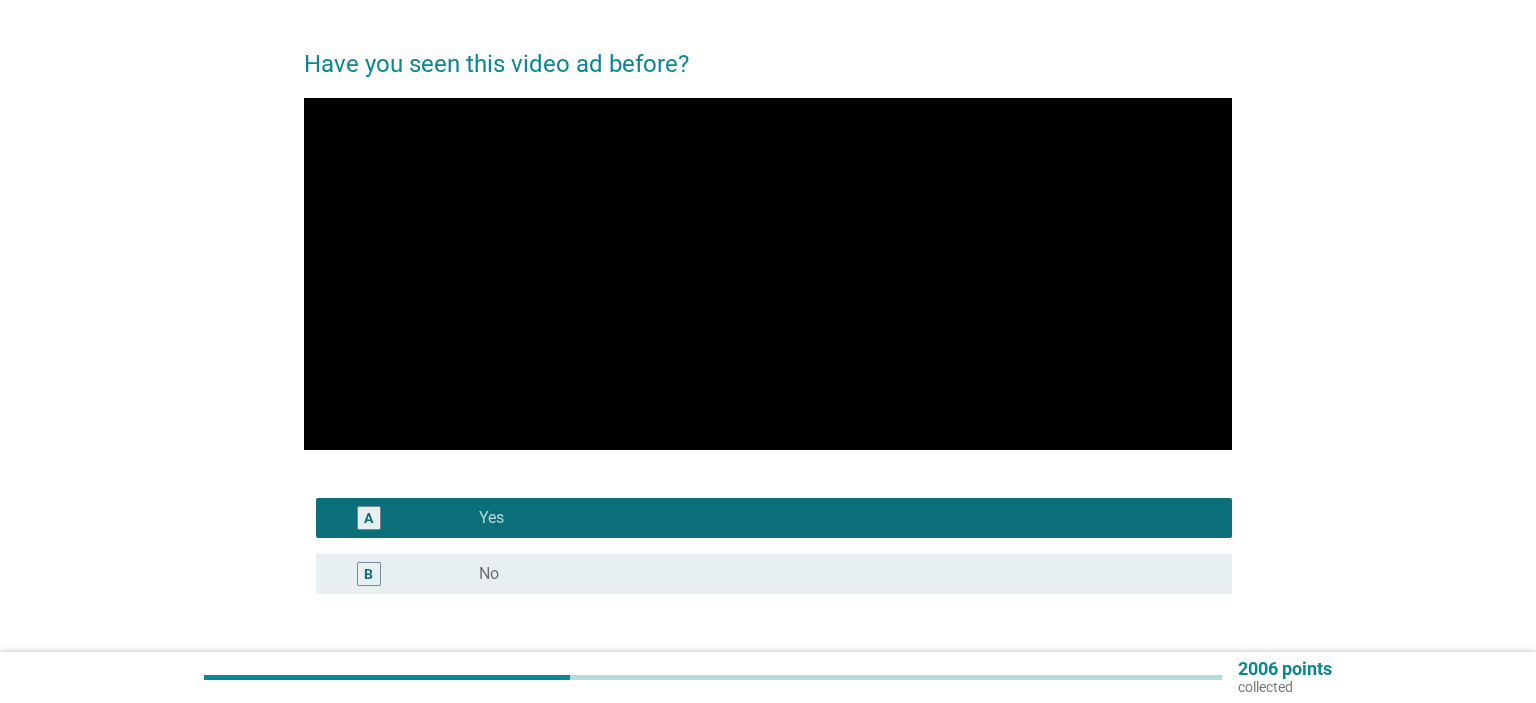 scroll, scrollTop: 105, scrollLeft: 0, axis: vertical 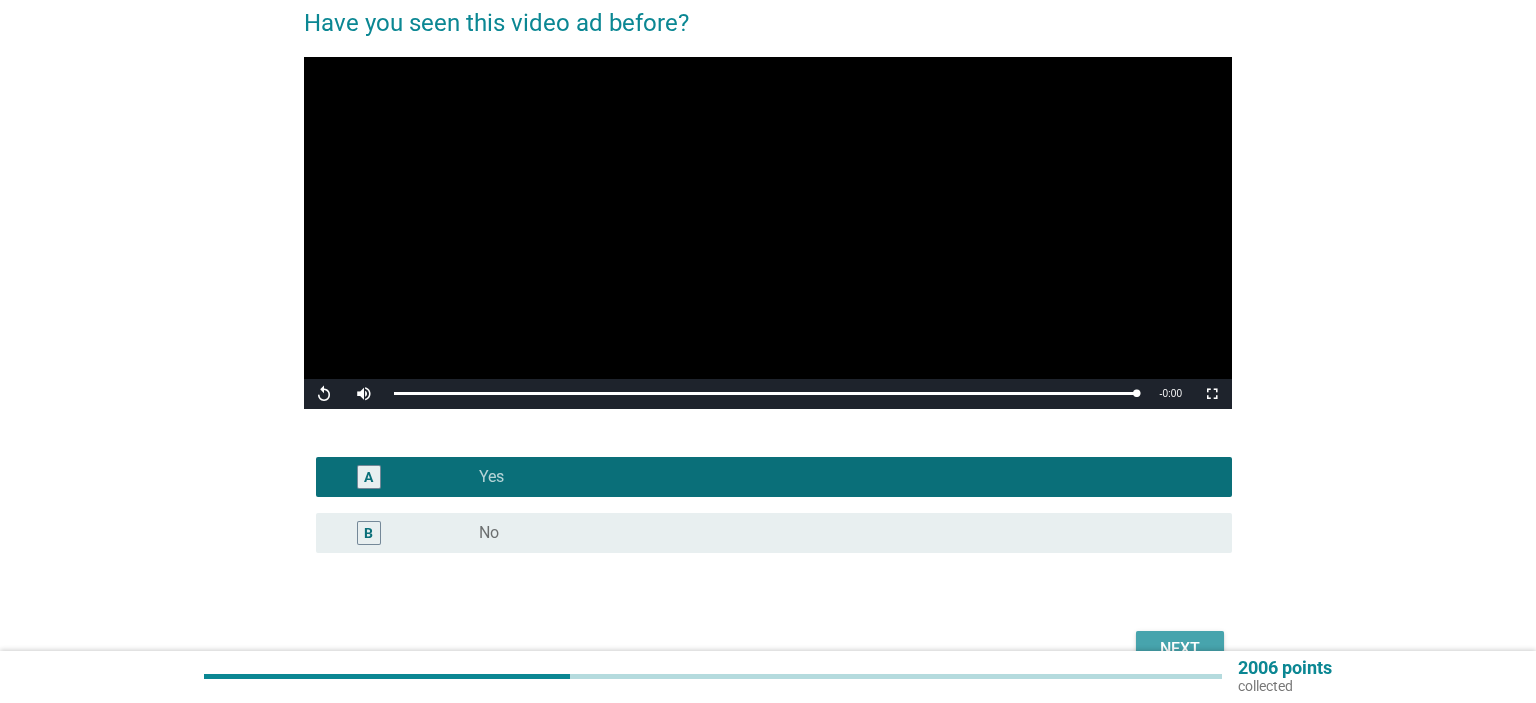 click on "Next" at bounding box center (1180, 649) 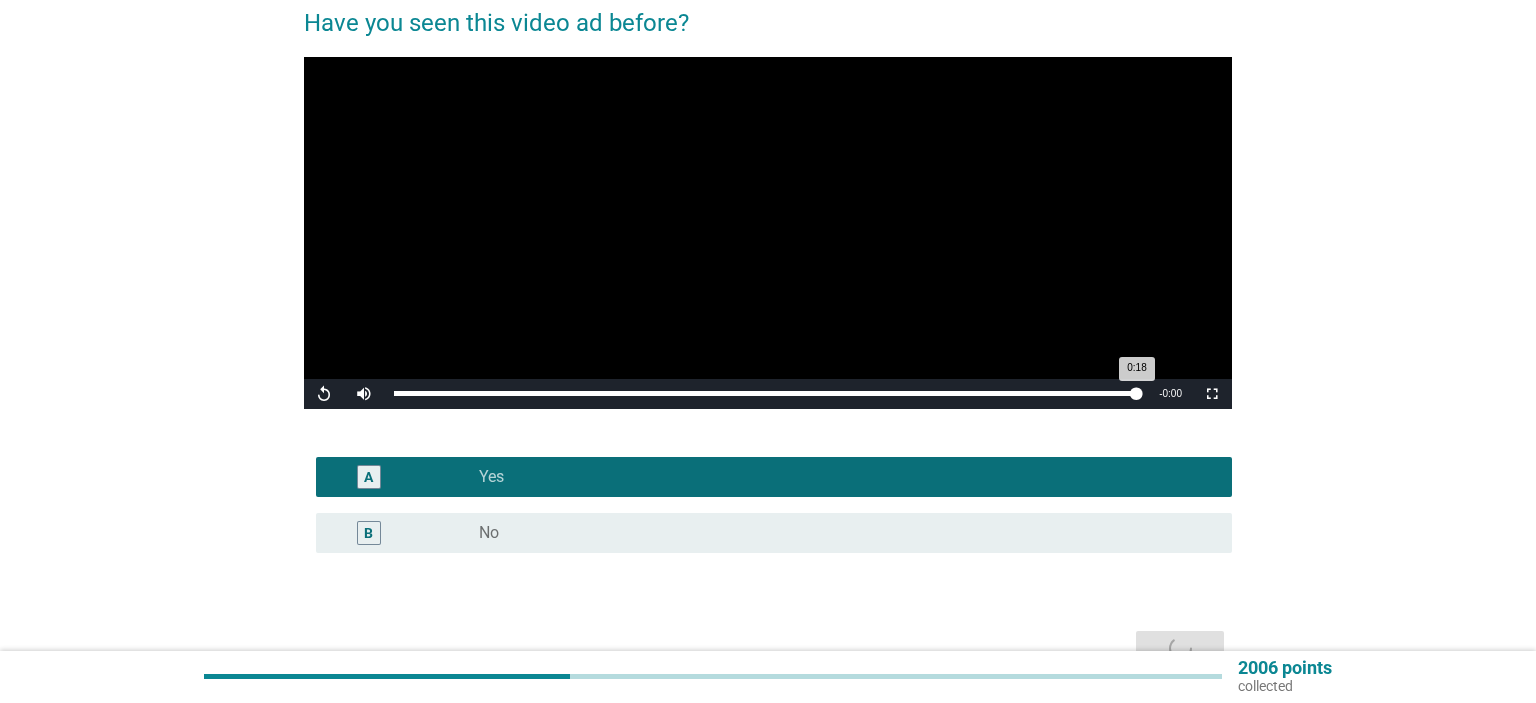 scroll, scrollTop: 0, scrollLeft: 0, axis: both 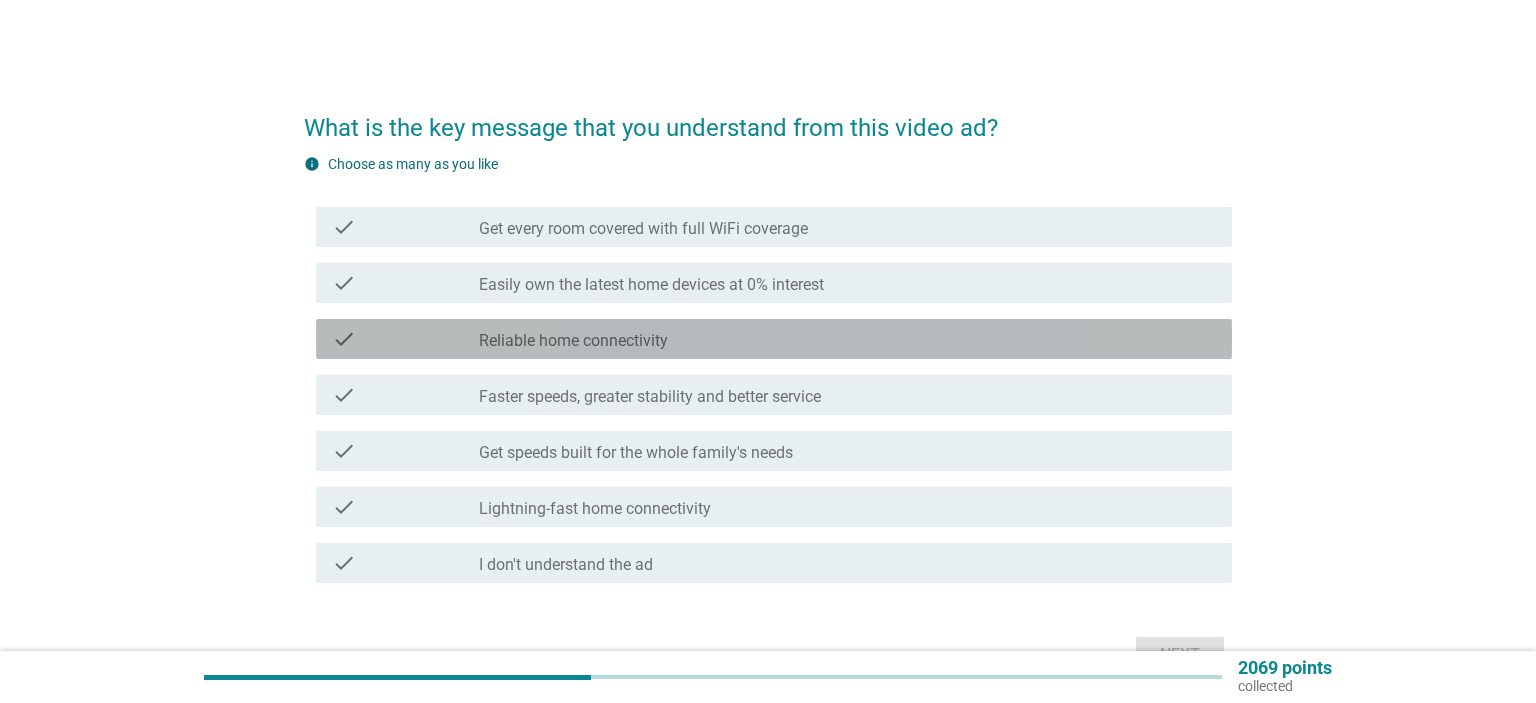 drag, startPoint x: 822, startPoint y: 330, endPoint x: 858, endPoint y: 359, distance: 46.227695 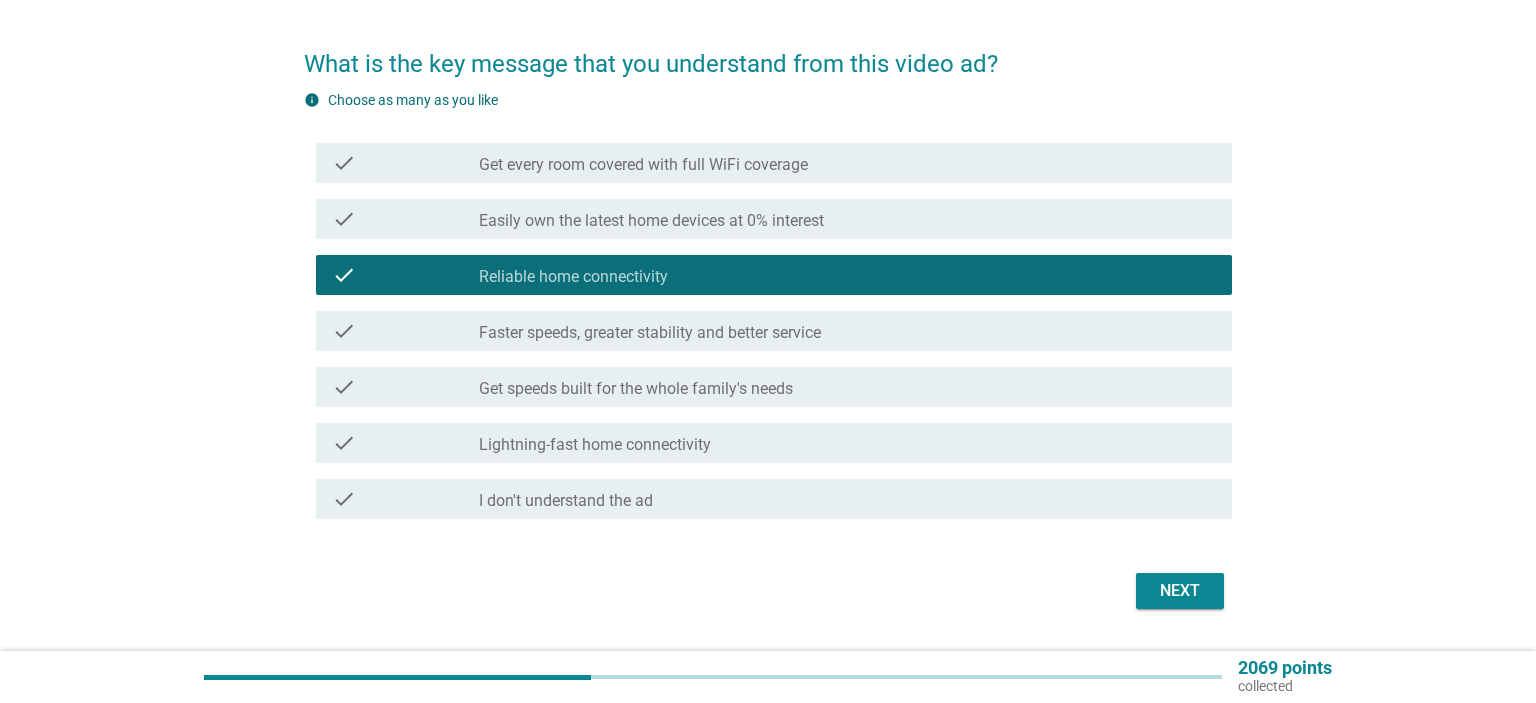 scroll, scrollTop: 105, scrollLeft: 0, axis: vertical 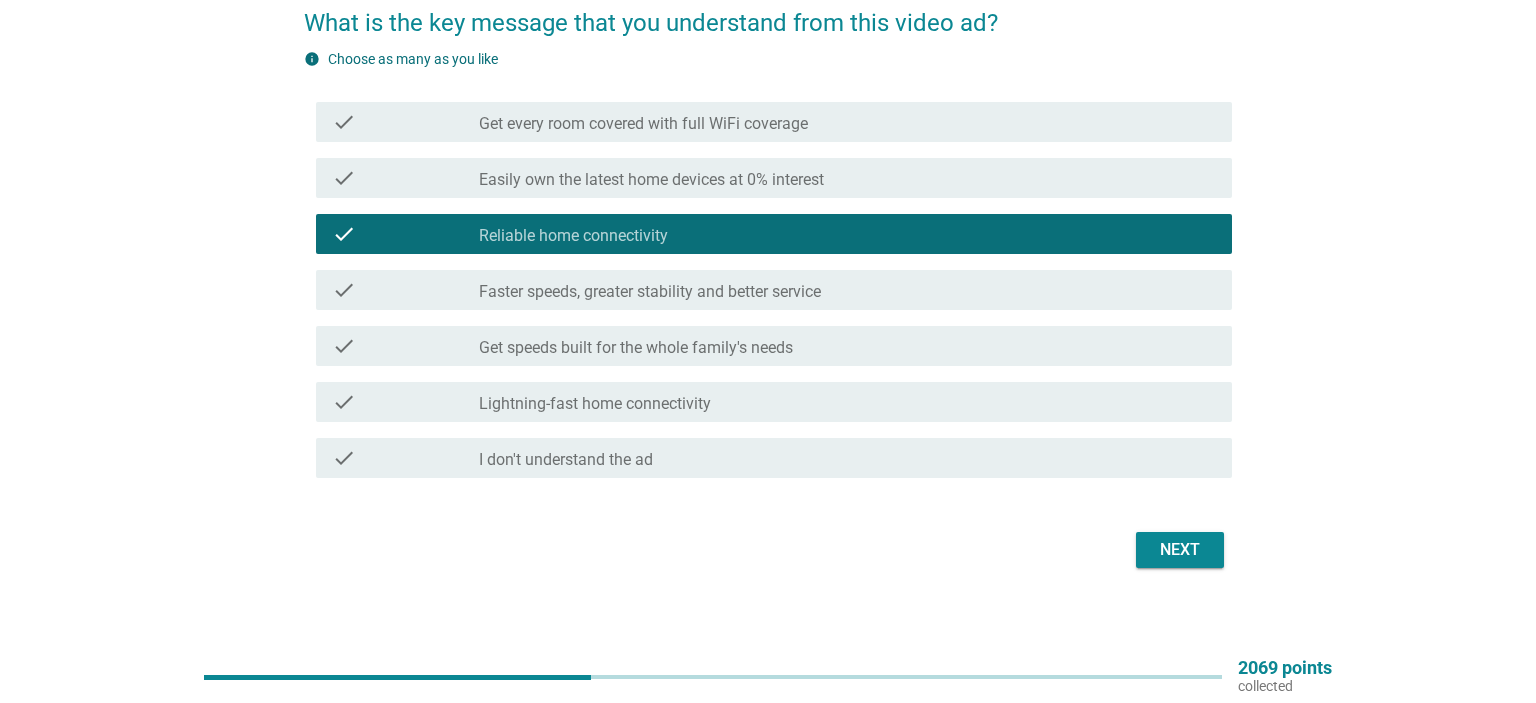 click on "Next" at bounding box center (1180, 550) 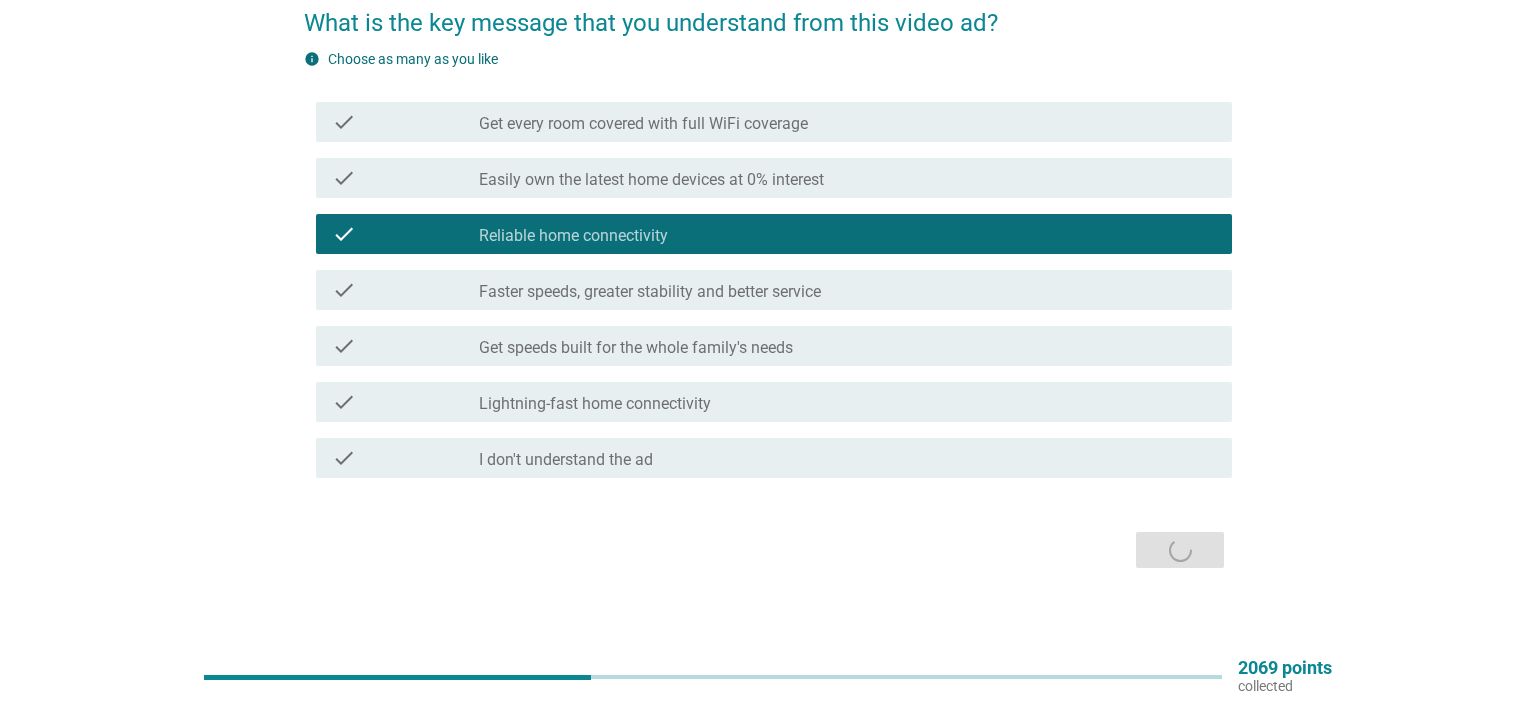 scroll, scrollTop: 0, scrollLeft: 0, axis: both 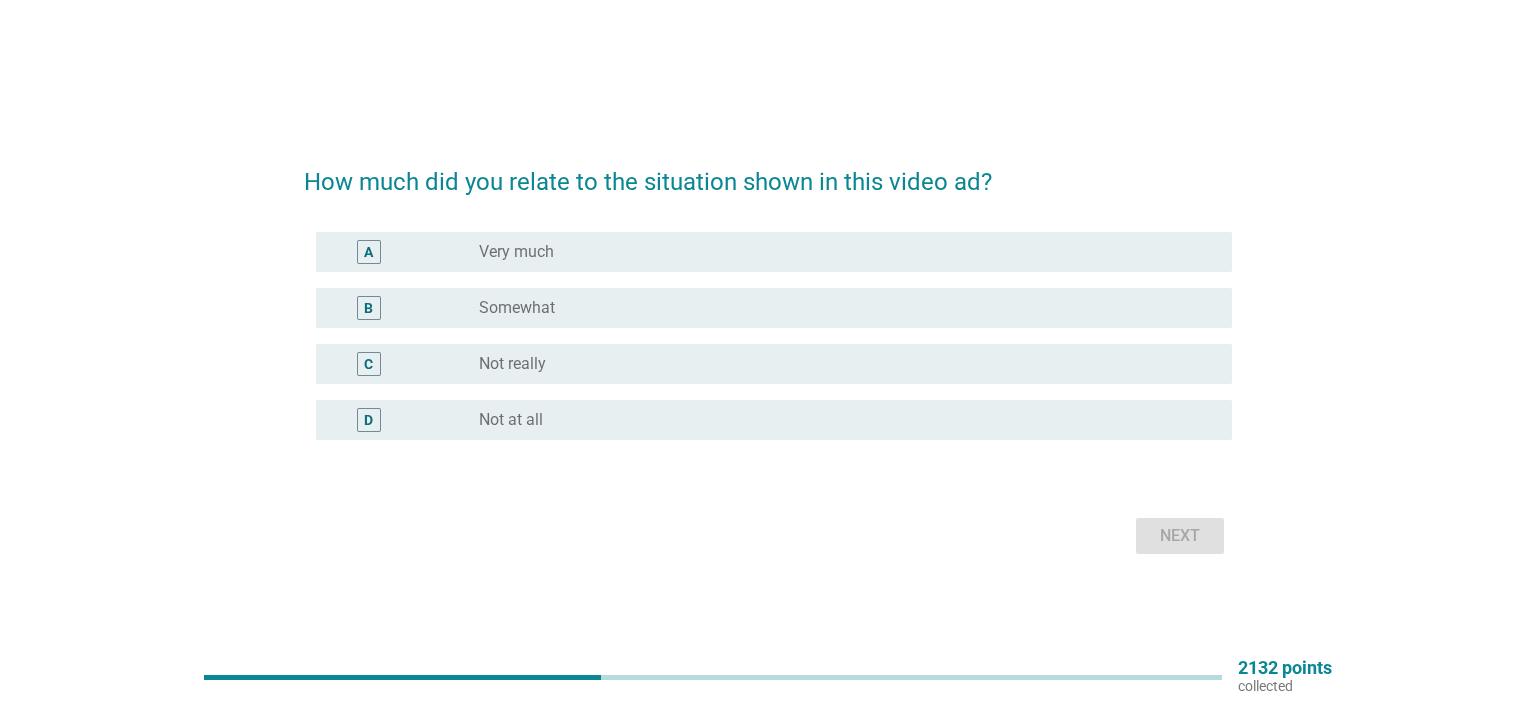 click on "radio_button_unchecked Not really" at bounding box center [839, 364] 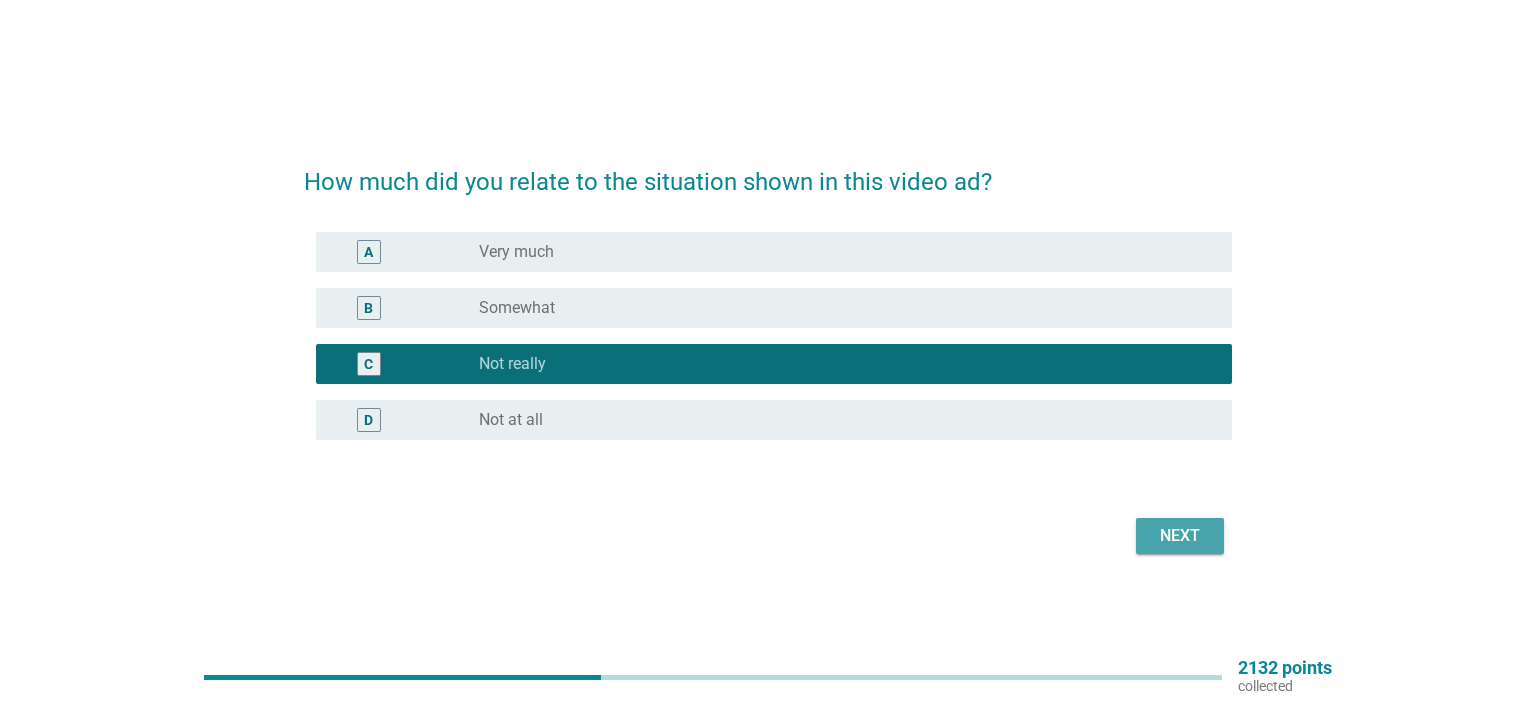 click on "Next" at bounding box center (1180, 536) 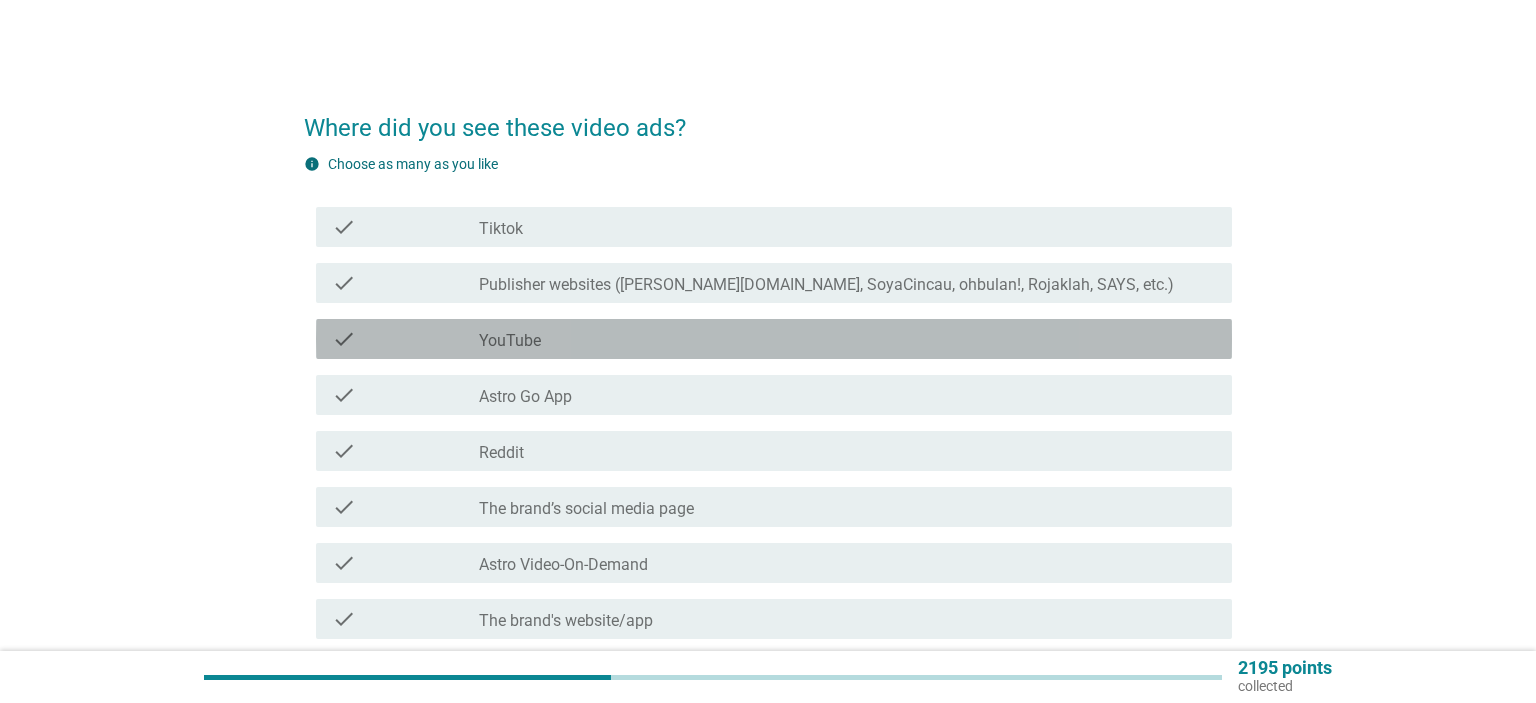 click on "check_box_outline_blank YouTube" at bounding box center (847, 339) 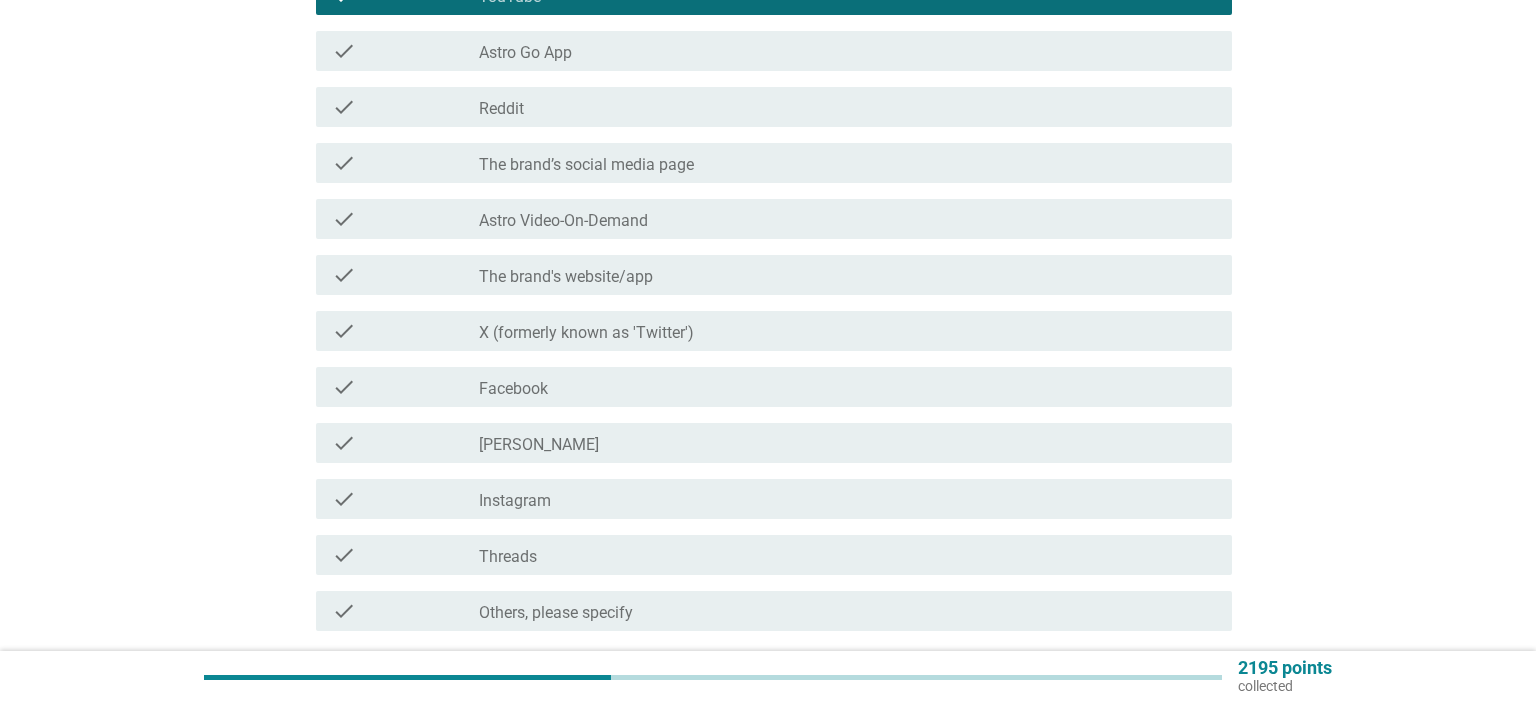 scroll, scrollTop: 422, scrollLeft: 0, axis: vertical 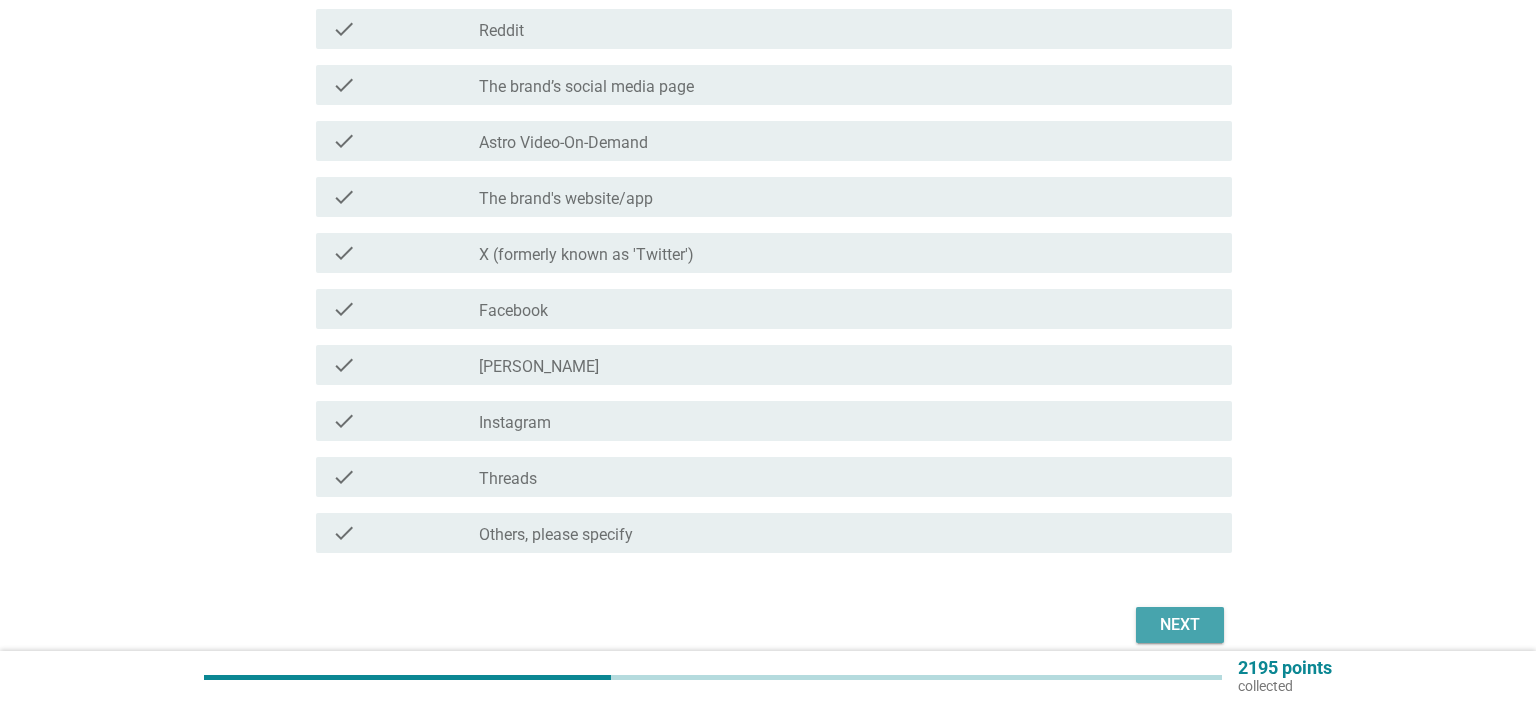 click on "Next" at bounding box center (1180, 625) 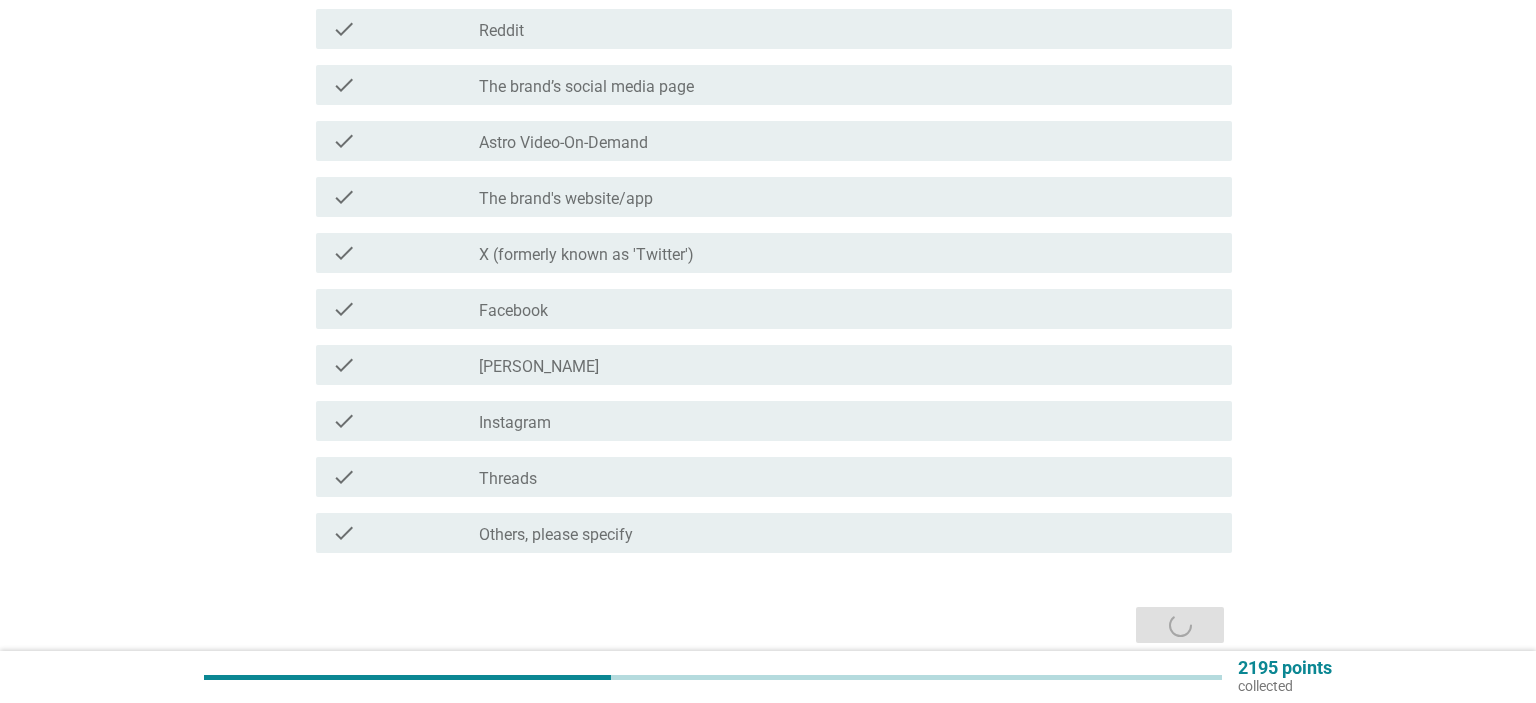 scroll, scrollTop: 0, scrollLeft: 0, axis: both 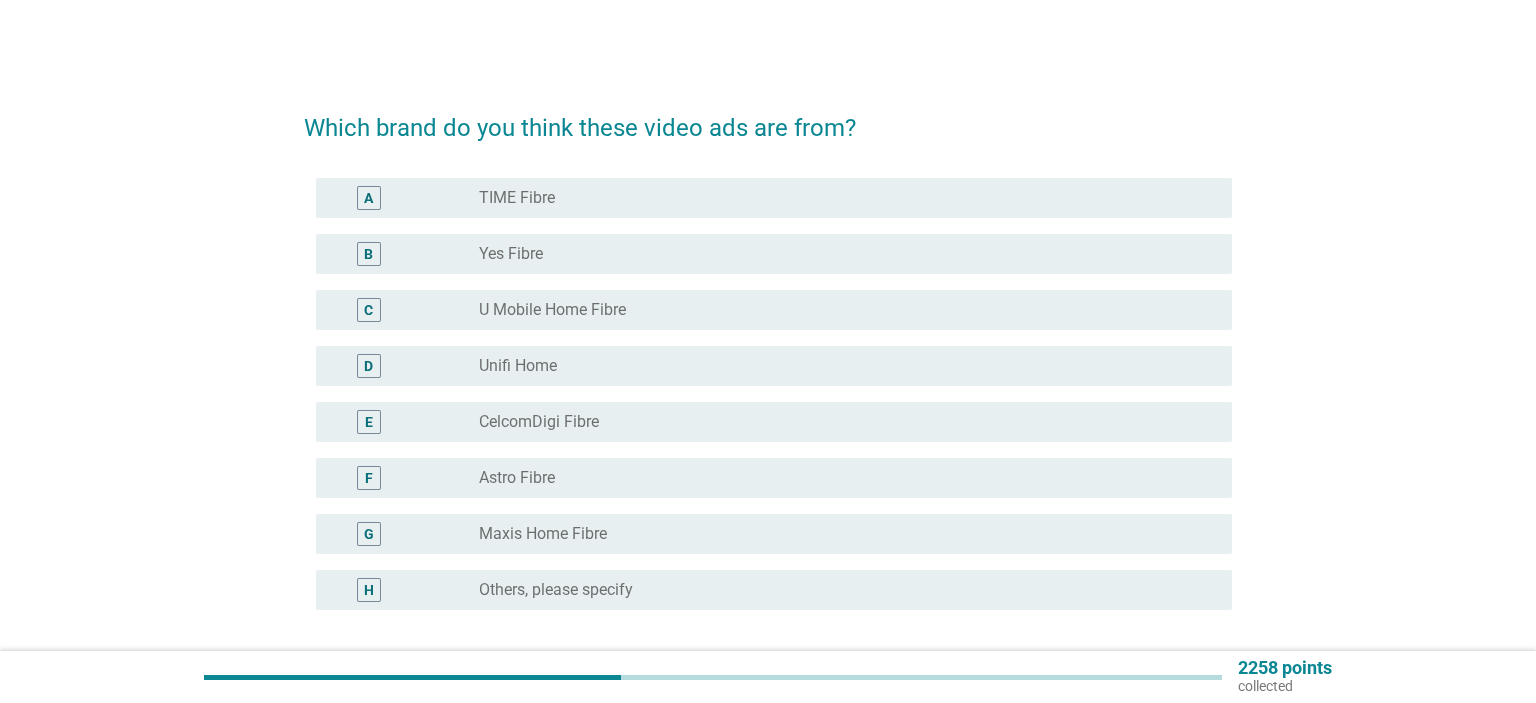 click on "radio_button_unchecked Maxis Home Fibre" at bounding box center (839, 534) 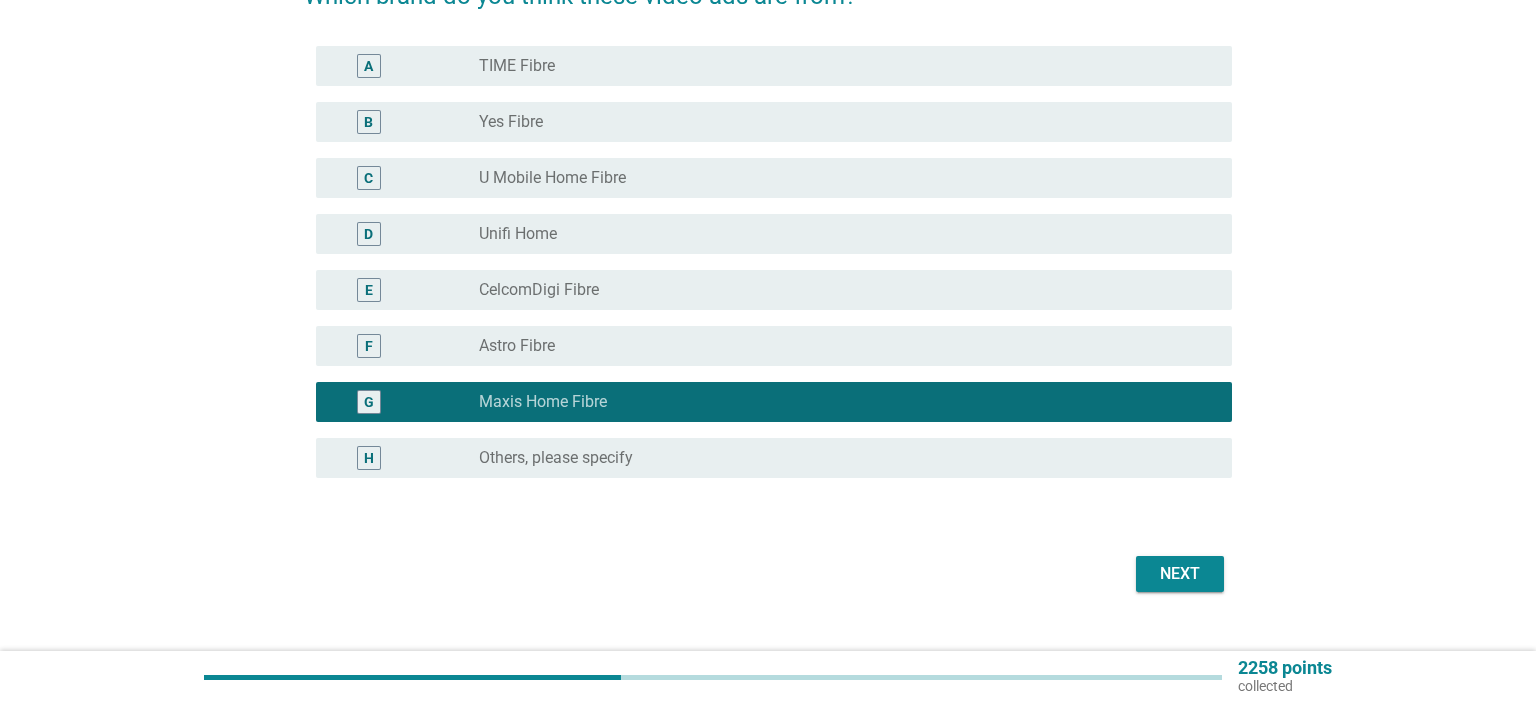 scroll, scrollTop: 168, scrollLeft: 0, axis: vertical 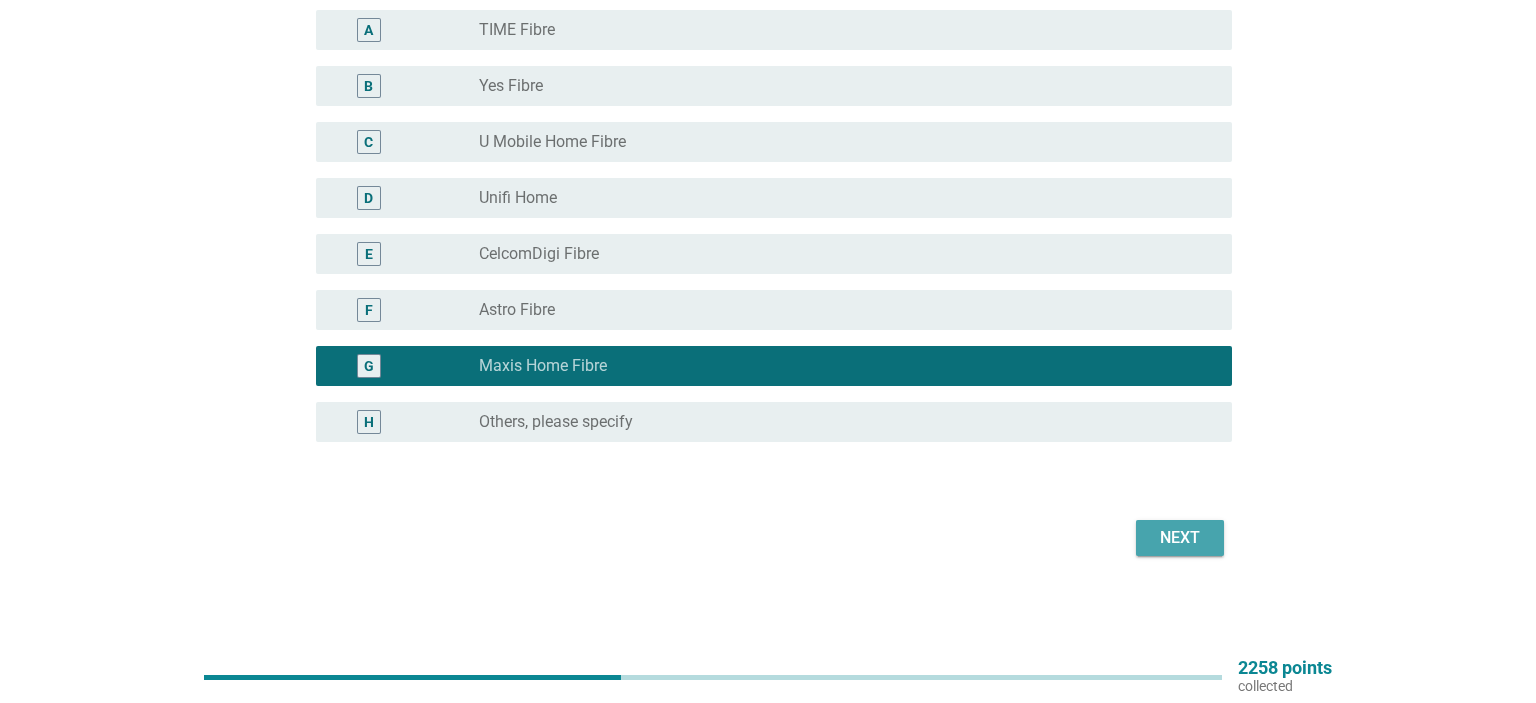 click on "Next" at bounding box center [1180, 538] 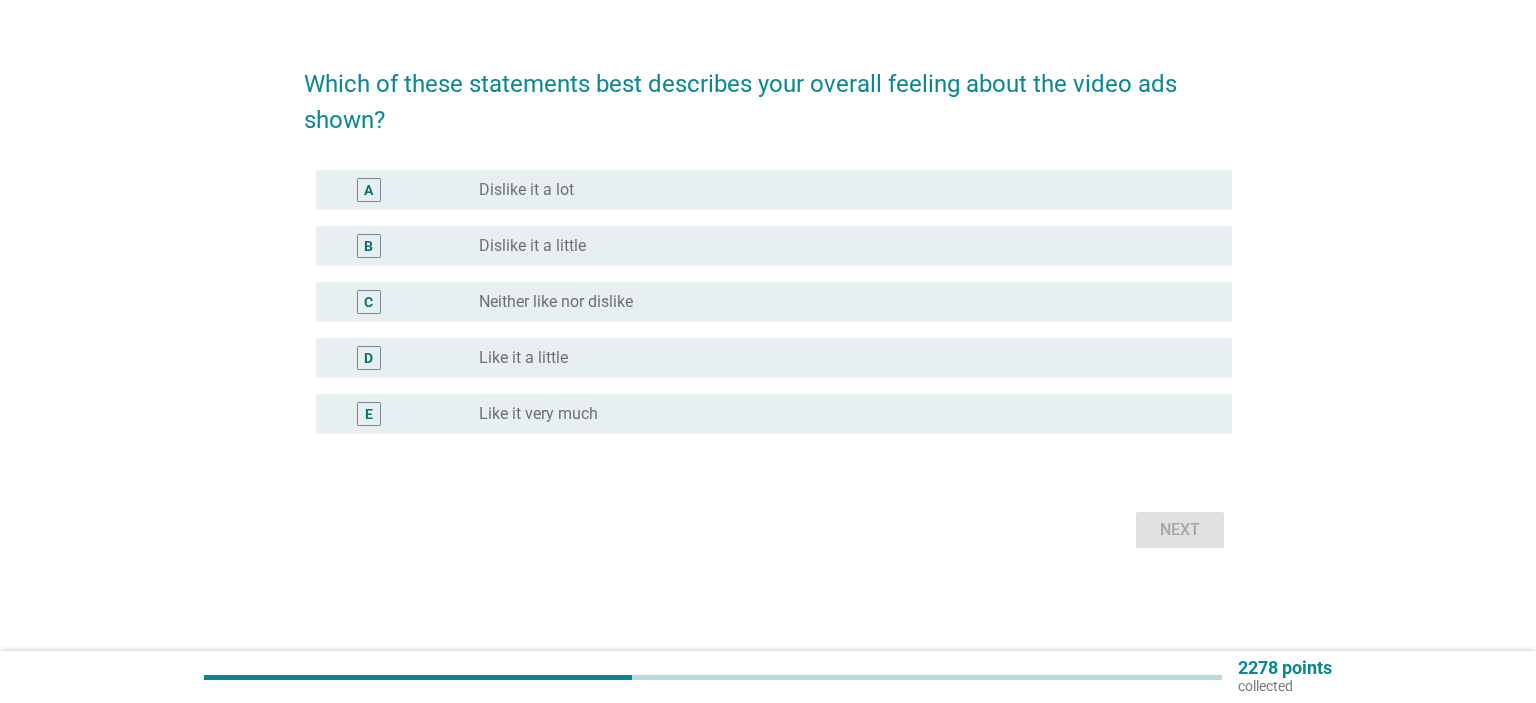 scroll, scrollTop: 0, scrollLeft: 0, axis: both 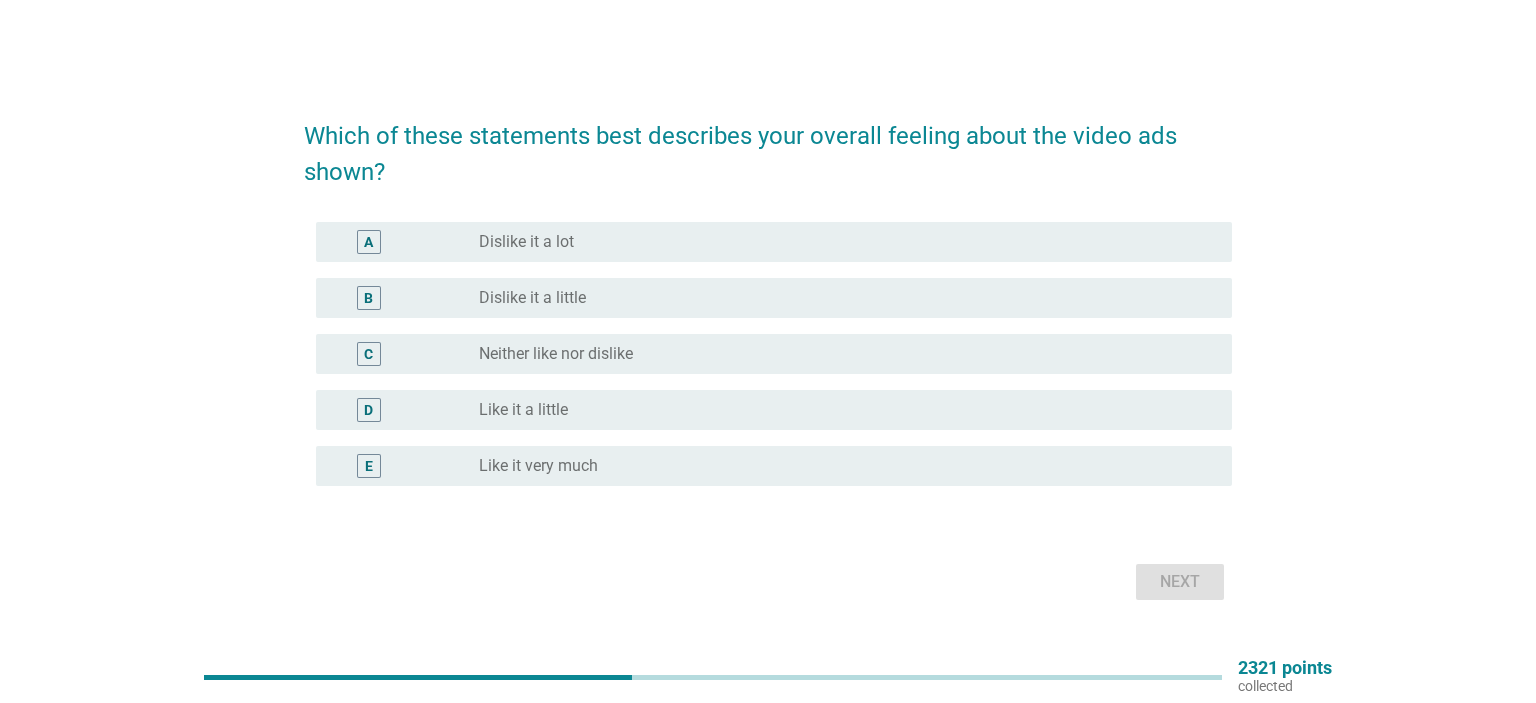 click on "radio_button_unchecked Neither like nor dislike" at bounding box center (839, 354) 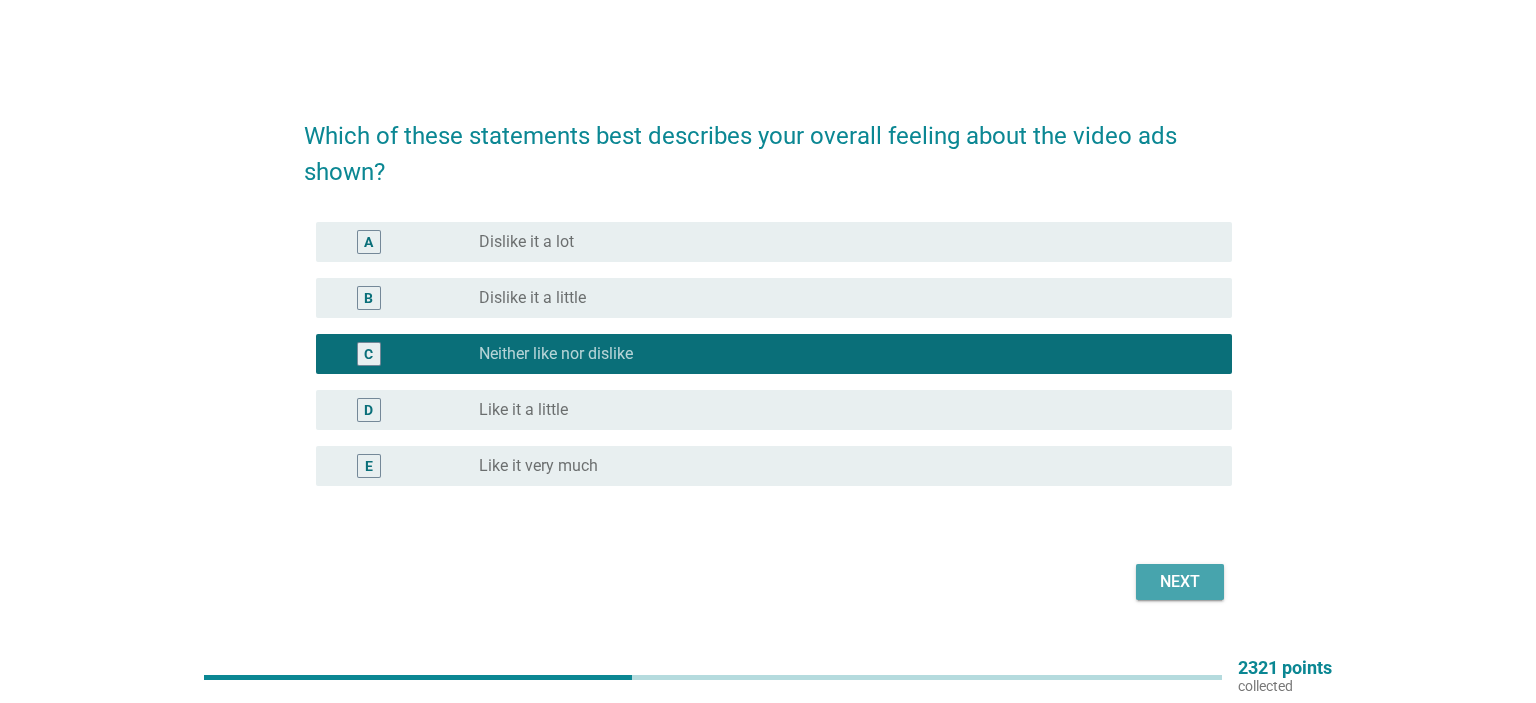 click on "Next" at bounding box center [1180, 582] 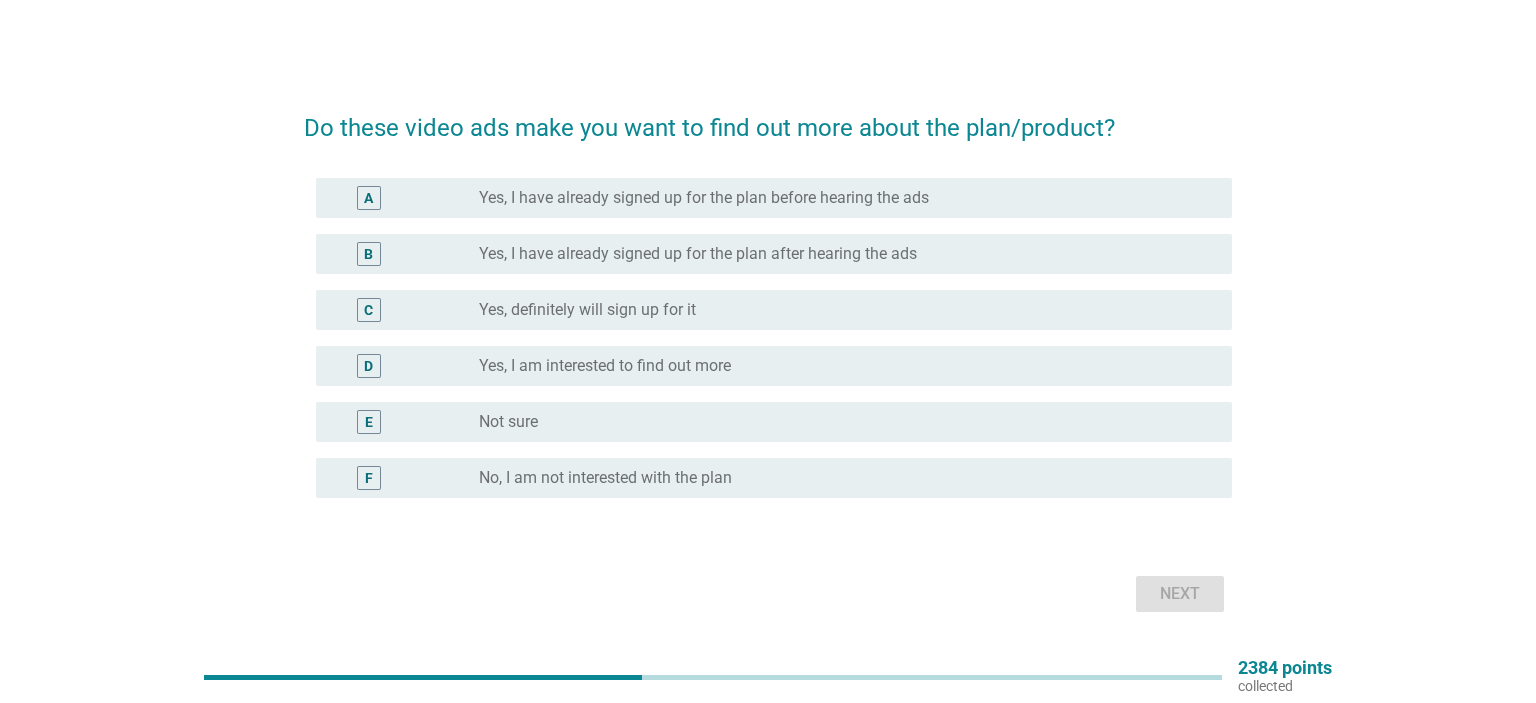 click on "radio_button_unchecked Yes, I am interested to find out more" at bounding box center [839, 366] 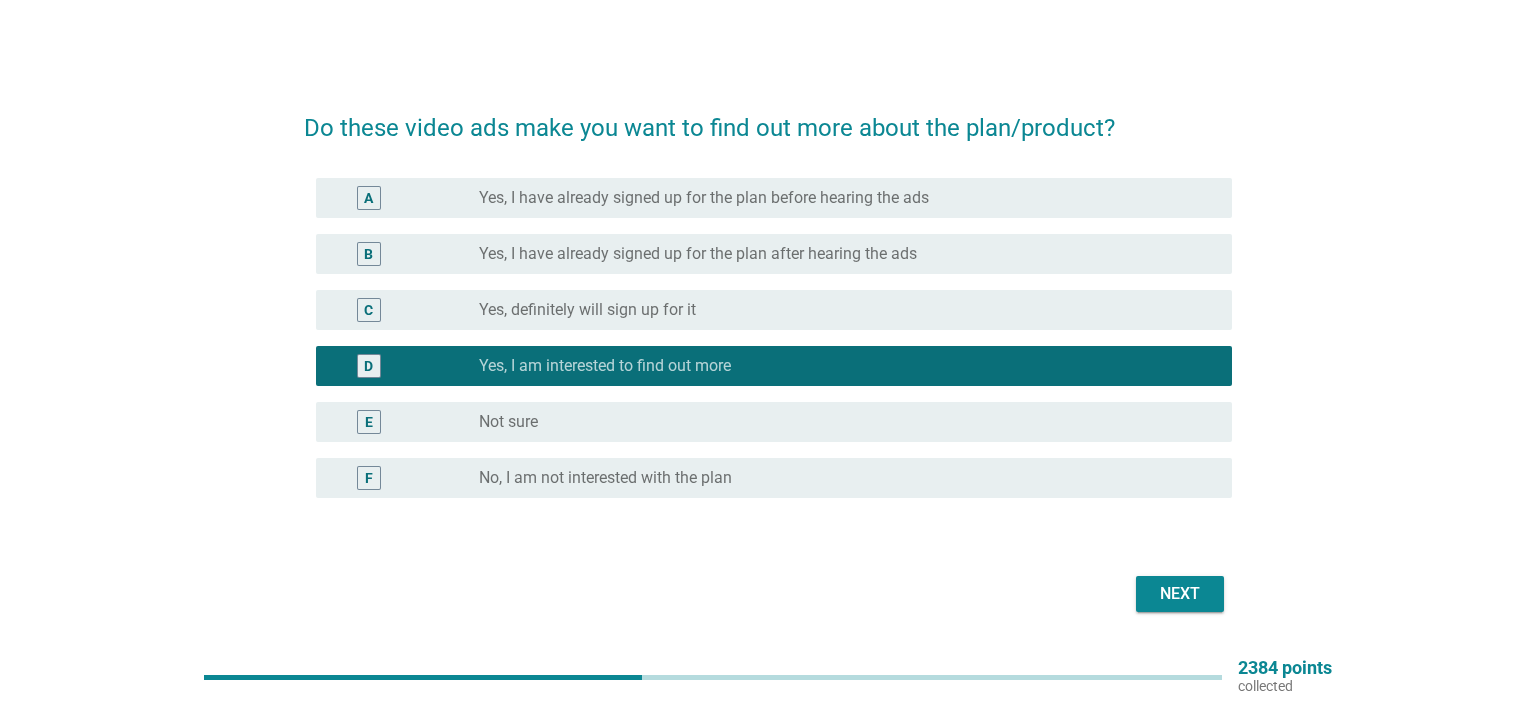 click on "Next" at bounding box center (1180, 594) 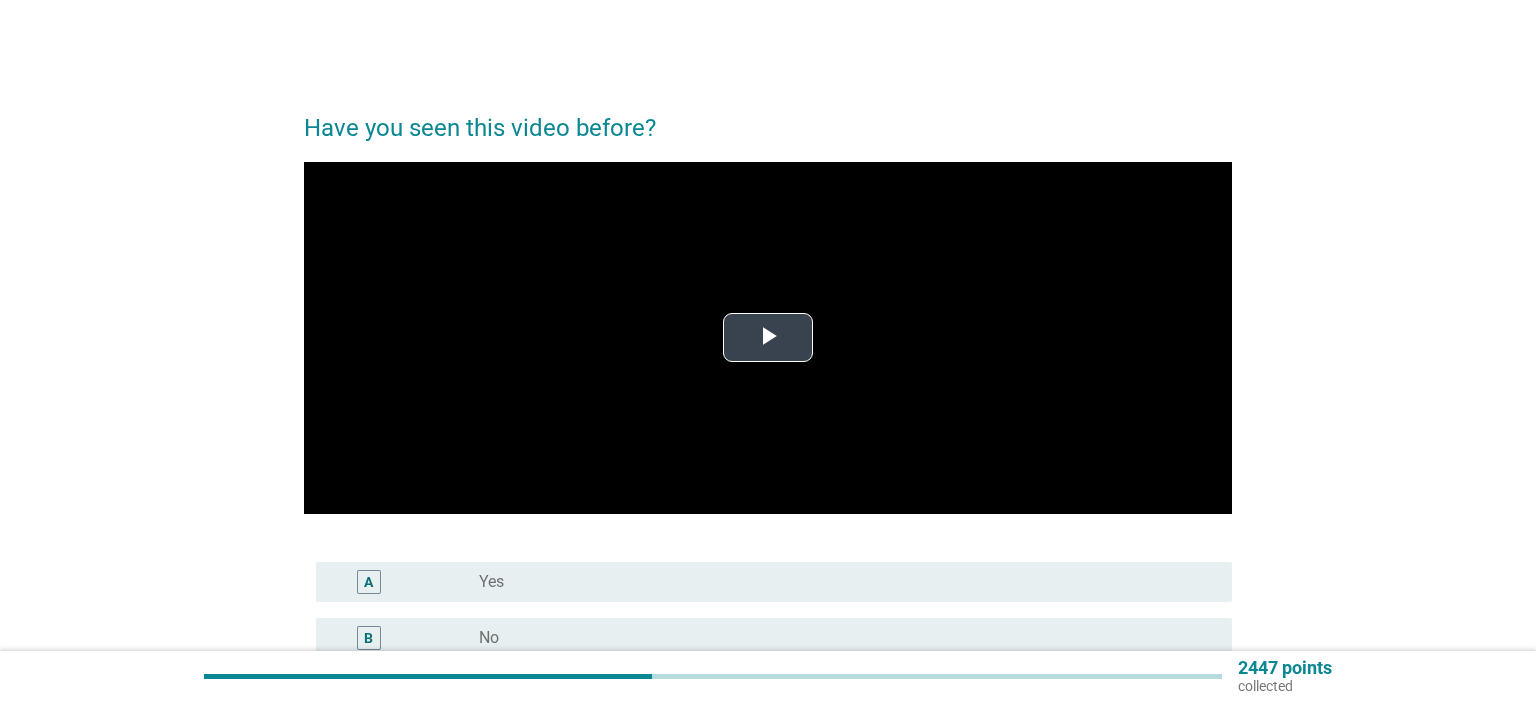 click at bounding box center [768, 338] 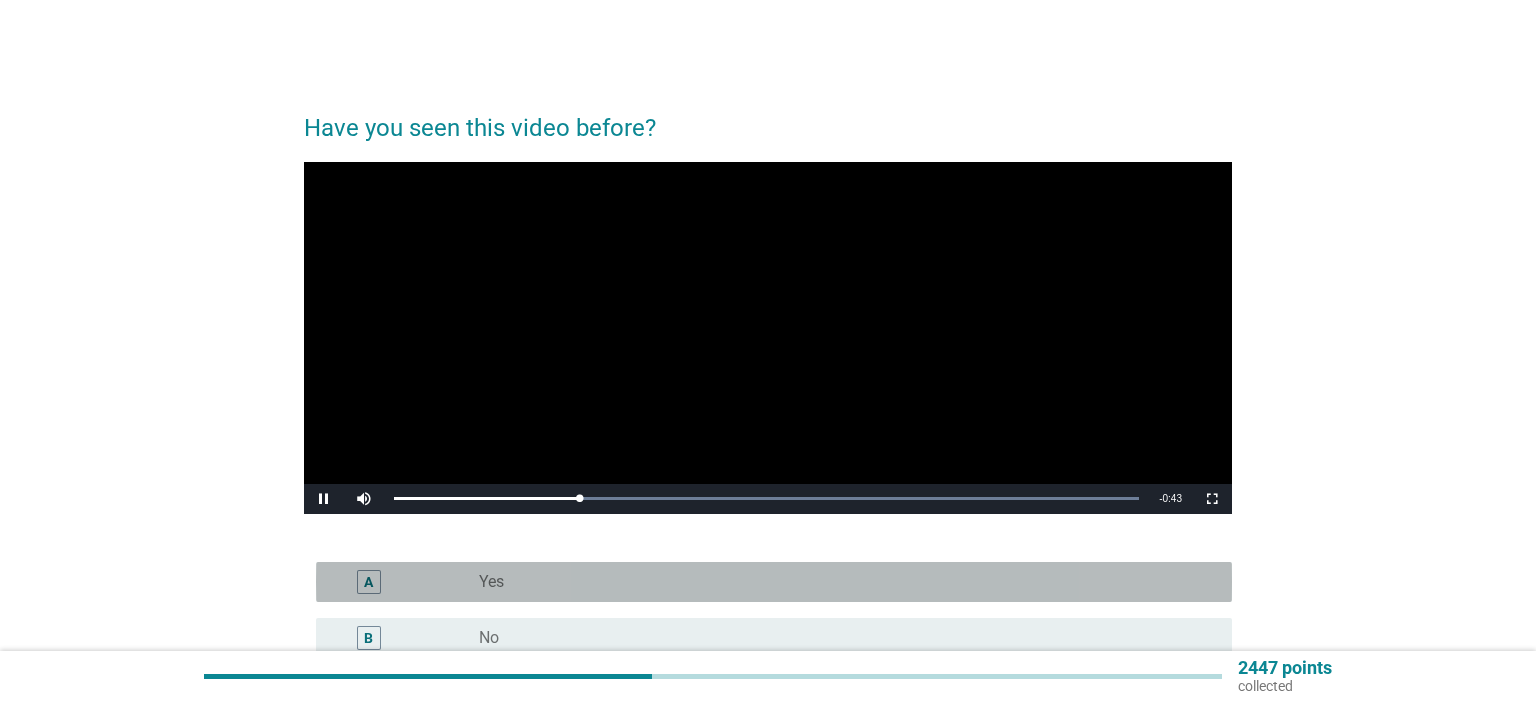 click on "radio_button_unchecked Yes" at bounding box center [839, 582] 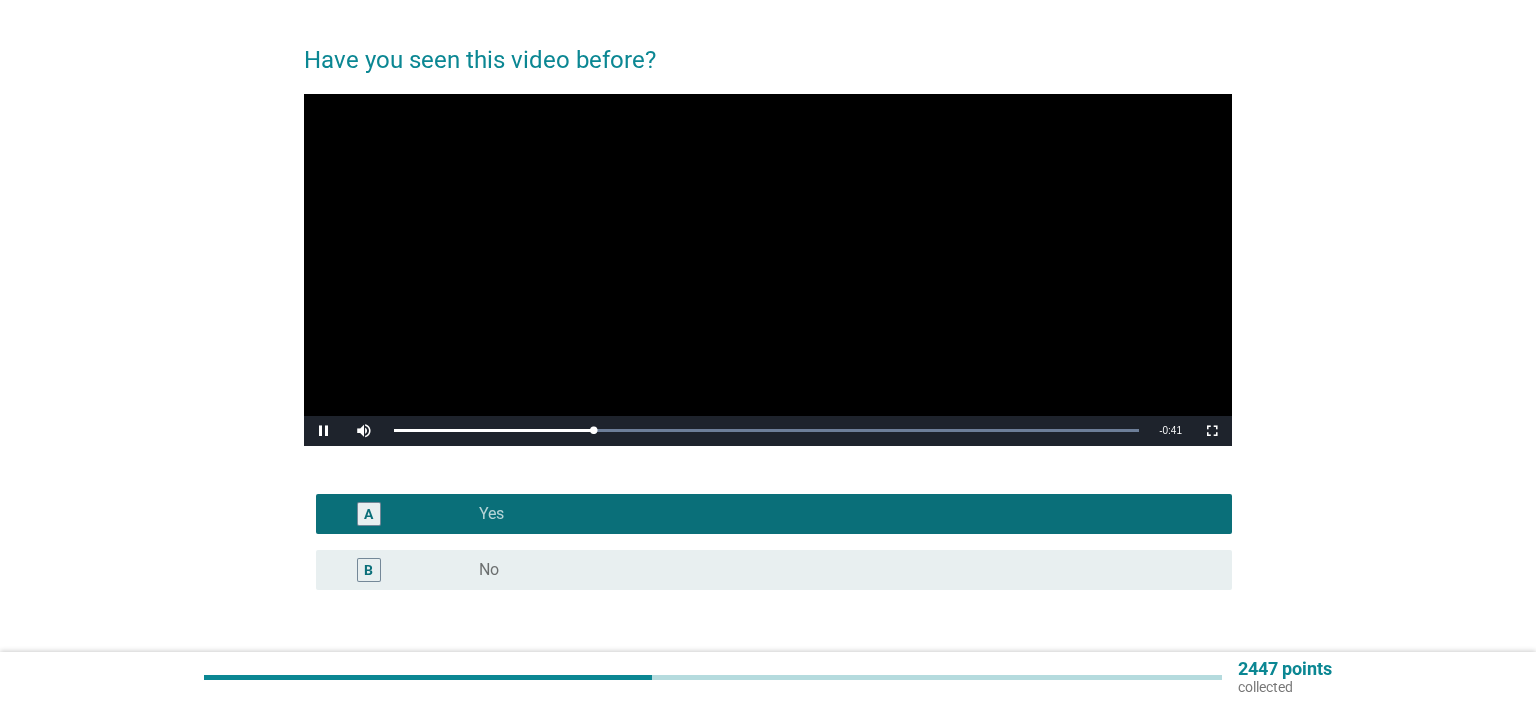 scroll, scrollTop: 105, scrollLeft: 0, axis: vertical 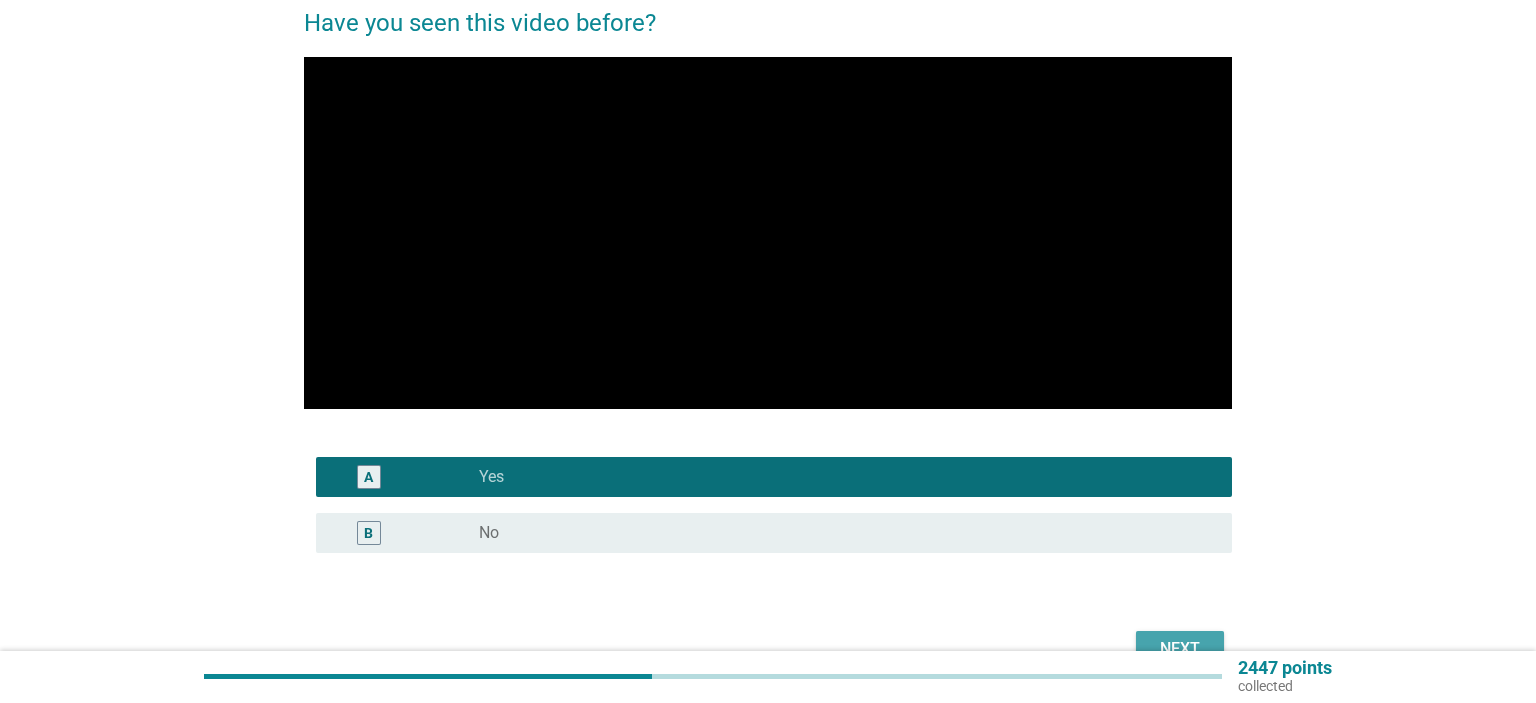 click on "Next" at bounding box center (1180, 649) 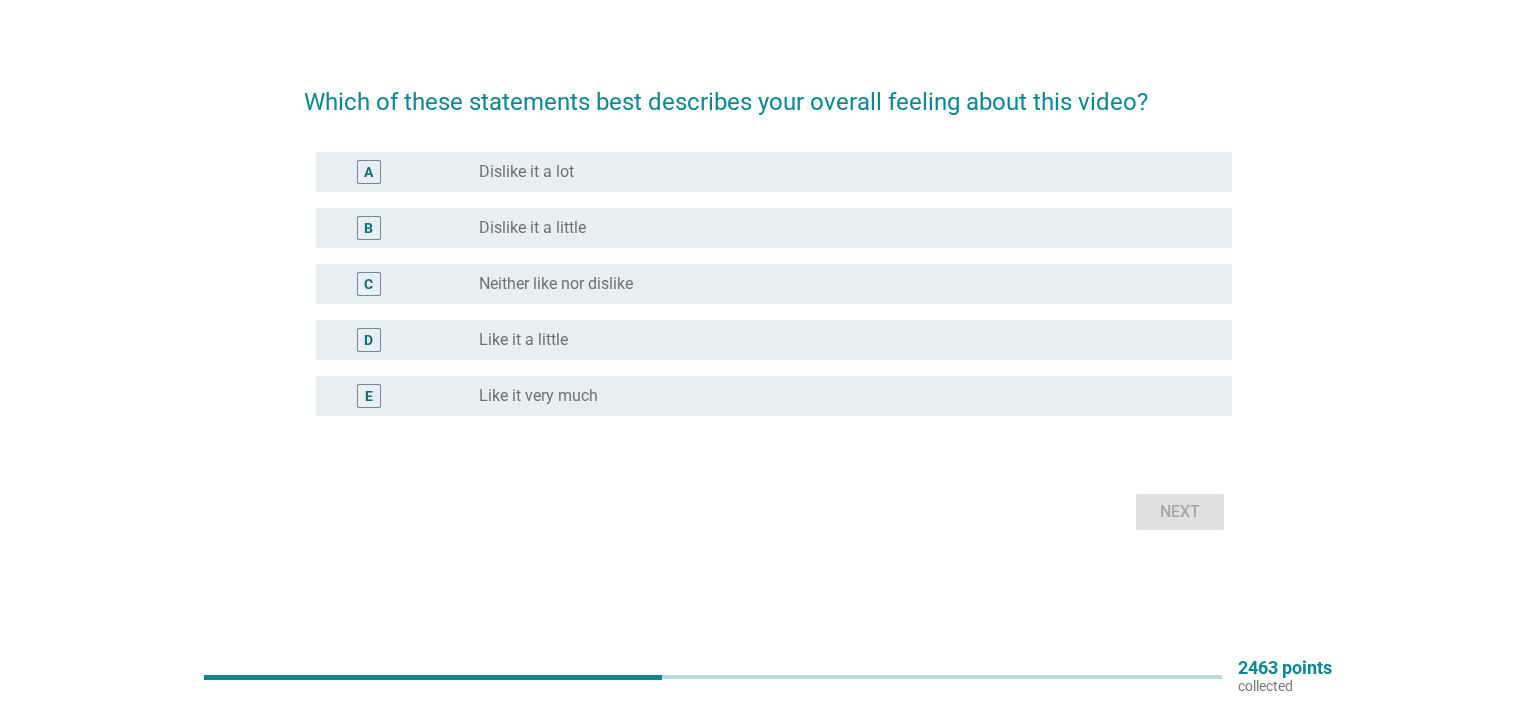 scroll, scrollTop: 0, scrollLeft: 0, axis: both 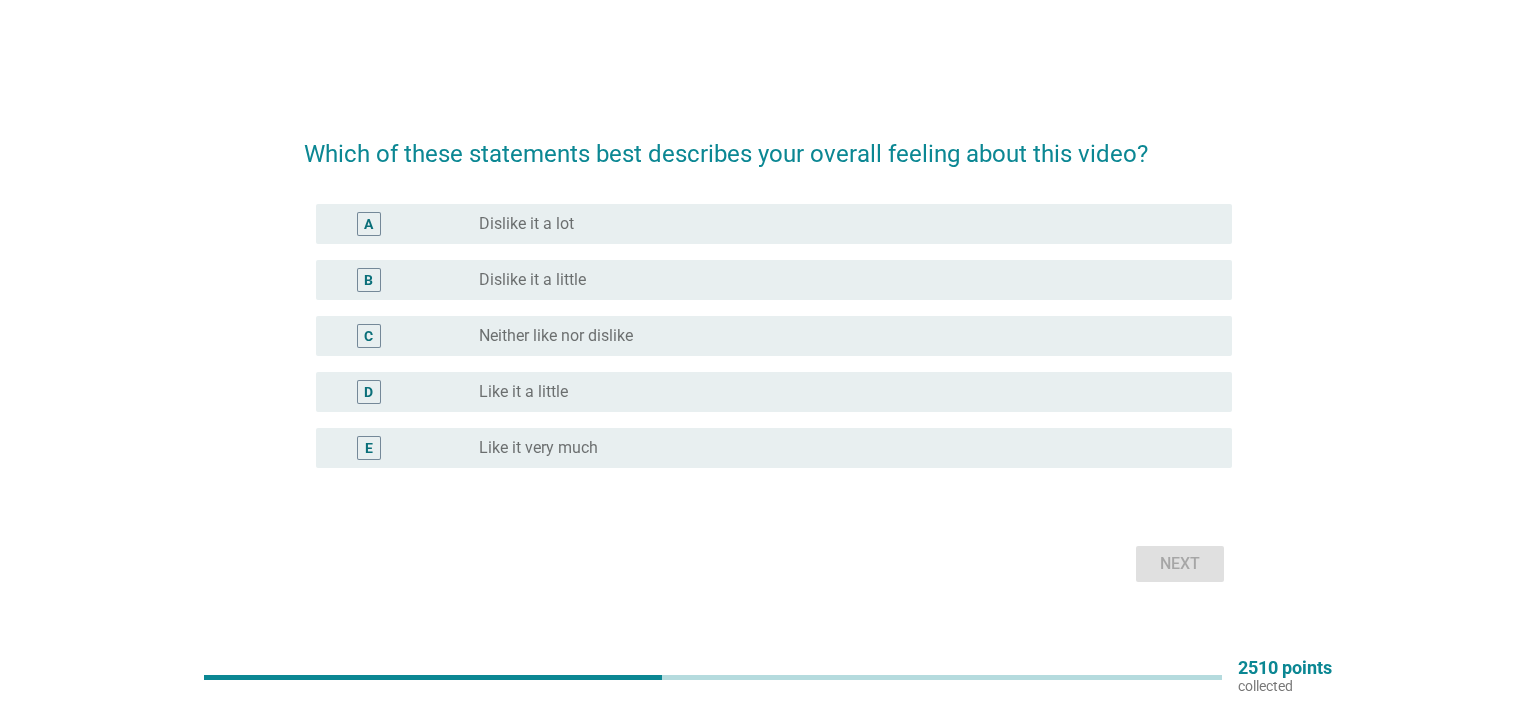 click on "radio_button_unchecked Dislike it a little" at bounding box center (839, 280) 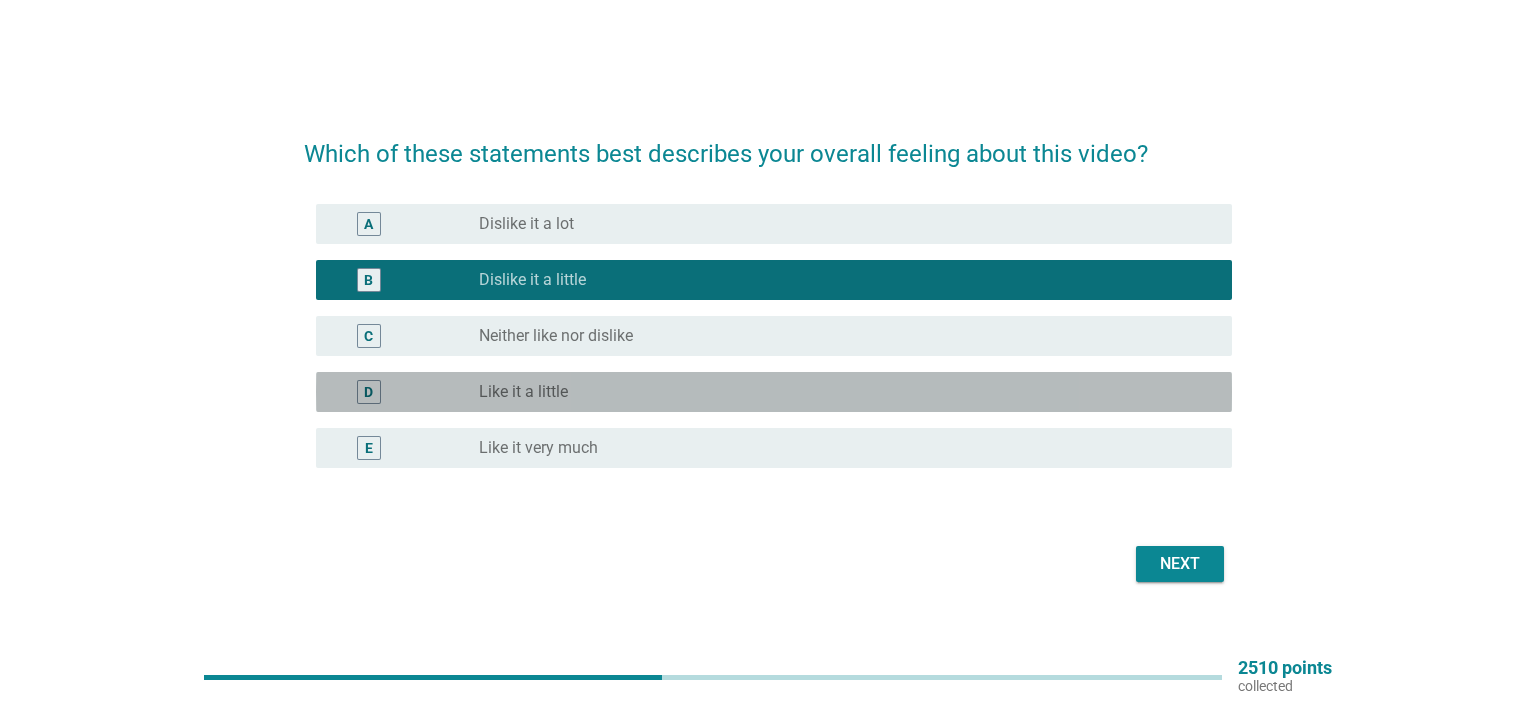 click on "radio_button_unchecked Like it a little" at bounding box center [839, 392] 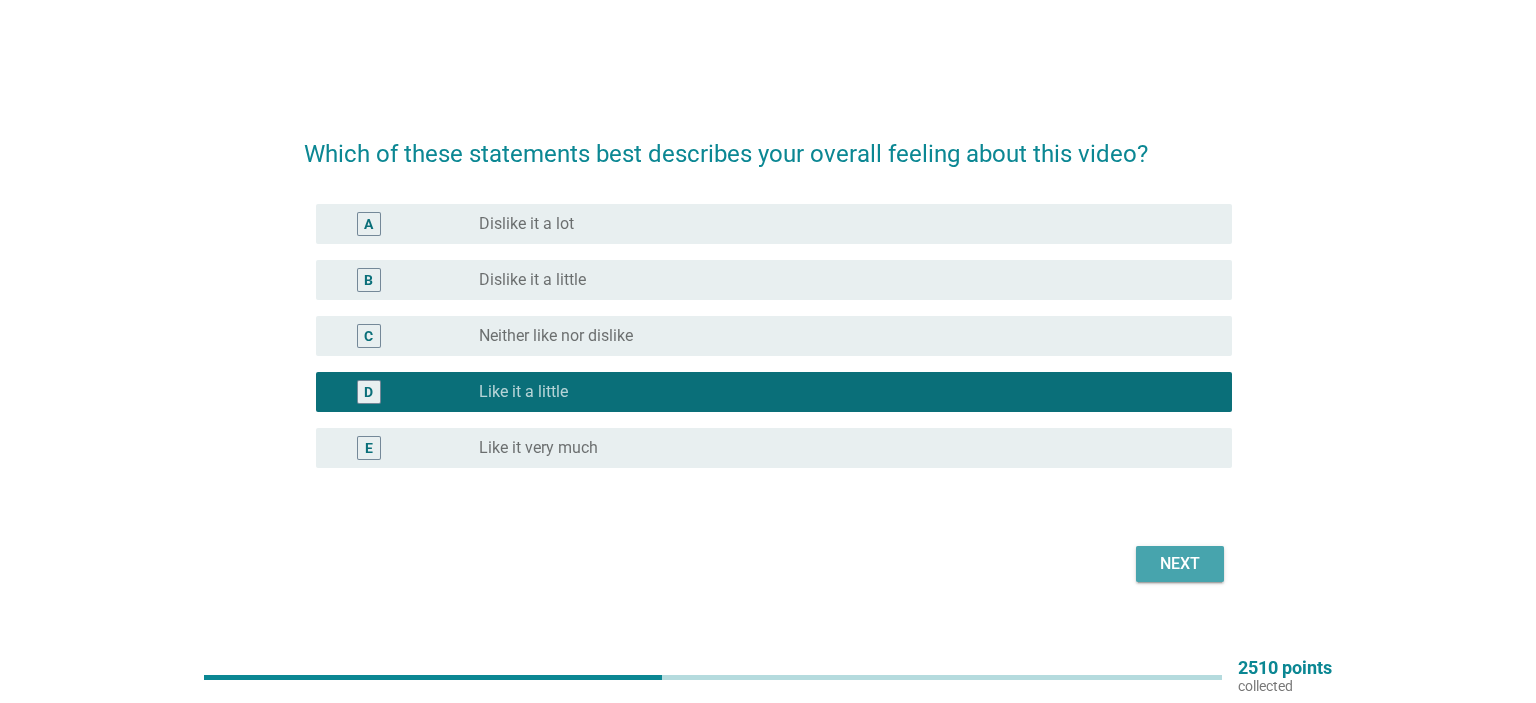 click on "Next" at bounding box center (1180, 564) 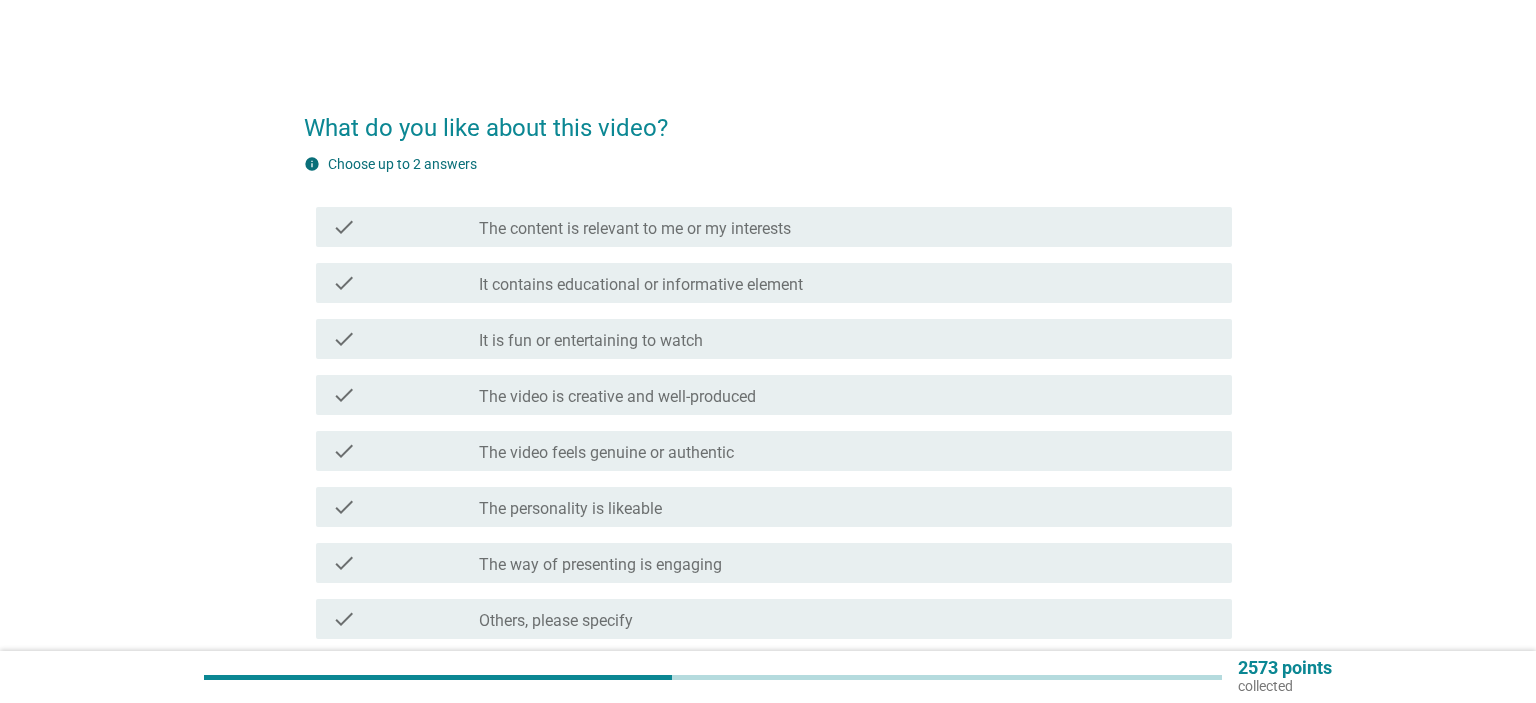 click on "check_box_outline_blank It is fun or entertaining to watch" at bounding box center (847, 339) 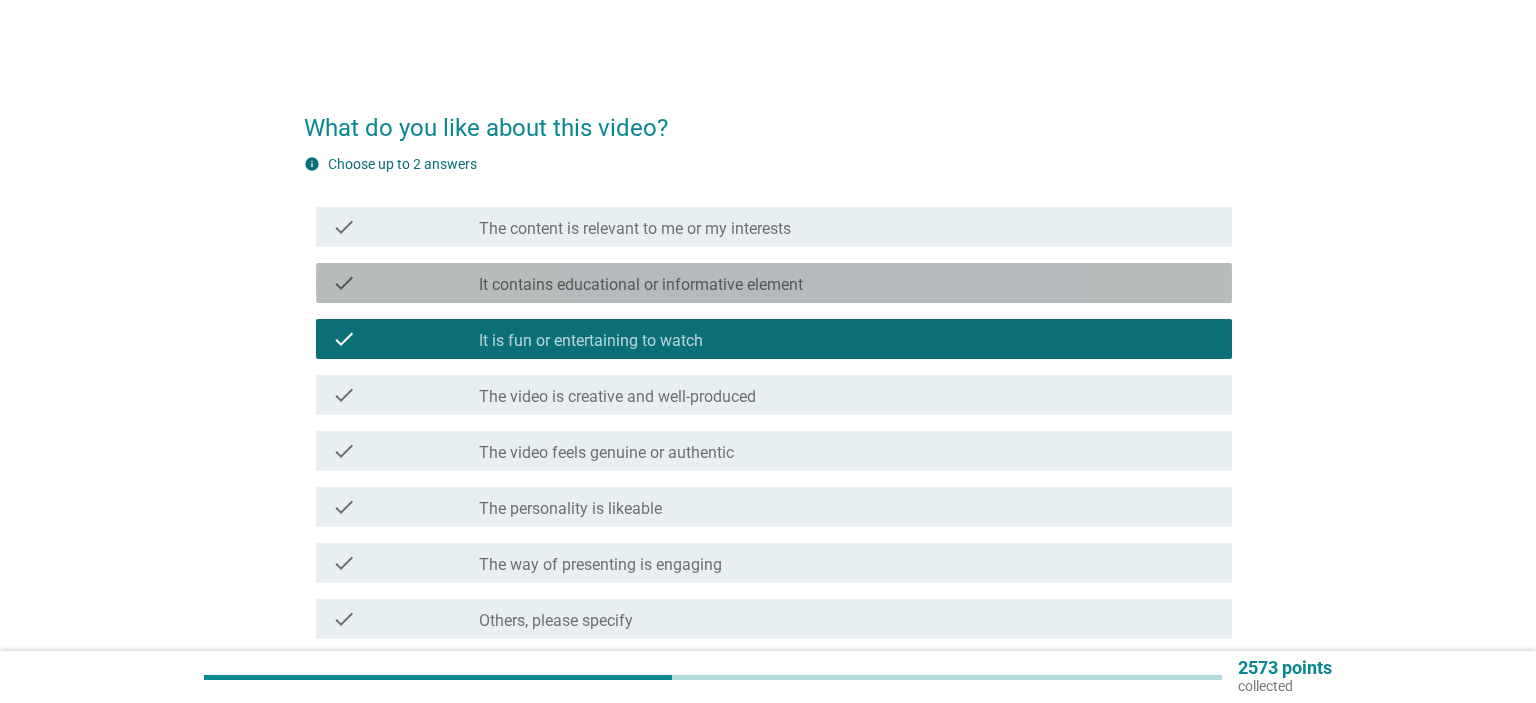 click on "check_box_outline_blank It contains educational or informative element" at bounding box center [847, 283] 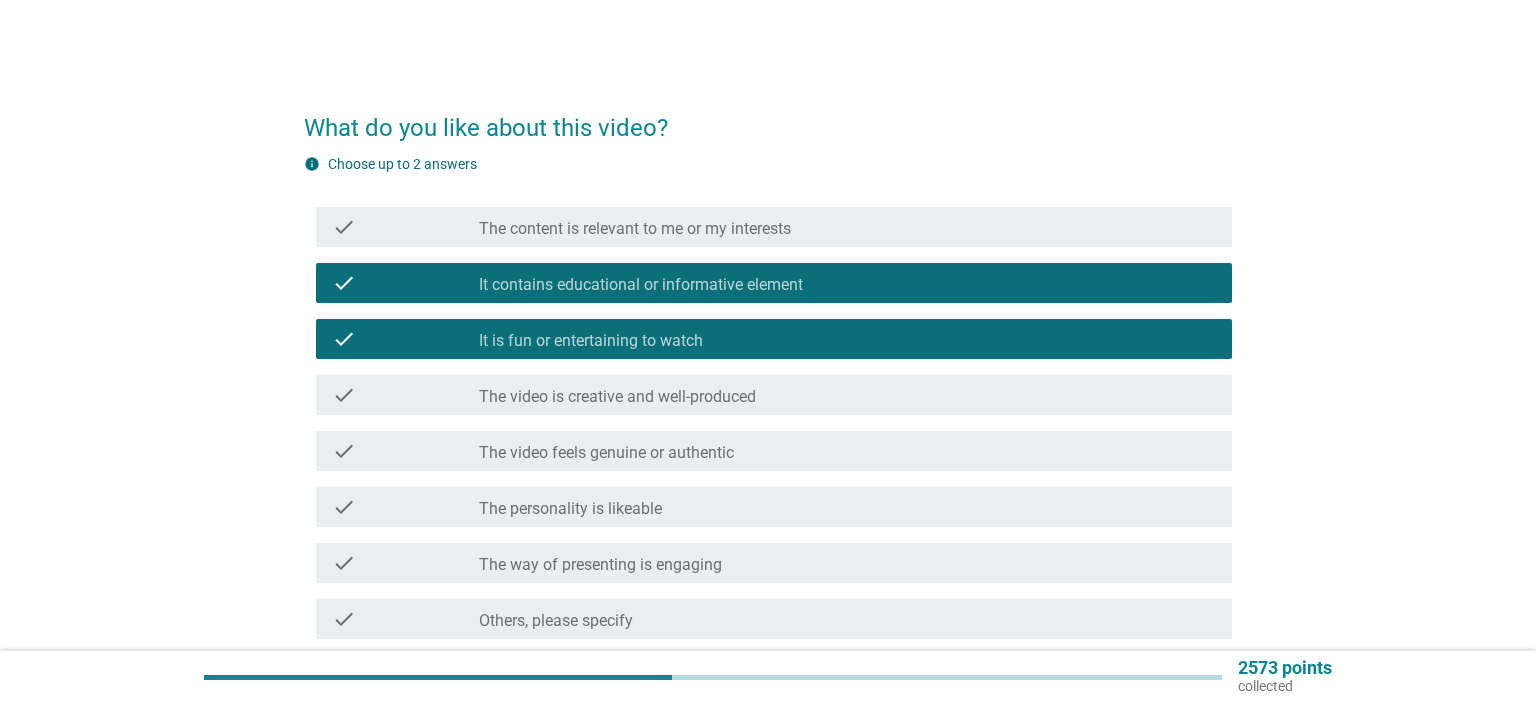 click on "check     check_box_outline_blank The content is relevant to me or my interests" at bounding box center [768, 227] 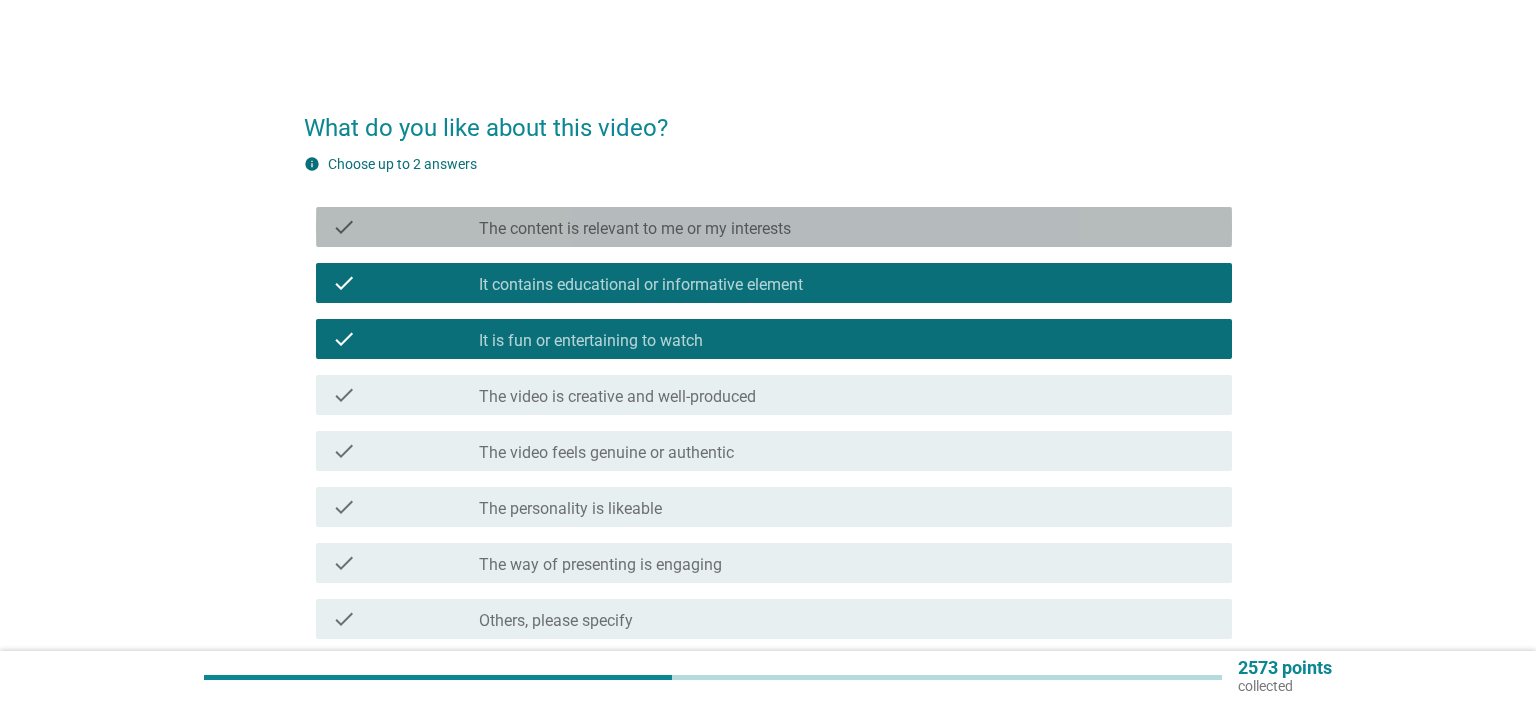 click on "check_box_outline_blank The content is relevant to me or my interests" at bounding box center (847, 227) 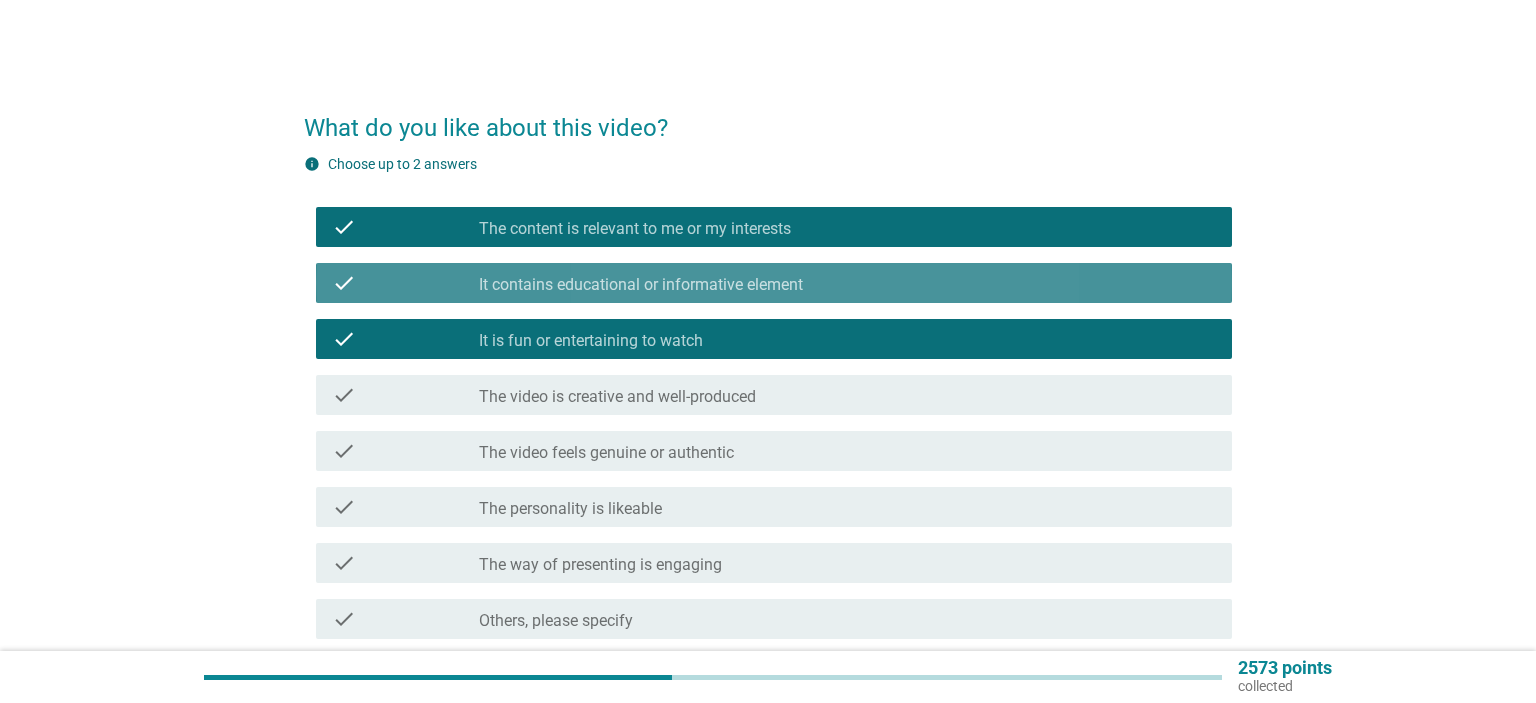 click on "check_box_outline_blank It contains educational or informative element" at bounding box center [847, 283] 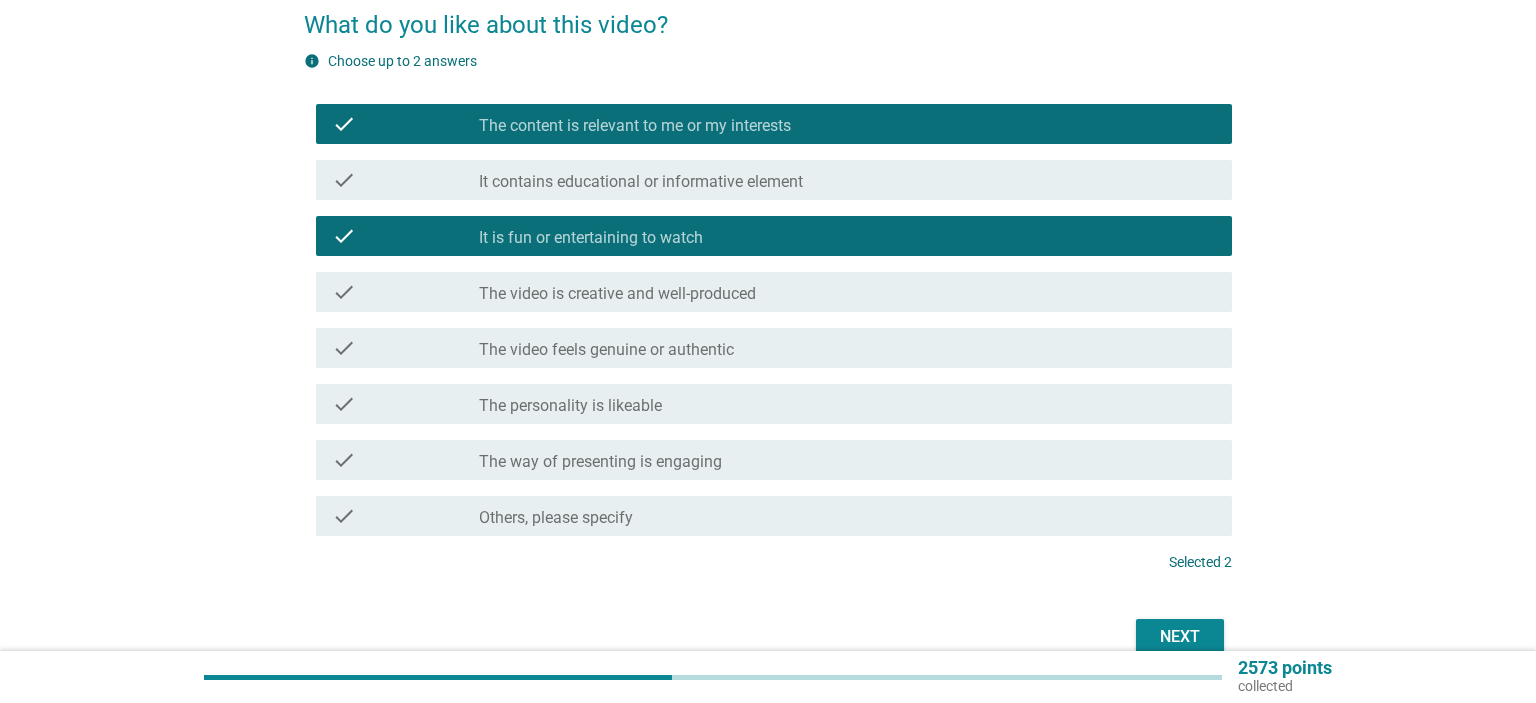 scroll, scrollTop: 105, scrollLeft: 0, axis: vertical 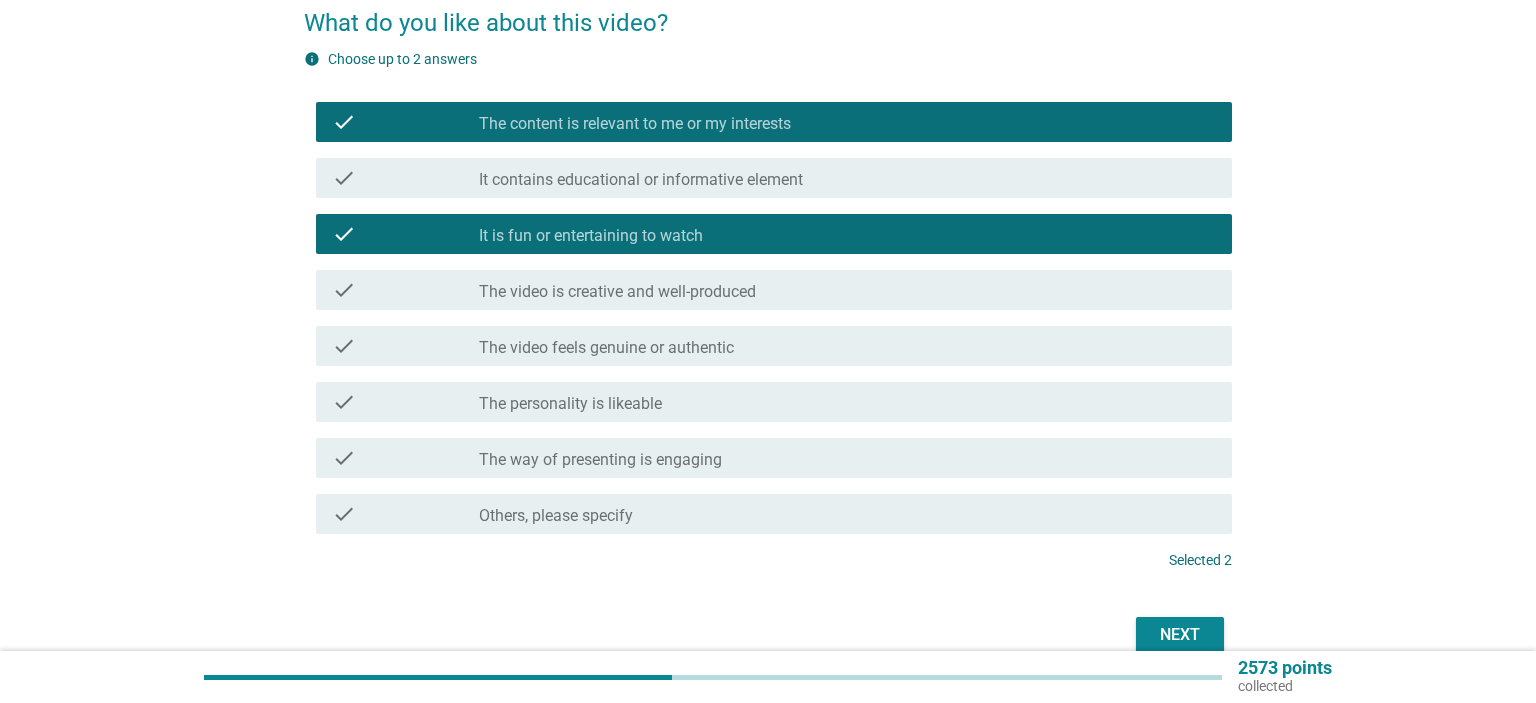 click on "Next" at bounding box center [1180, 635] 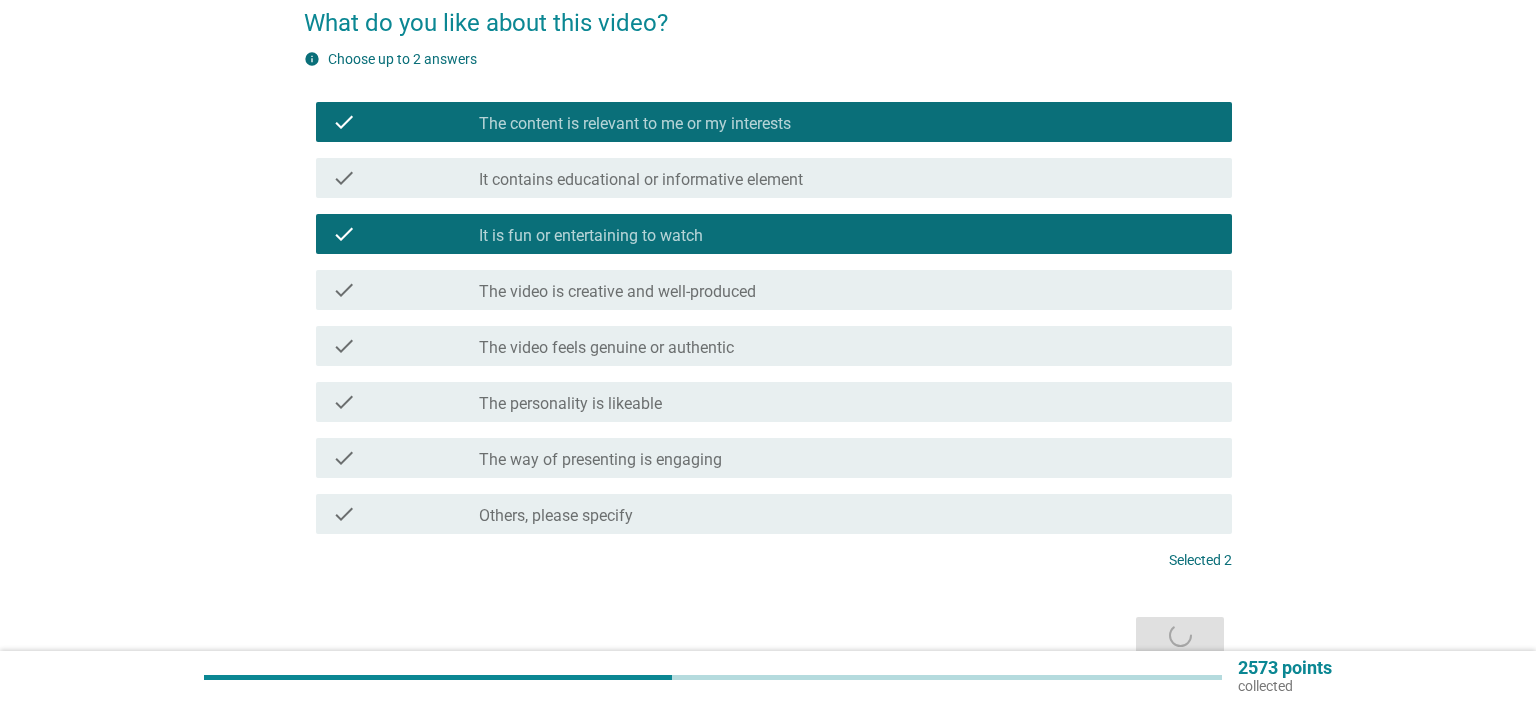 scroll, scrollTop: 0, scrollLeft: 0, axis: both 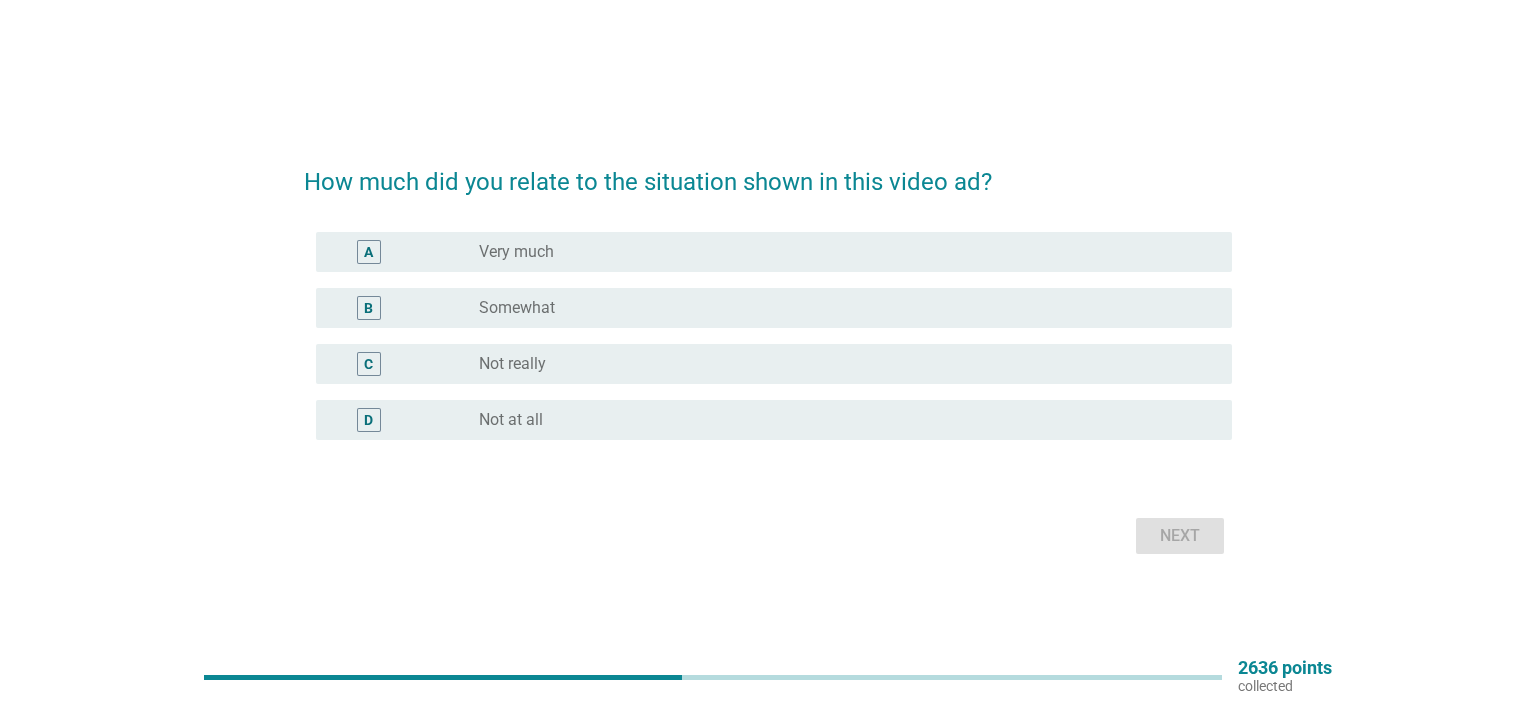 click on "radio_button_unchecked Not really" at bounding box center (839, 364) 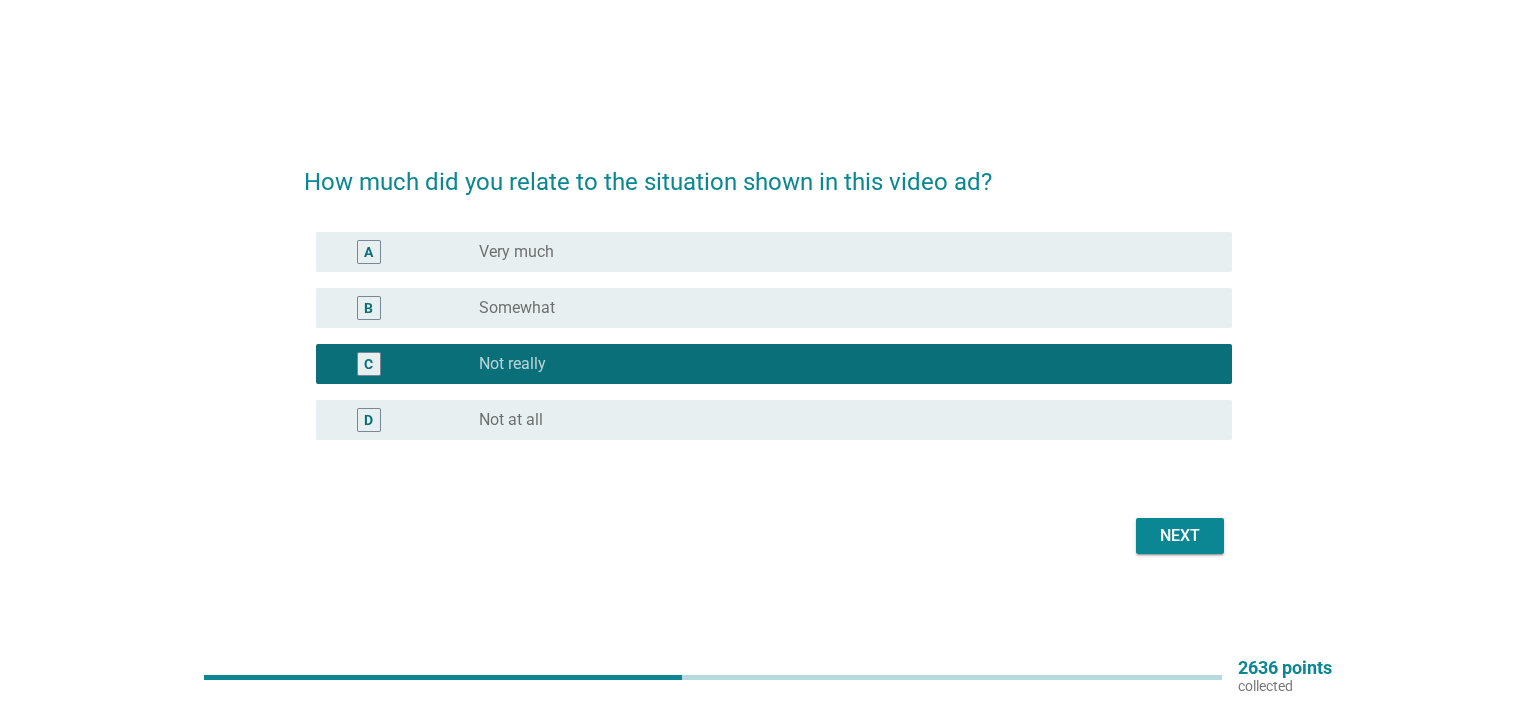 click on "radio_button_unchecked Very much" at bounding box center (847, 252) 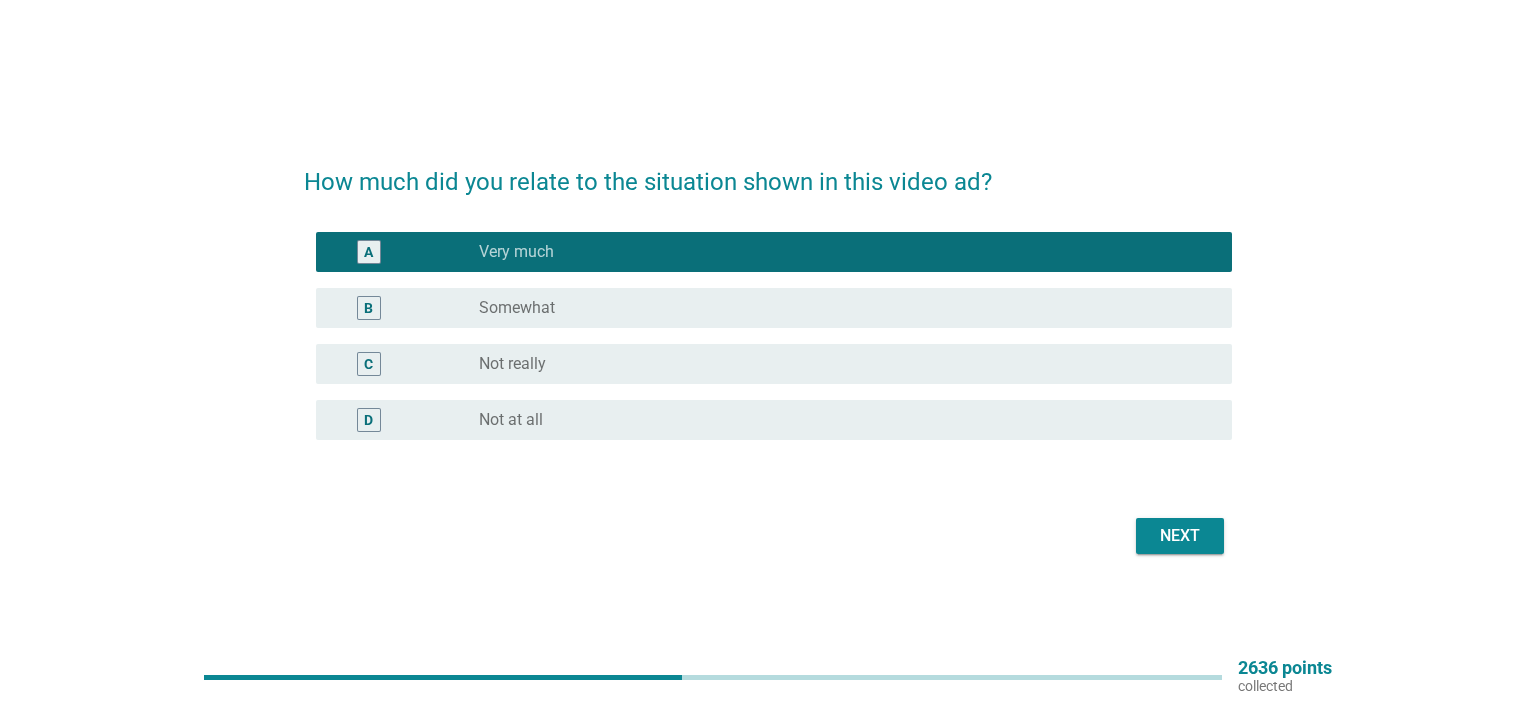 click on "radio_button_unchecked Somewhat" at bounding box center [839, 308] 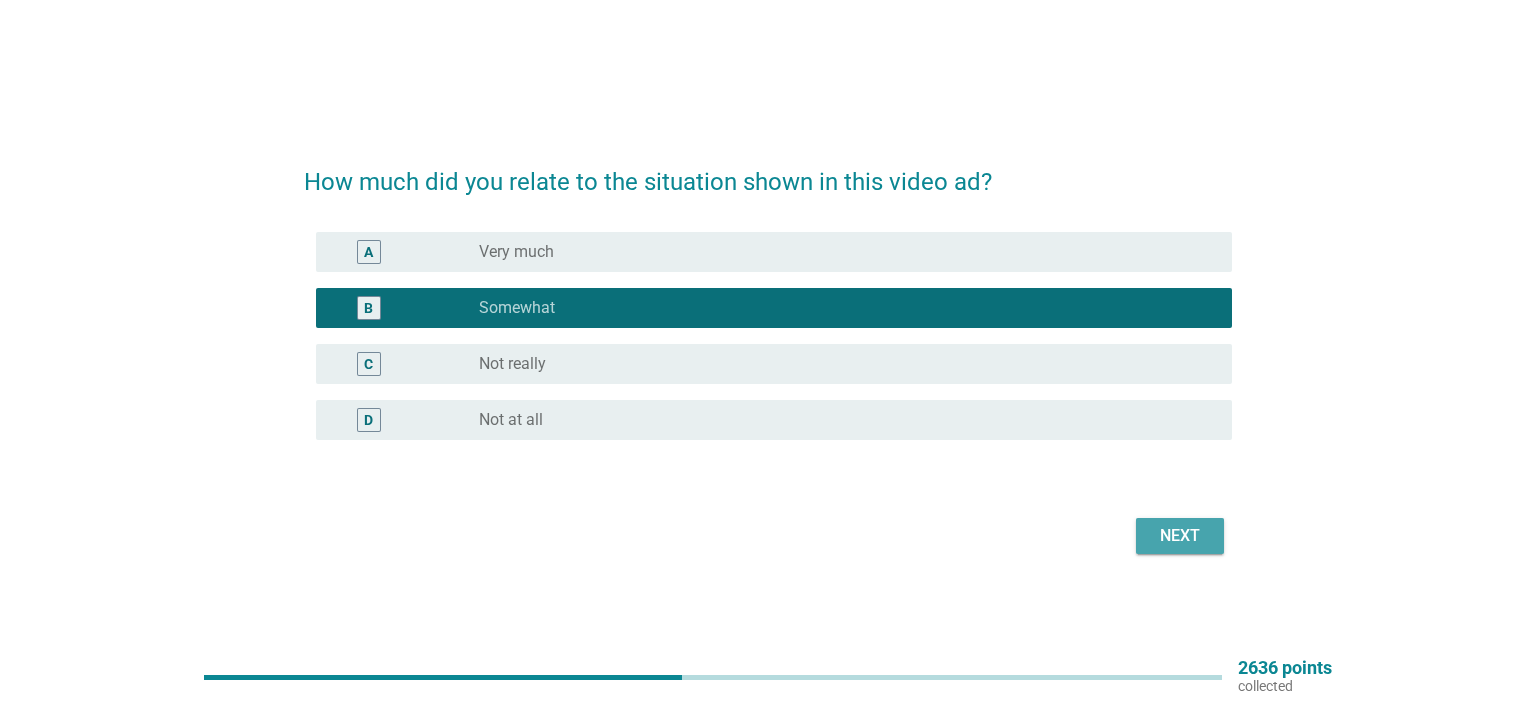 click on "Next" at bounding box center (1180, 536) 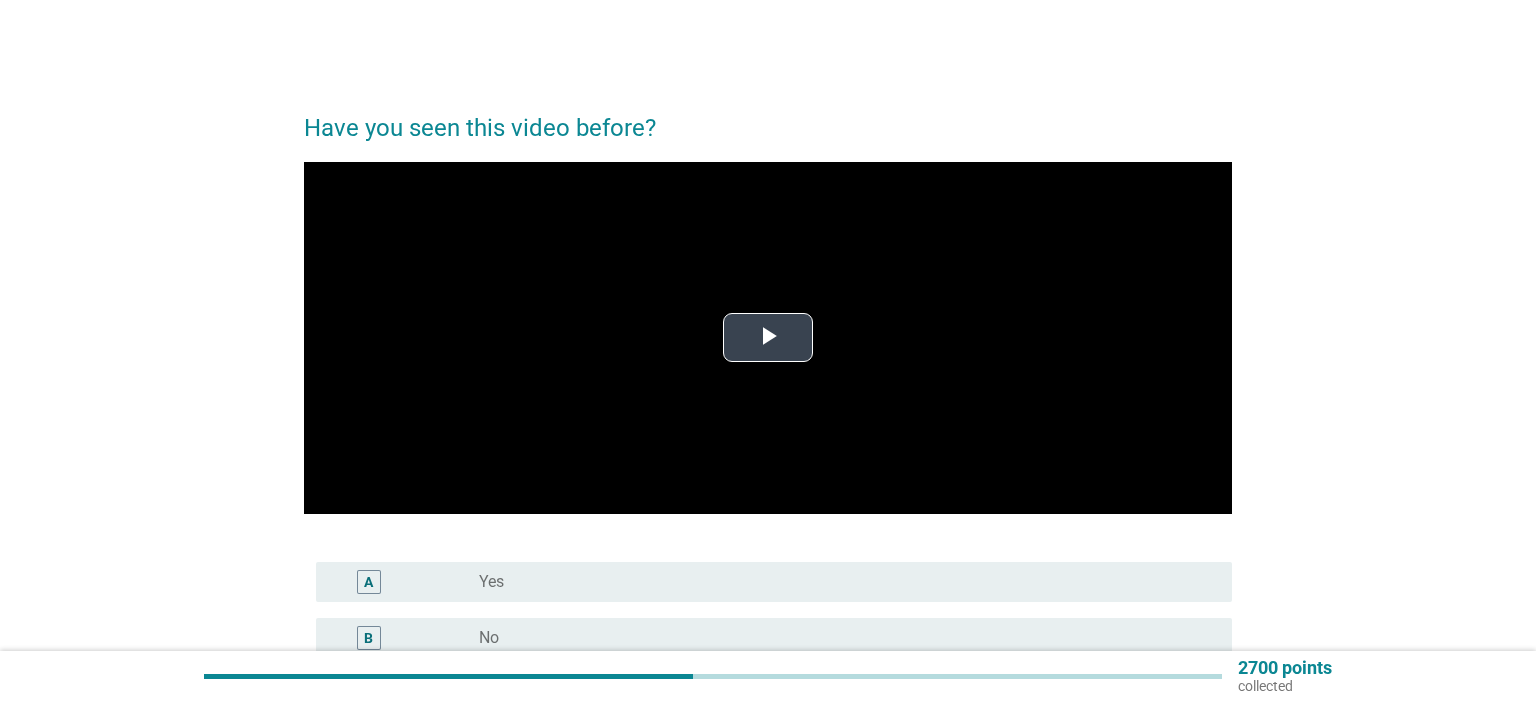 click at bounding box center (768, 338) 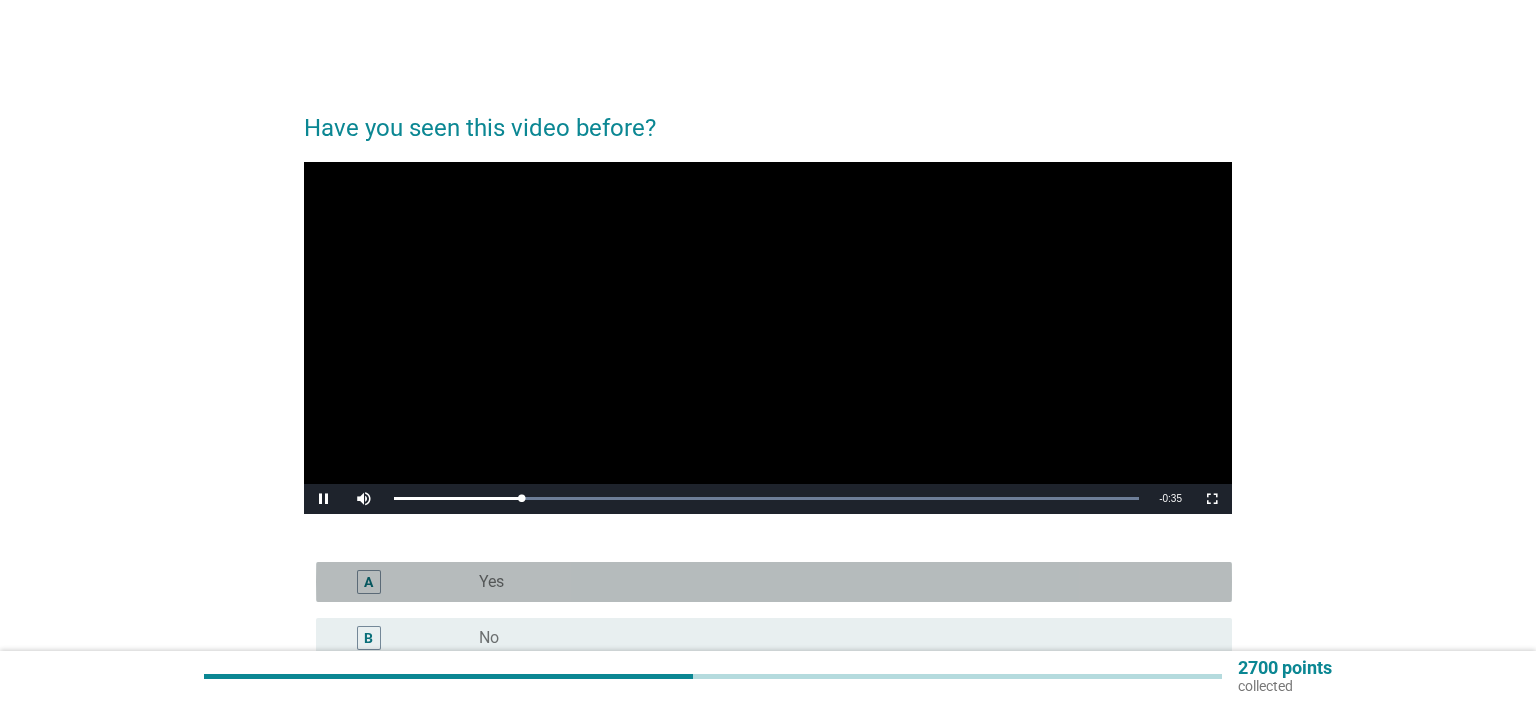 click on "radio_button_unchecked Yes" at bounding box center (839, 582) 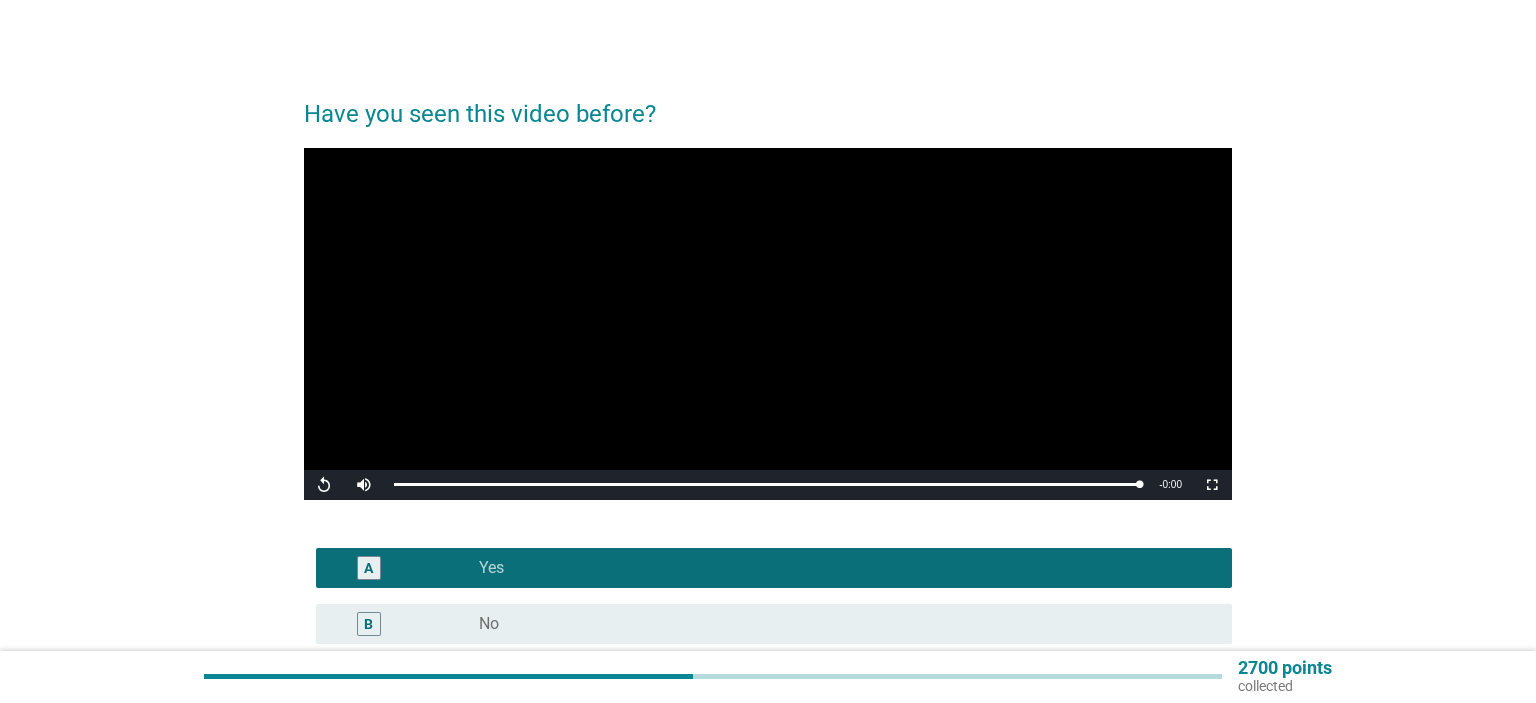 scroll, scrollTop: 211, scrollLeft: 0, axis: vertical 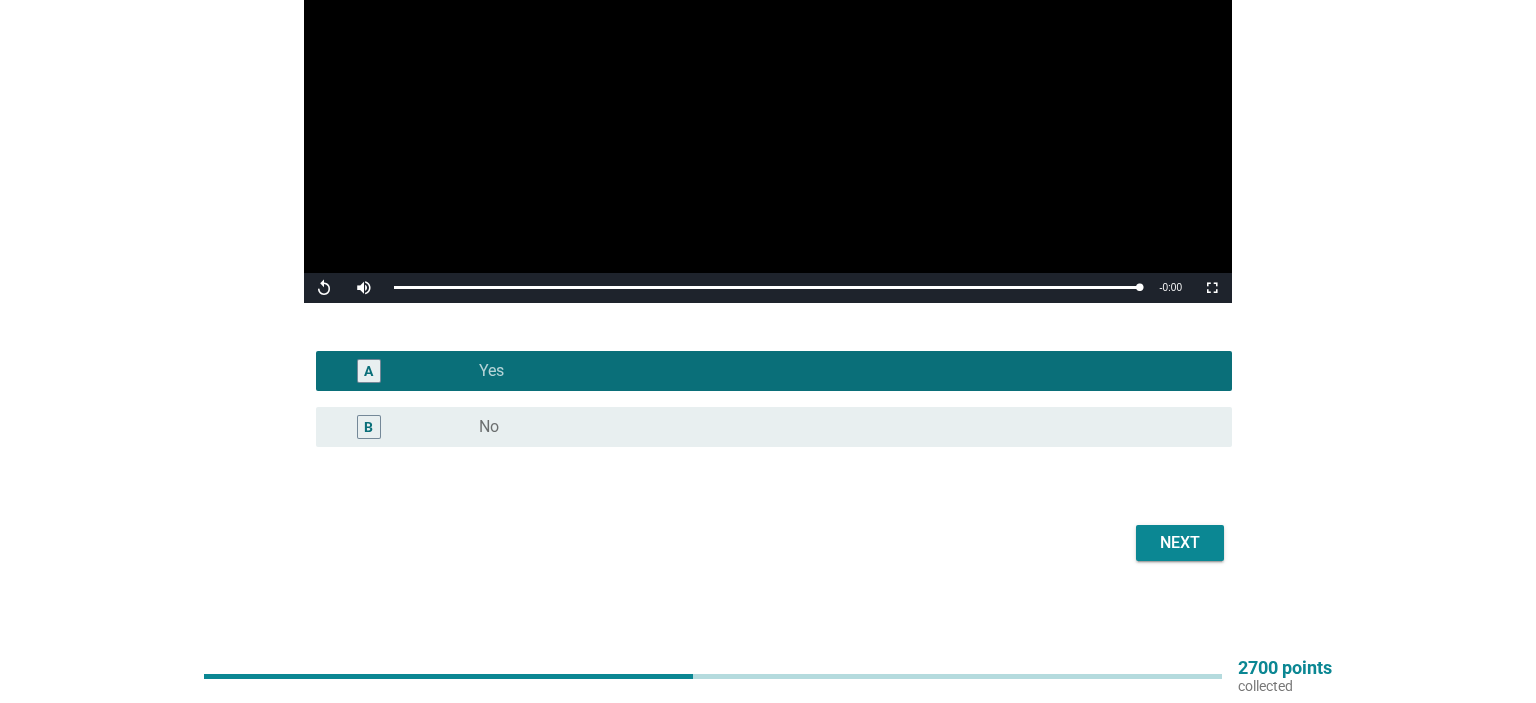 click on "Next" at bounding box center (1180, 543) 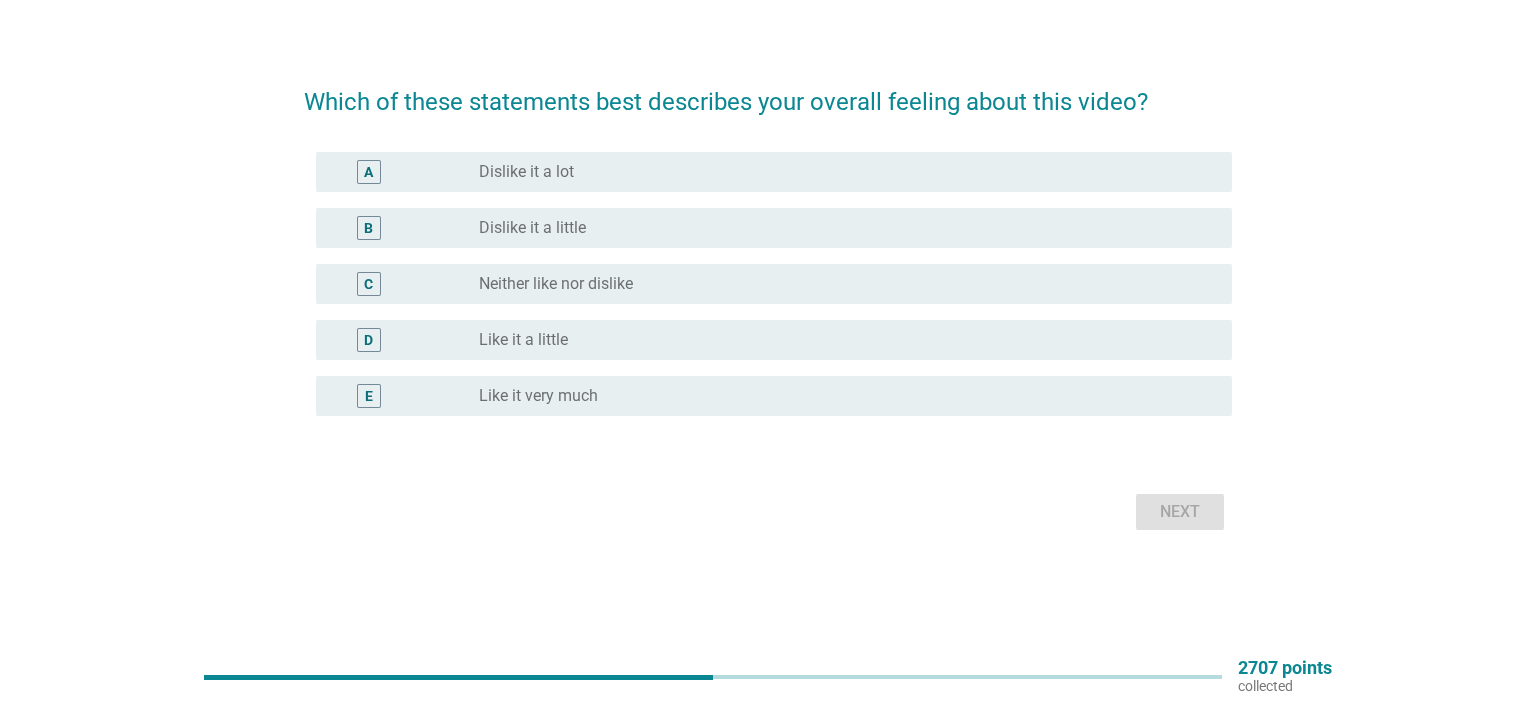 scroll, scrollTop: 0, scrollLeft: 0, axis: both 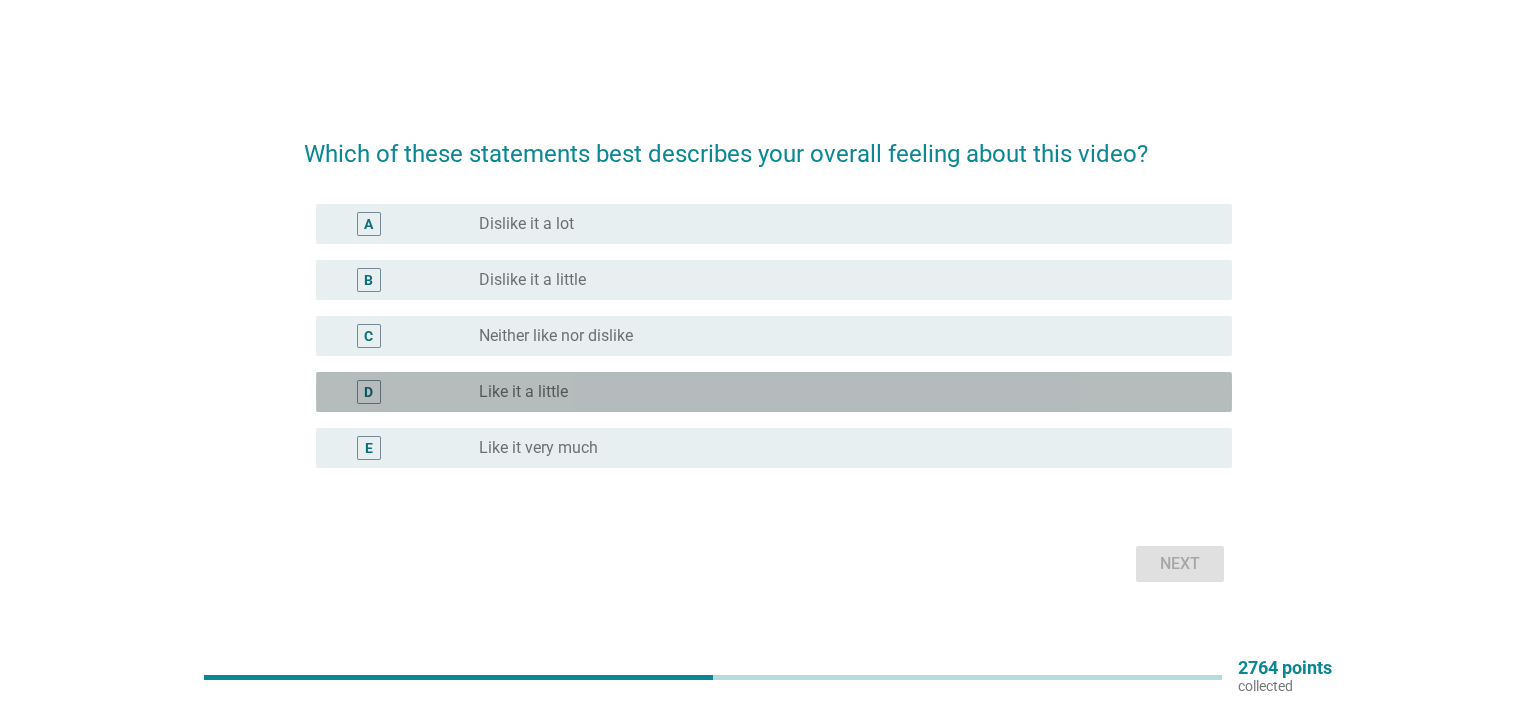 click on "radio_button_unchecked Like it a little" at bounding box center (839, 392) 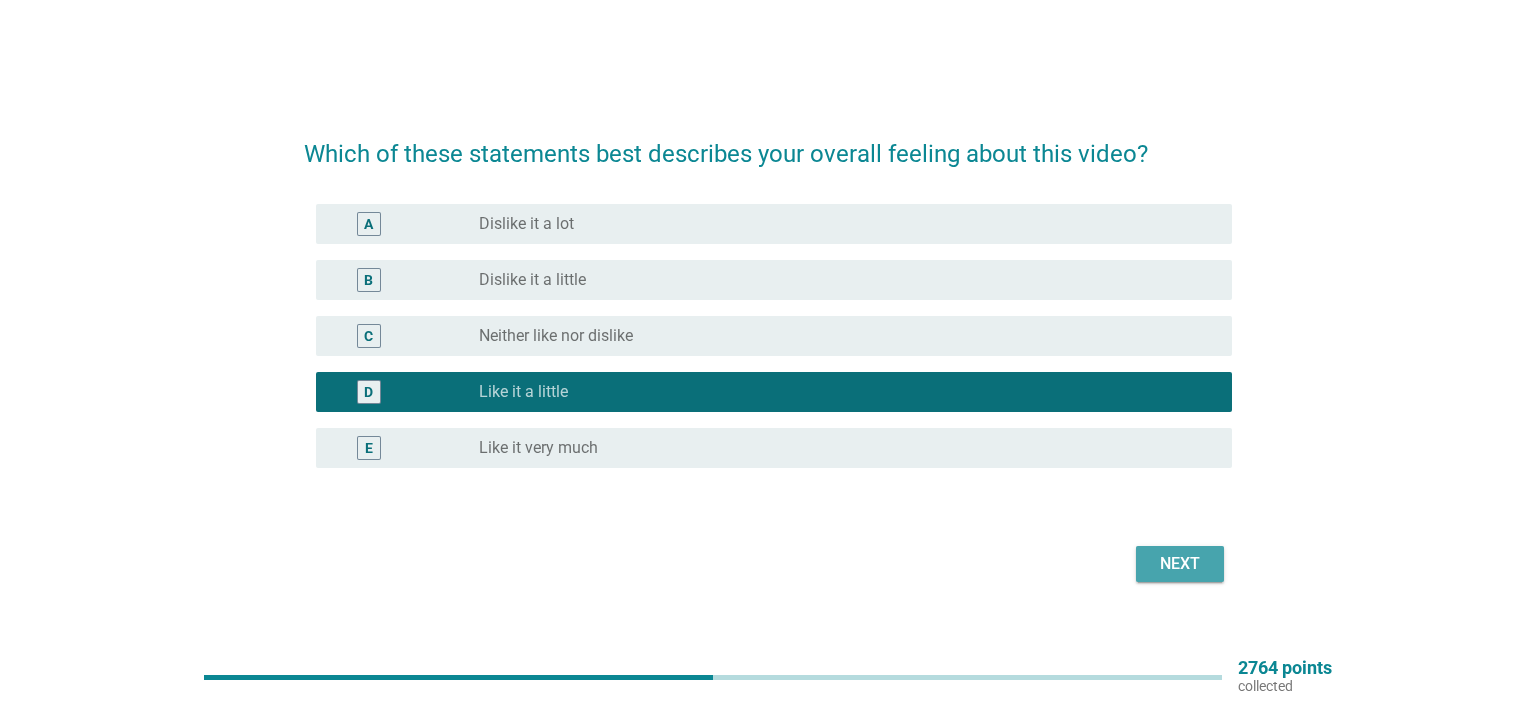click on "Next" at bounding box center (1180, 564) 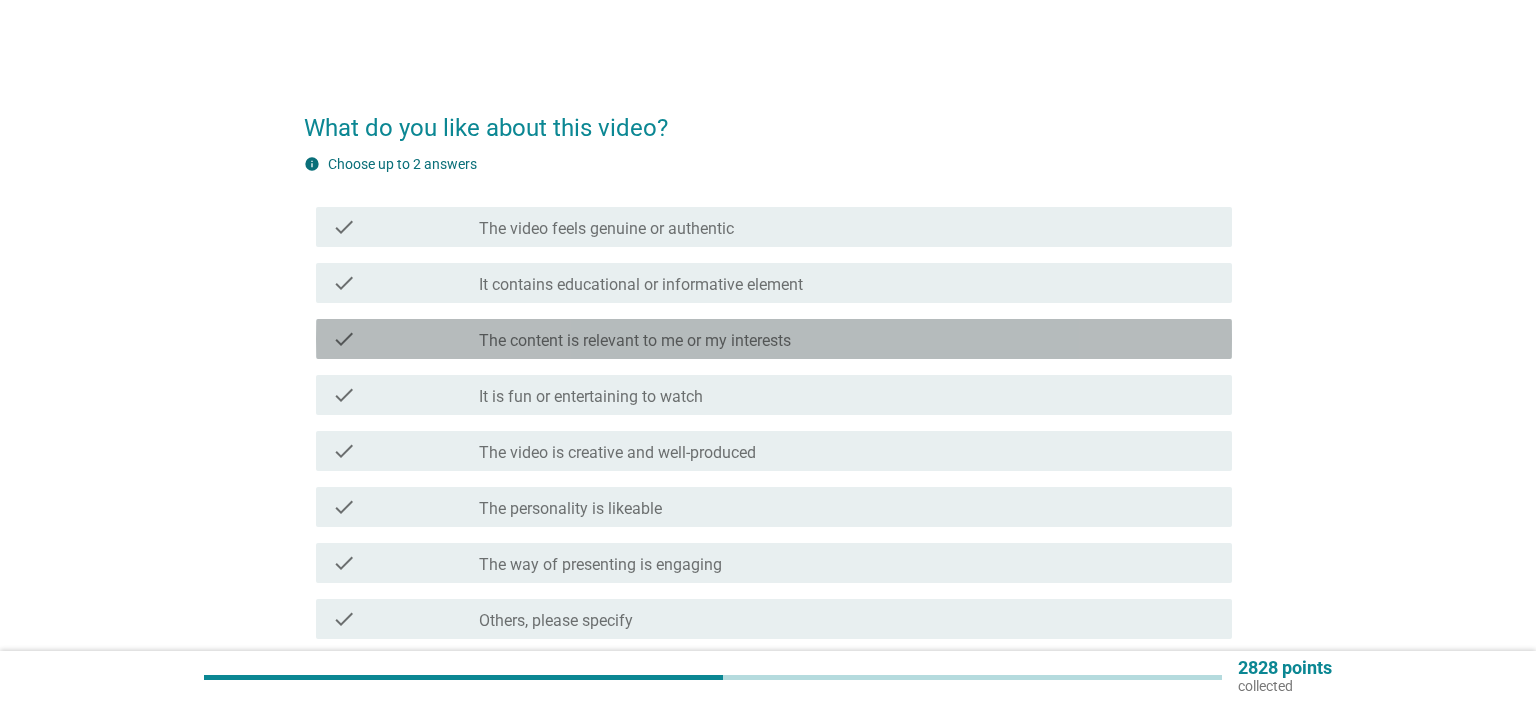 click on "check     check_box_outline_blank The content is relevant to me or my interests" at bounding box center [774, 339] 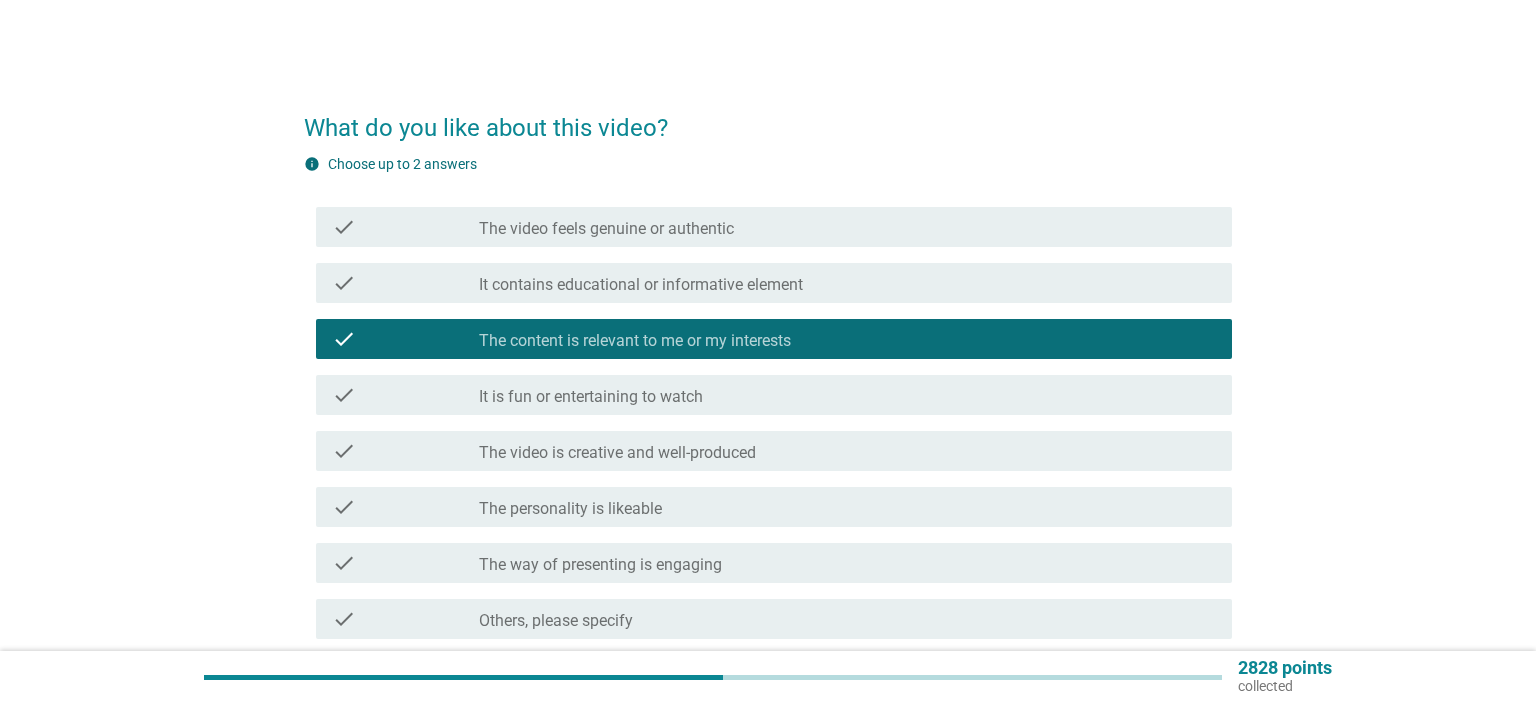 click on "check_box_outline_blank The video is creative and well-produced" at bounding box center (847, 451) 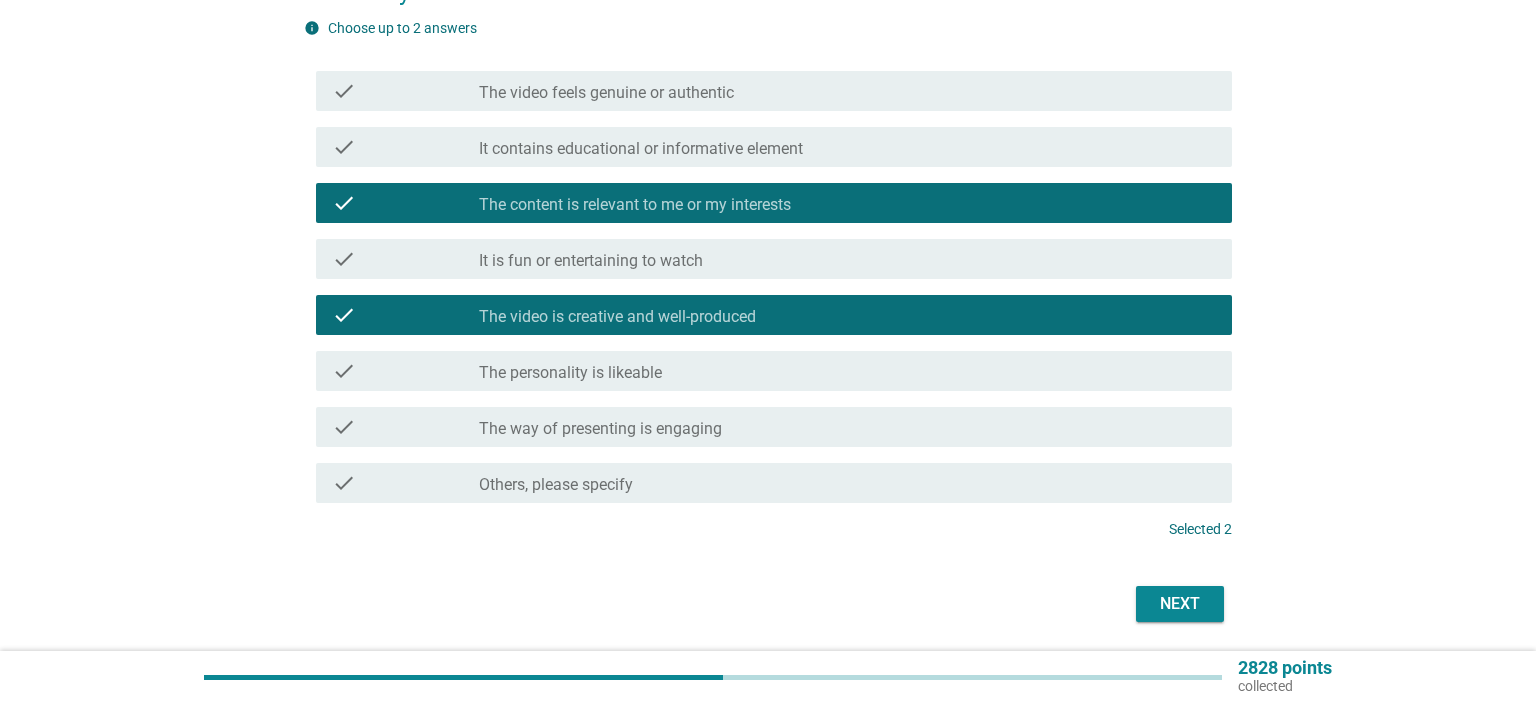 scroll, scrollTop: 203, scrollLeft: 0, axis: vertical 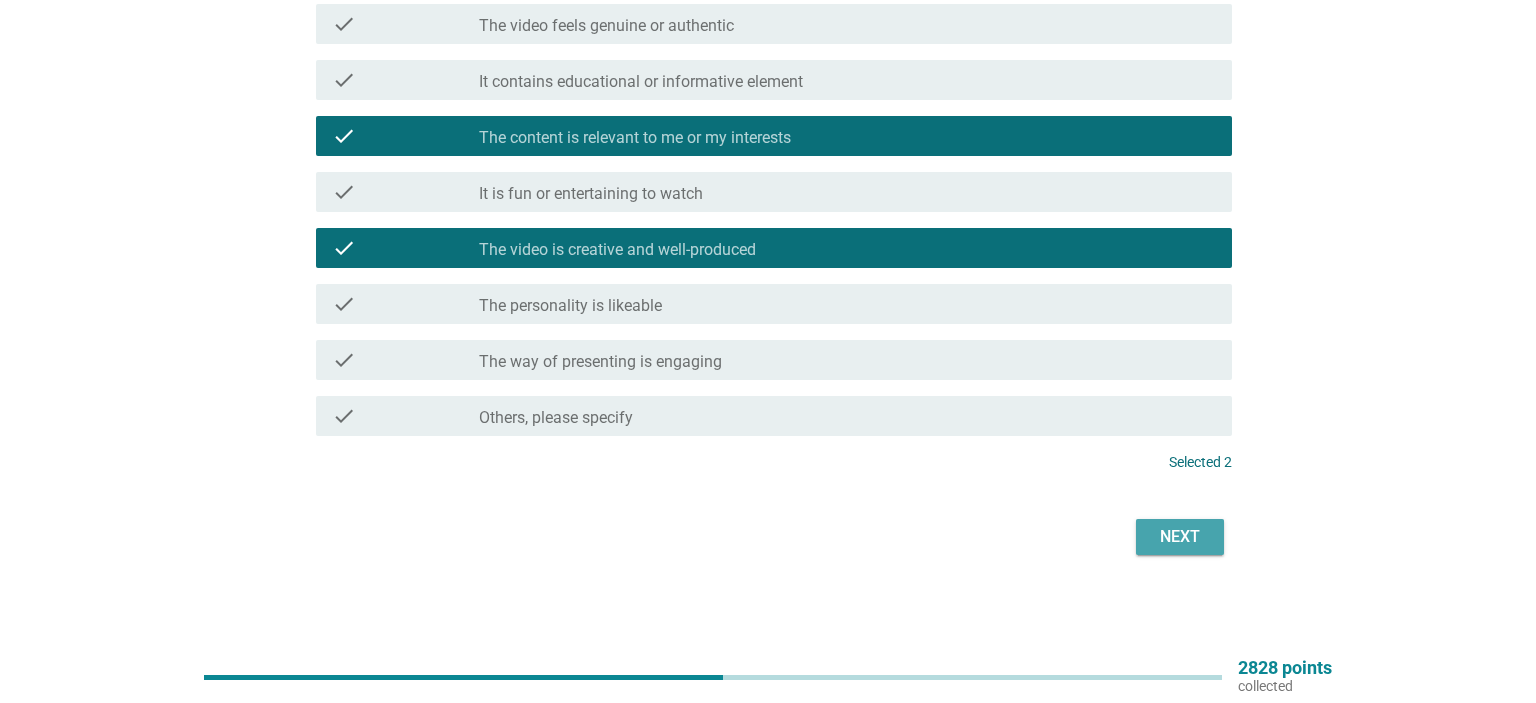 click on "Next" at bounding box center (1180, 537) 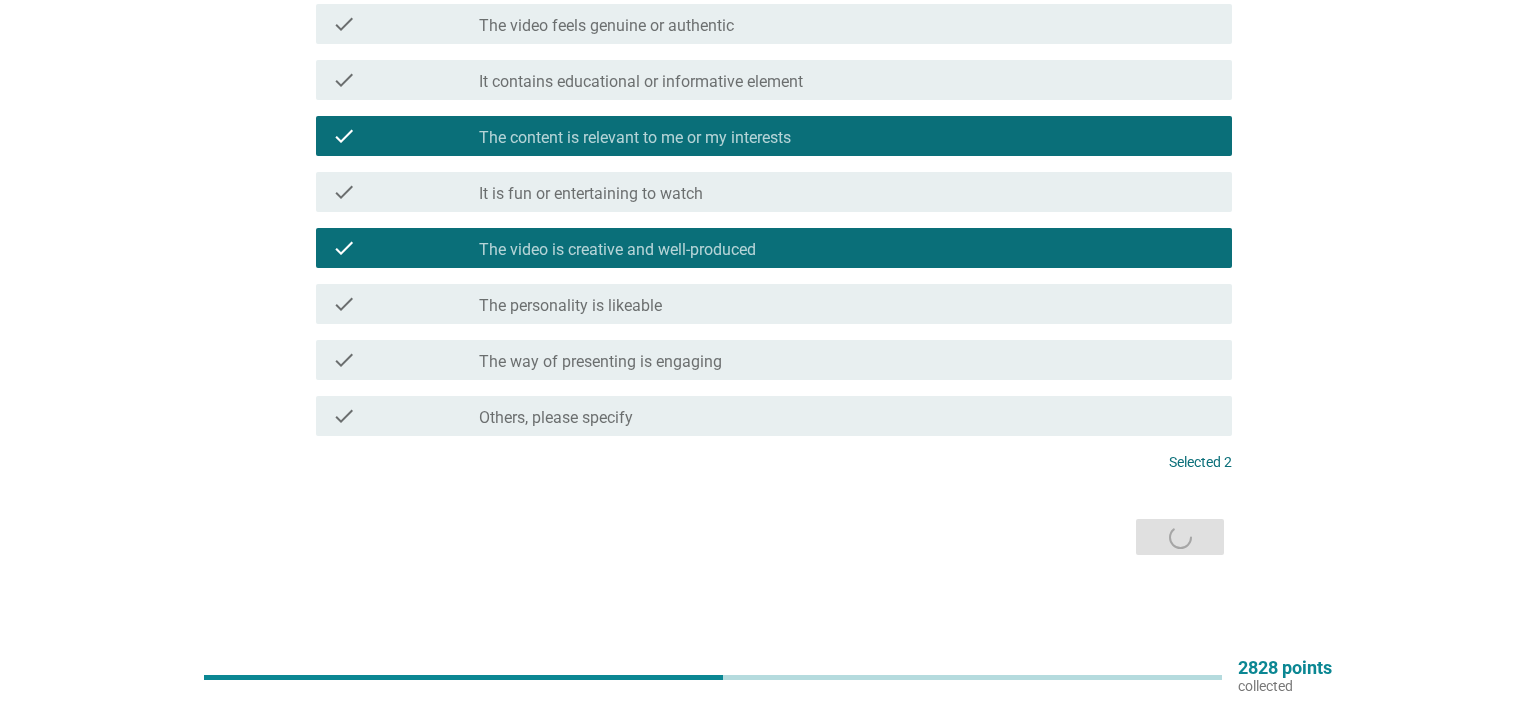 scroll, scrollTop: 0, scrollLeft: 0, axis: both 